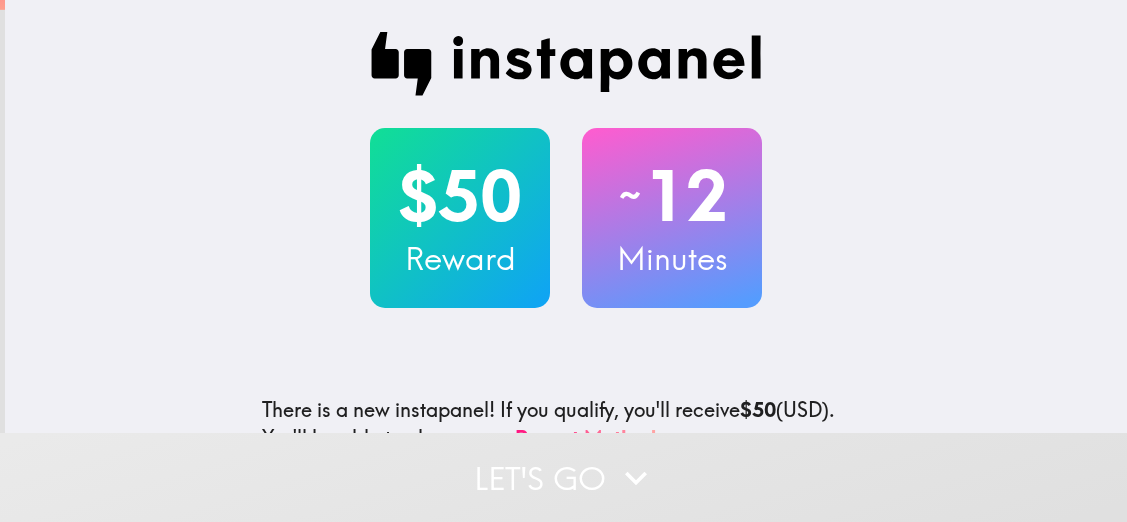 scroll, scrollTop: 0, scrollLeft: 0, axis: both 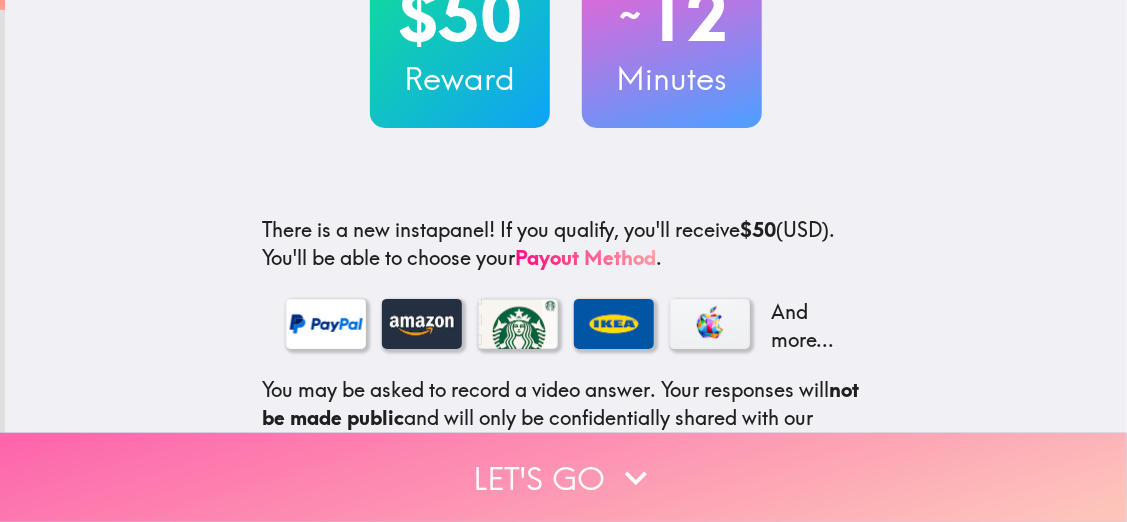 click on "Let's go" at bounding box center [563, 477] 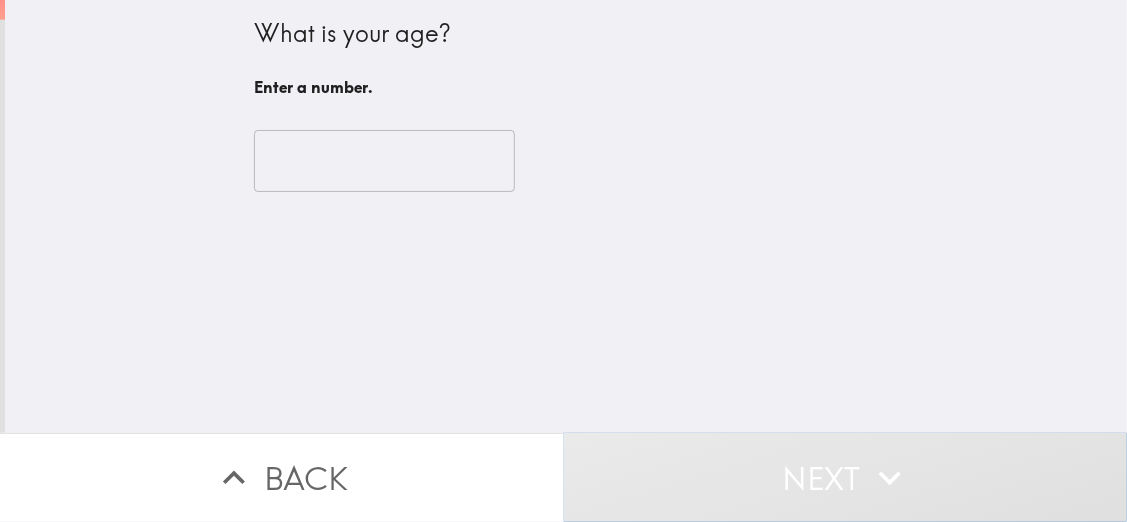 scroll, scrollTop: 0, scrollLeft: 0, axis: both 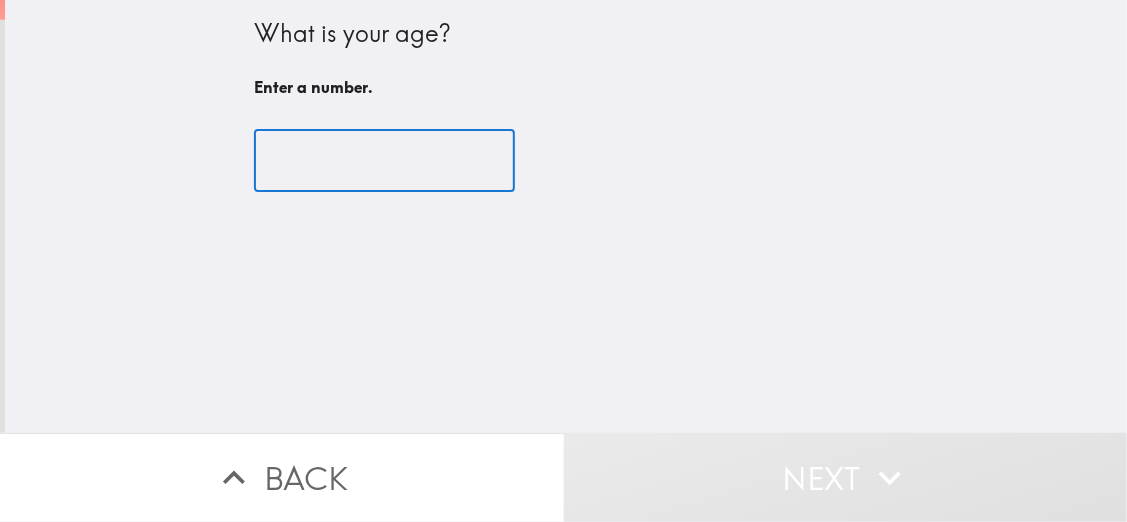 click at bounding box center [384, 161] 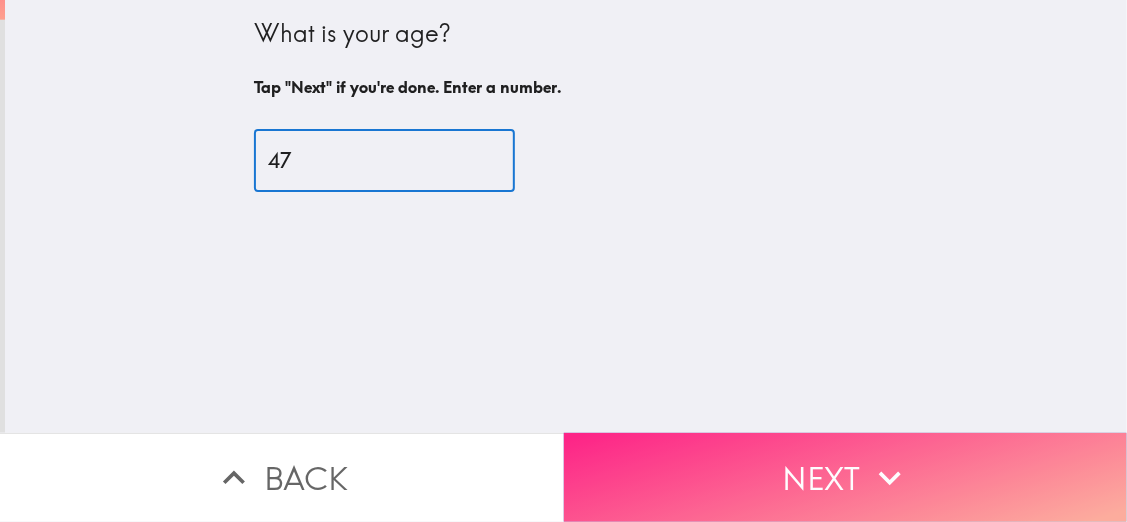 type on "47" 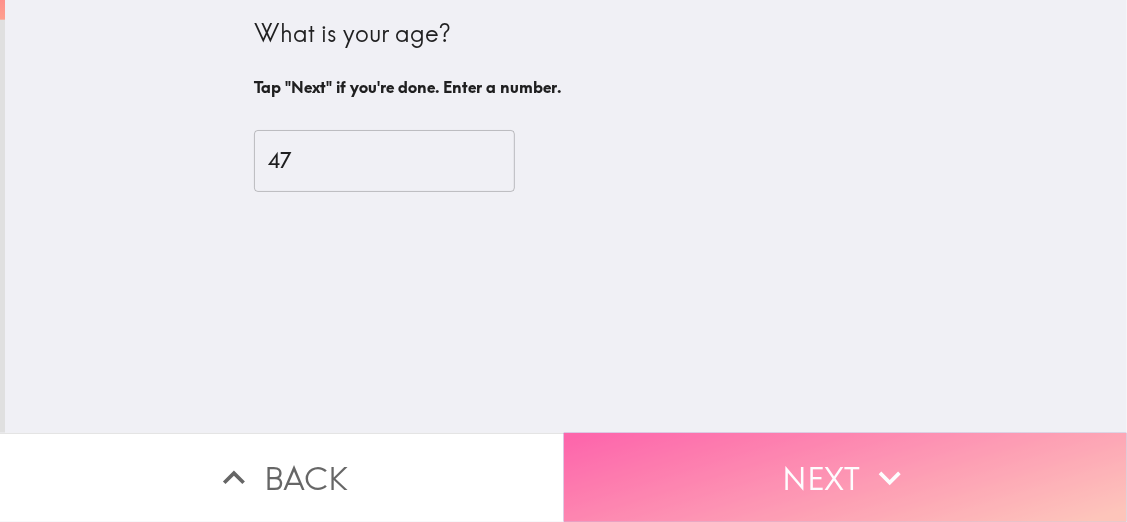 click on "Next" at bounding box center [846, 477] 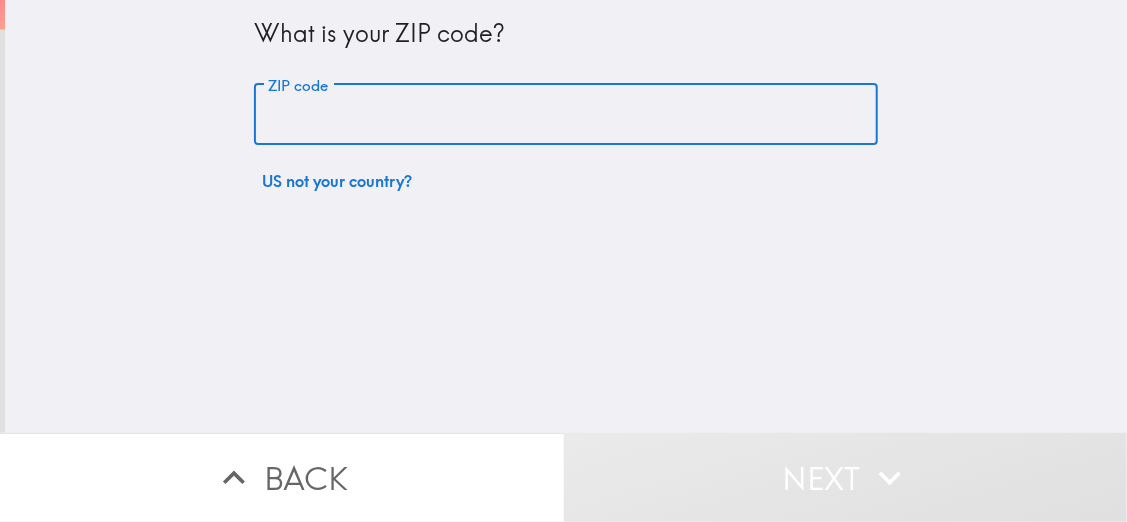 click on "ZIP code" at bounding box center (566, 115) 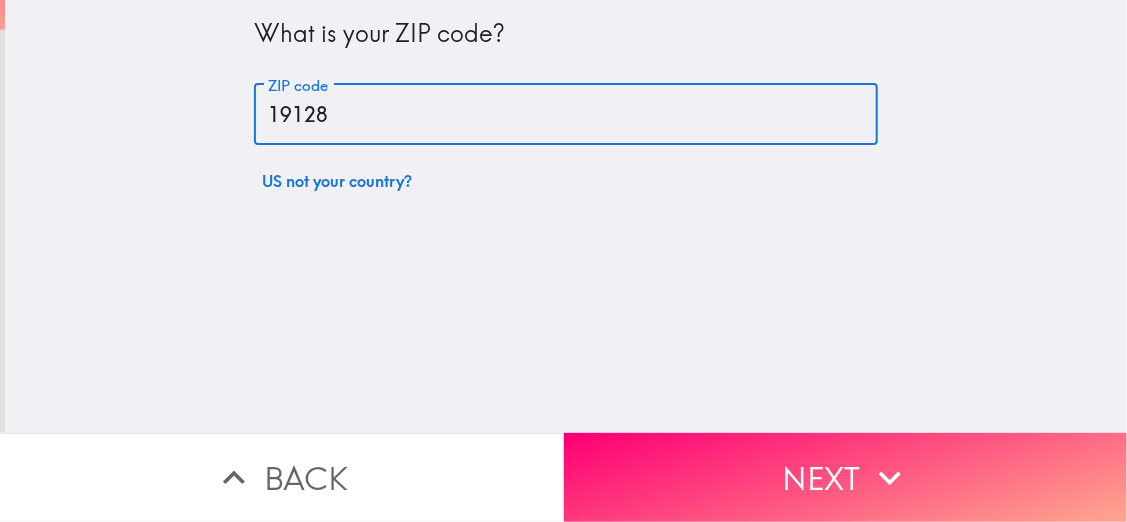 type on "19128" 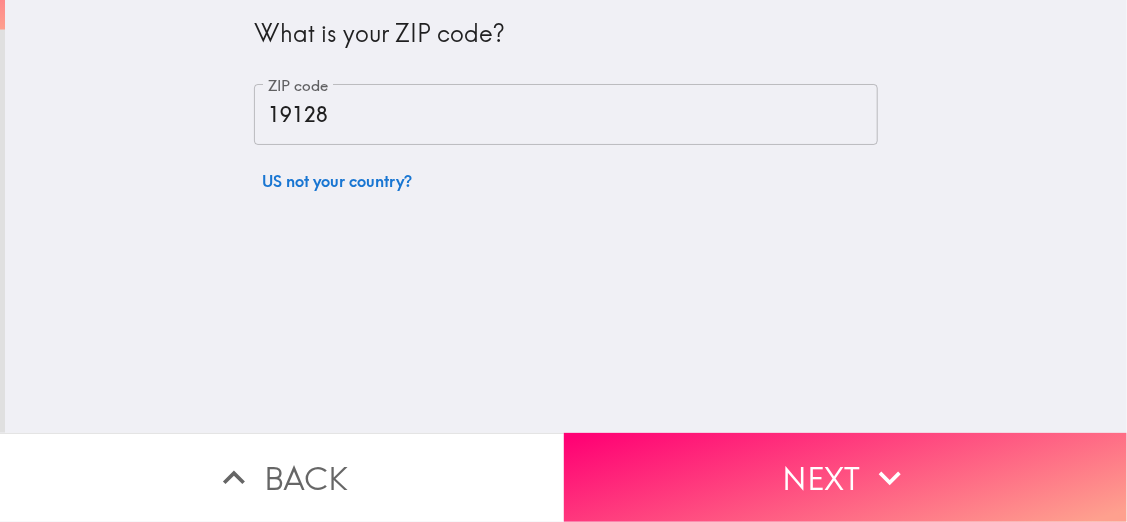 click on "What is your ZIP code? ZIP code 19128 ZIP code US not your country?" at bounding box center [566, 216] 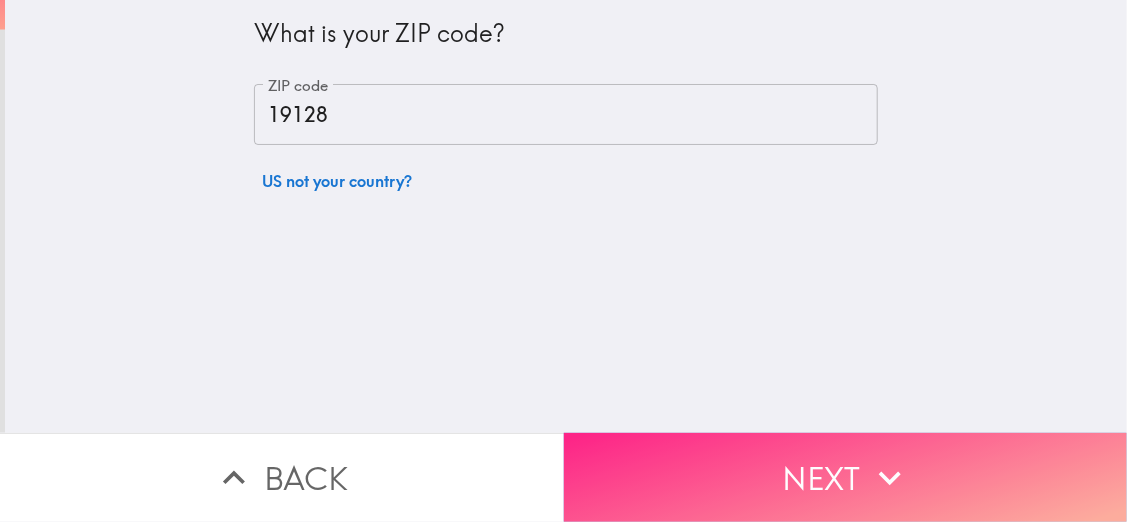 click on "Next" at bounding box center [846, 477] 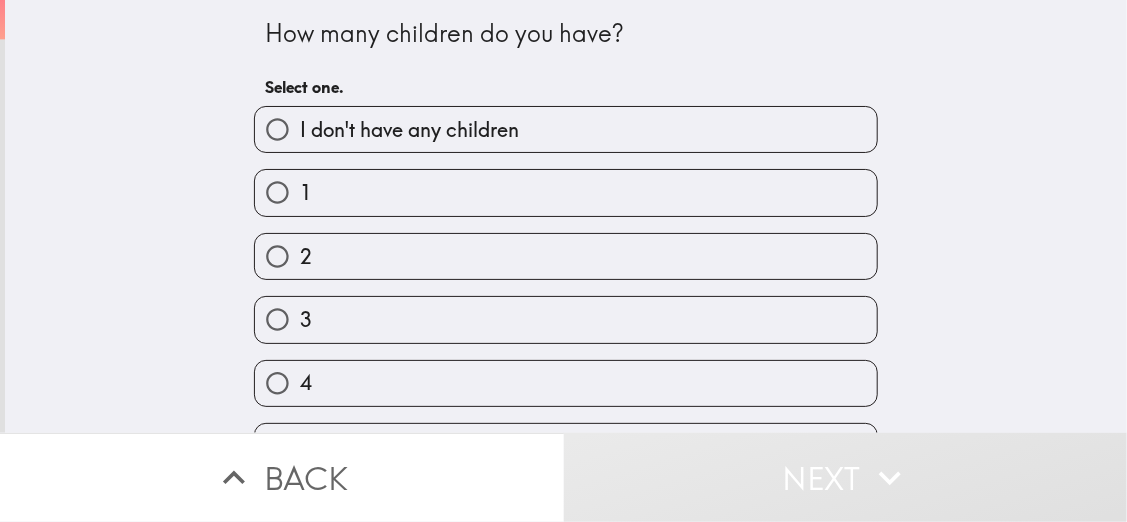 click on "2" at bounding box center [566, 256] 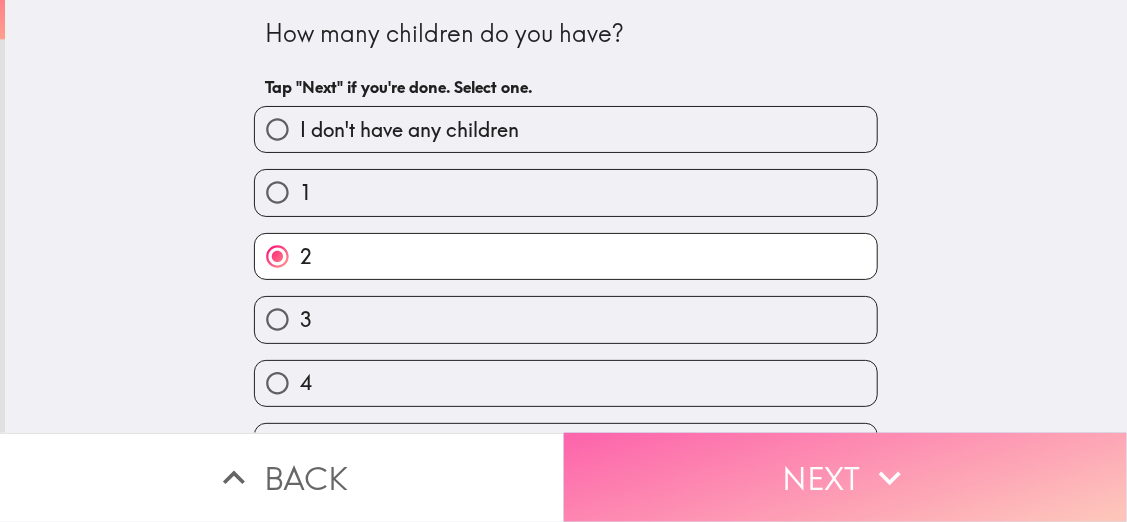 click on "Next" at bounding box center [846, 477] 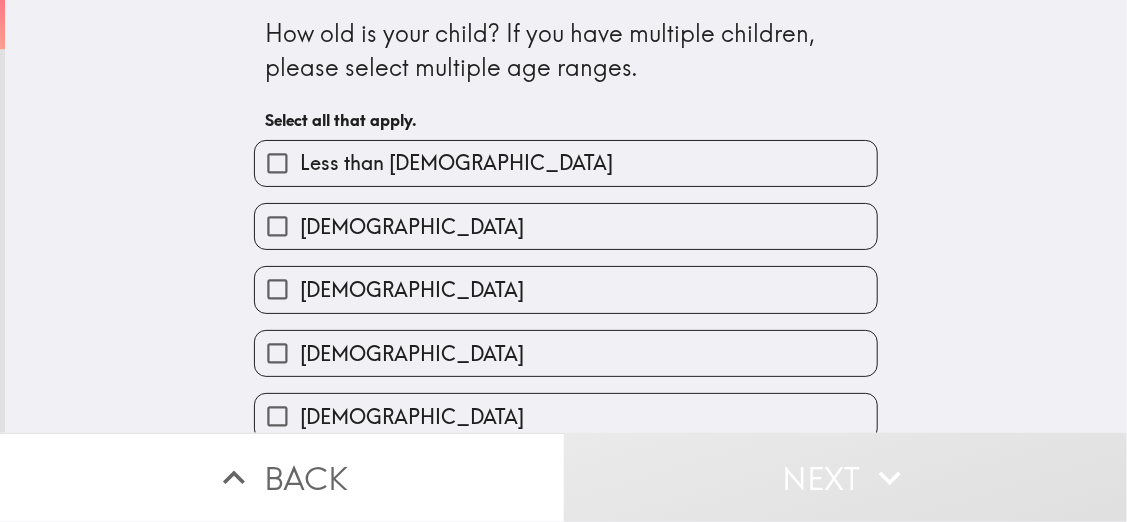 click on "[DEMOGRAPHIC_DATA]" at bounding box center [566, 289] 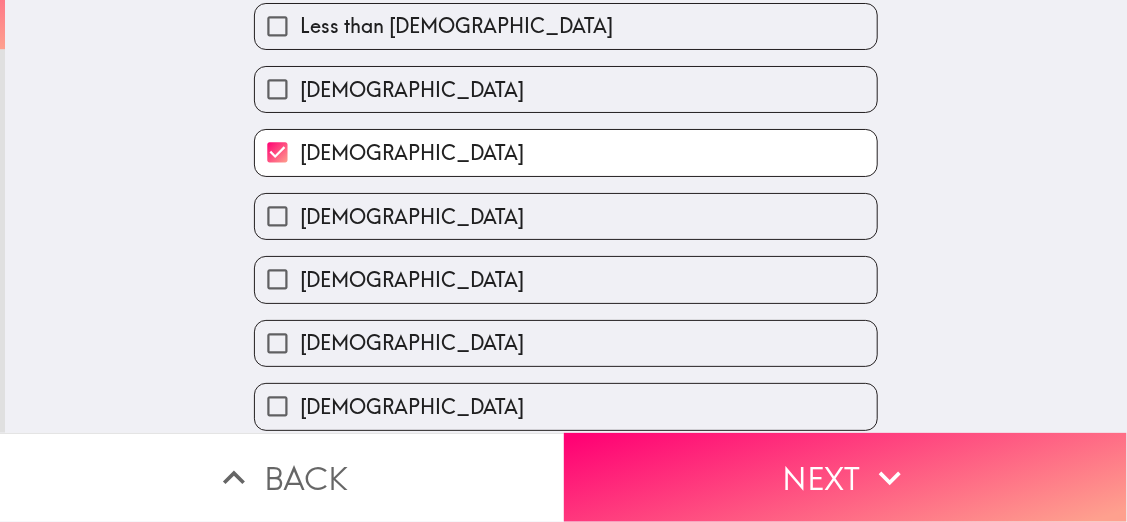 scroll, scrollTop: 137, scrollLeft: 0, axis: vertical 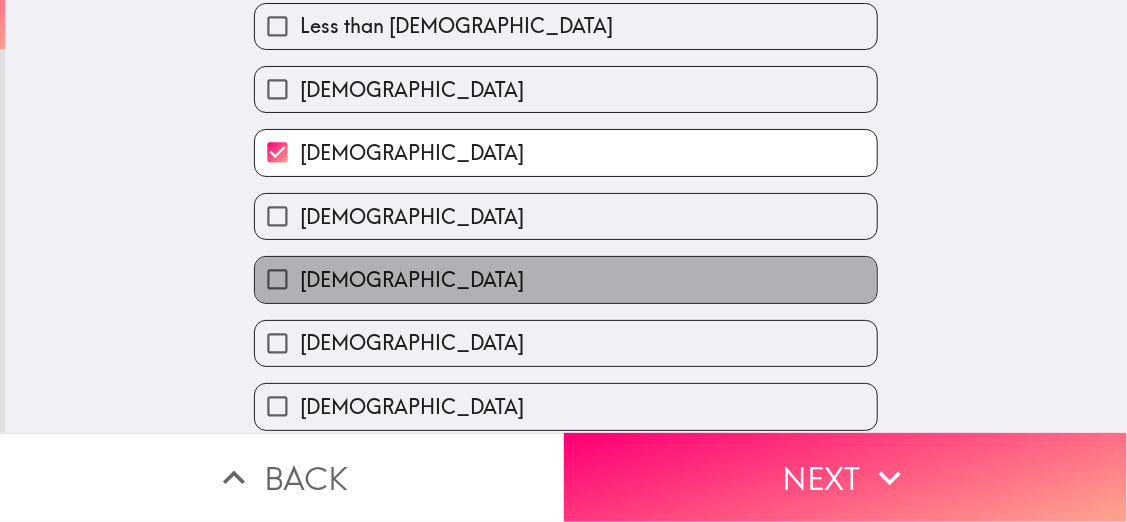 click on "[DEMOGRAPHIC_DATA]" at bounding box center (566, 279) 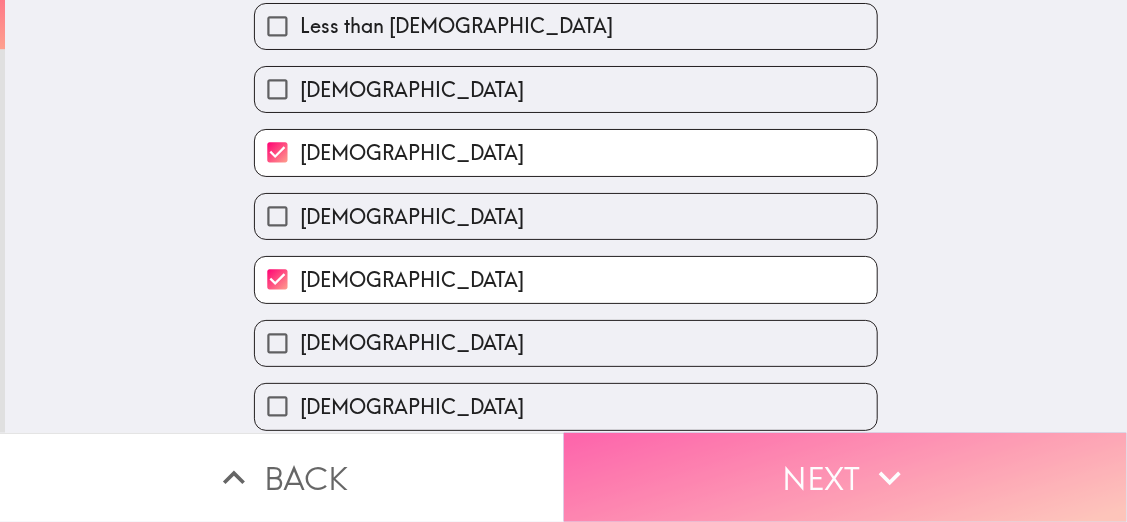 click on "Next" at bounding box center [846, 477] 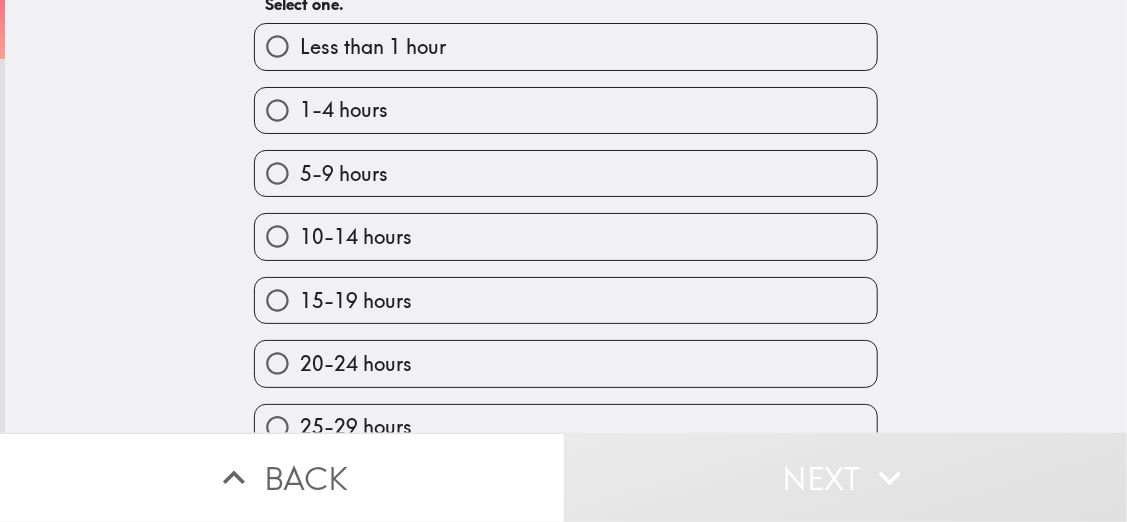 scroll, scrollTop: 145, scrollLeft: 0, axis: vertical 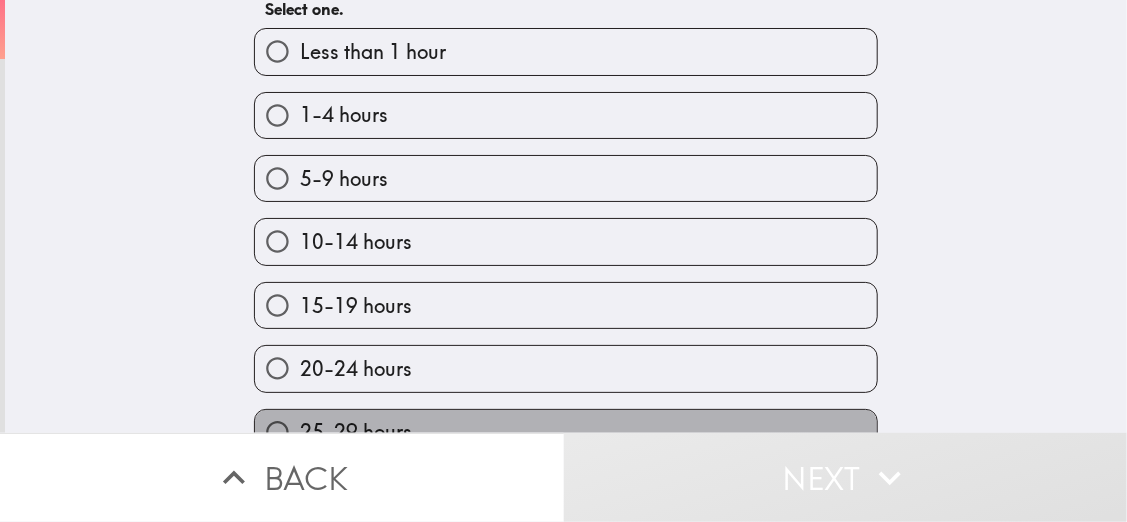 click on "25-29 hours" at bounding box center [566, 432] 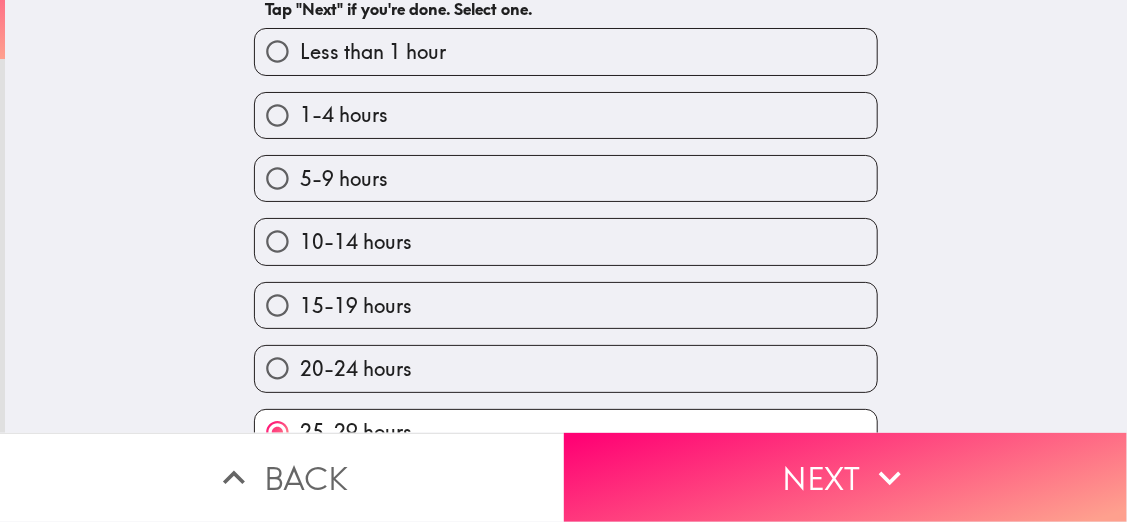 scroll, scrollTop: 150, scrollLeft: 0, axis: vertical 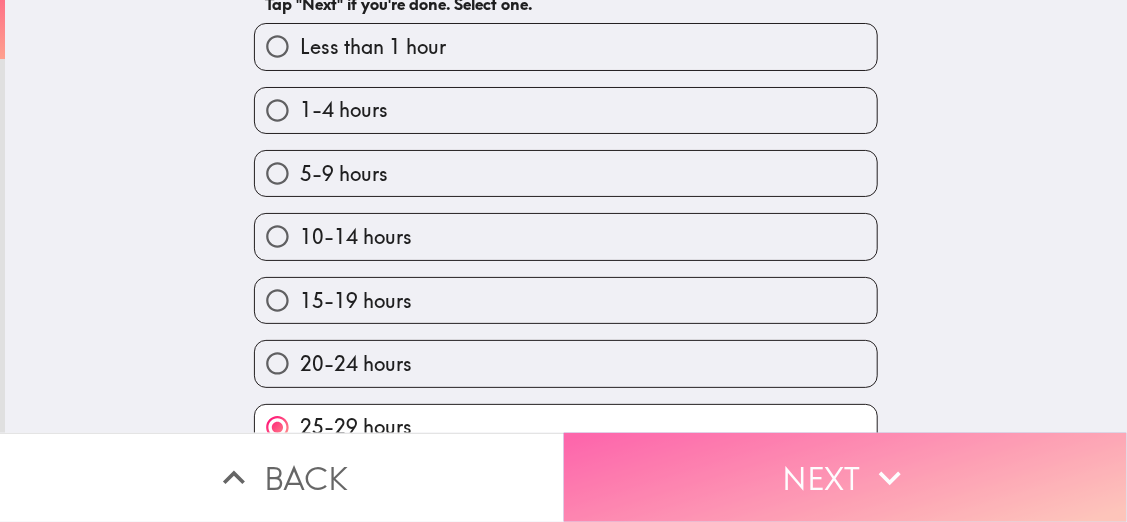 click on "Next" at bounding box center (846, 477) 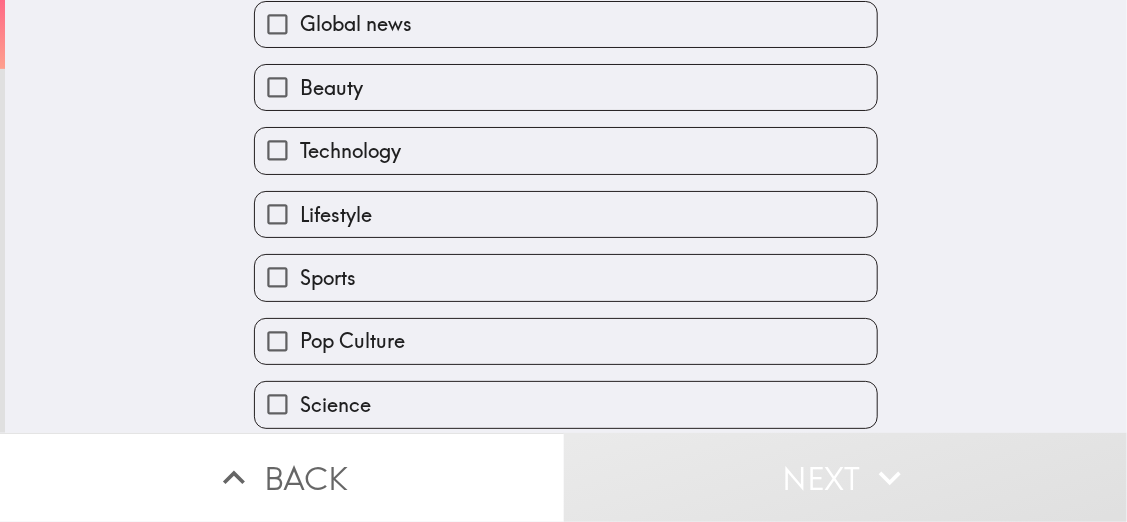 scroll, scrollTop: 0, scrollLeft: 0, axis: both 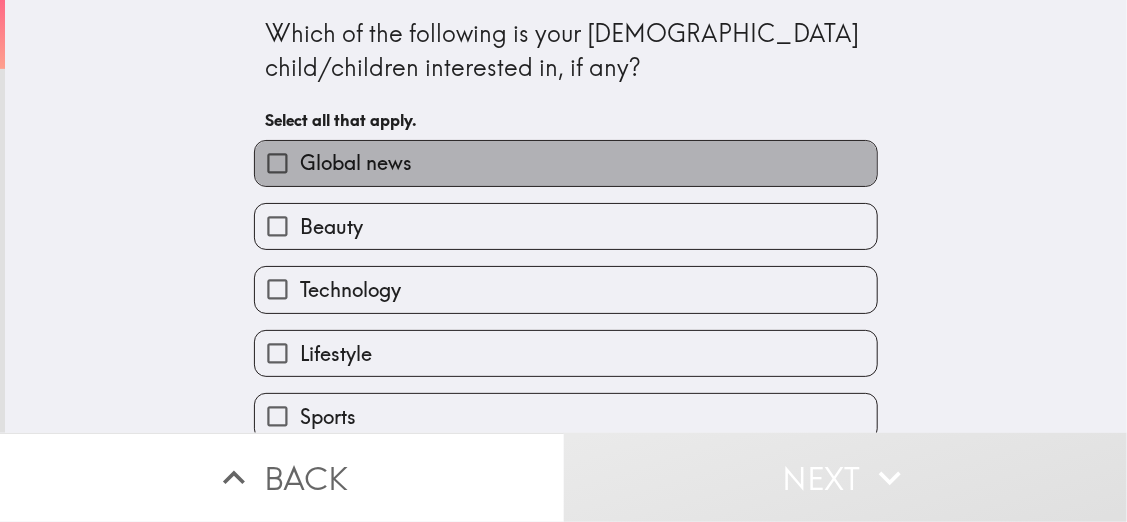 click on "Global news" at bounding box center (566, 163) 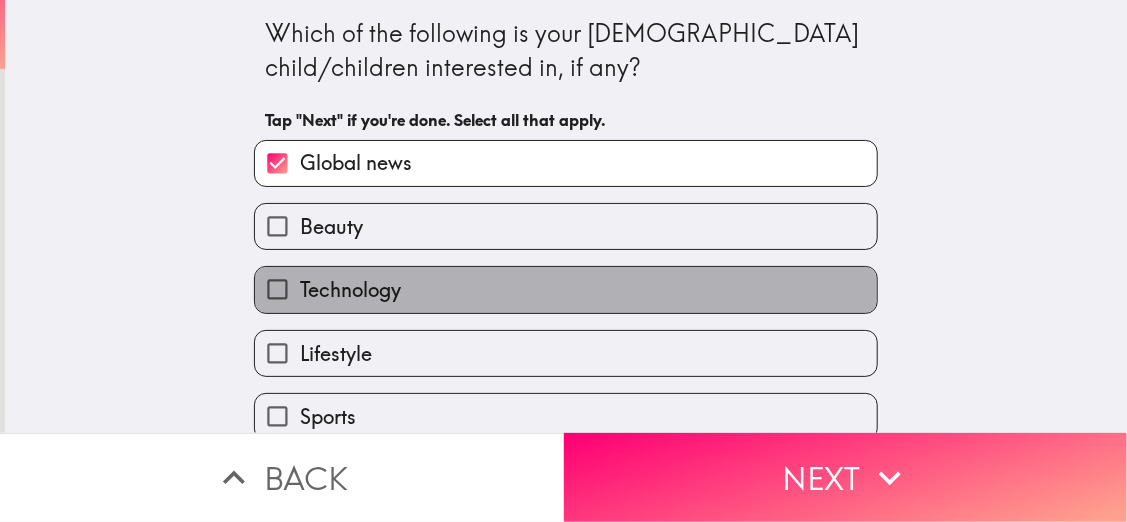 click on "Technology" at bounding box center (566, 289) 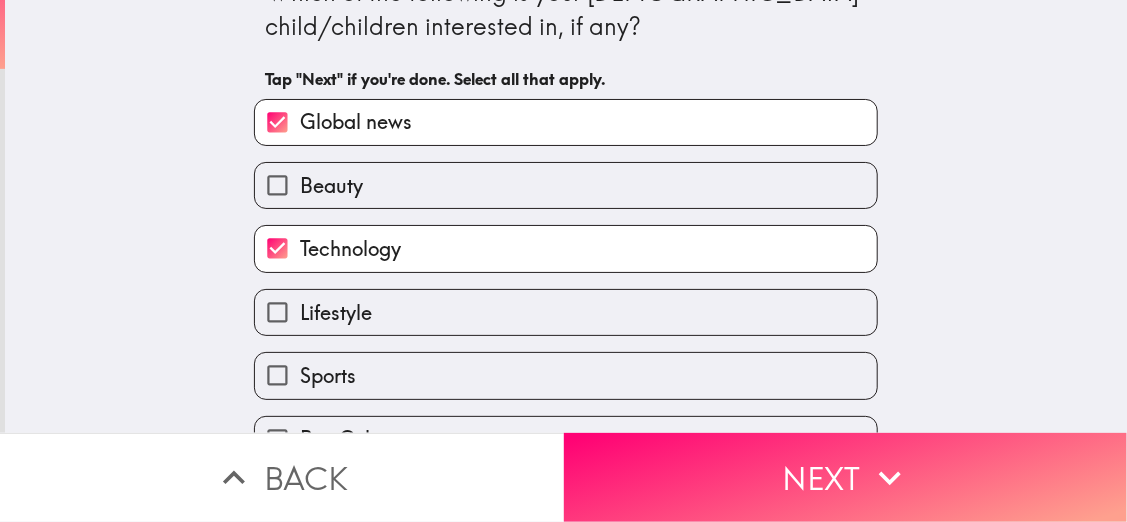 scroll, scrollTop: 68, scrollLeft: 0, axis: vertical 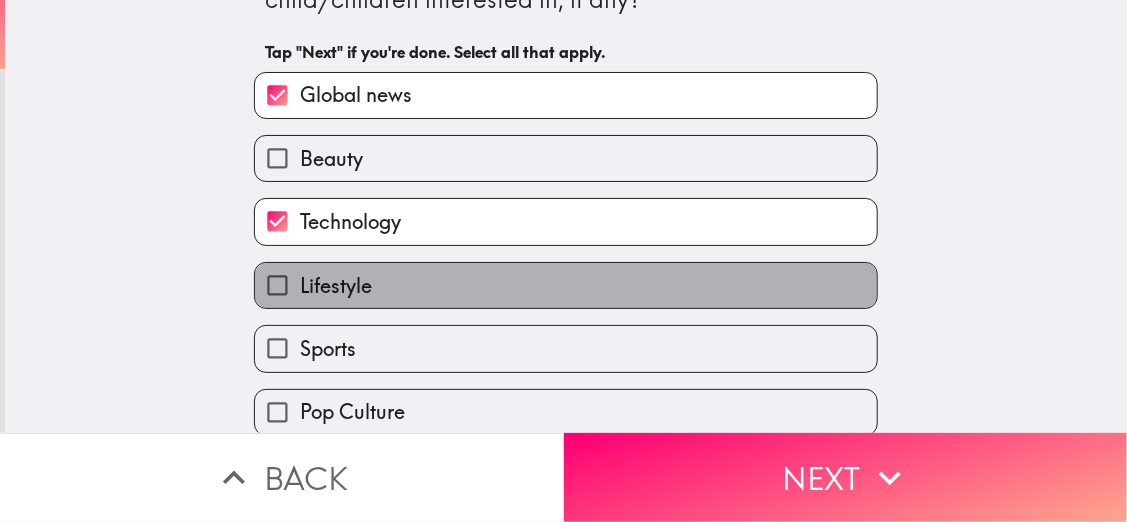 click on "Lifestyle" at bounding box center (566, 285) 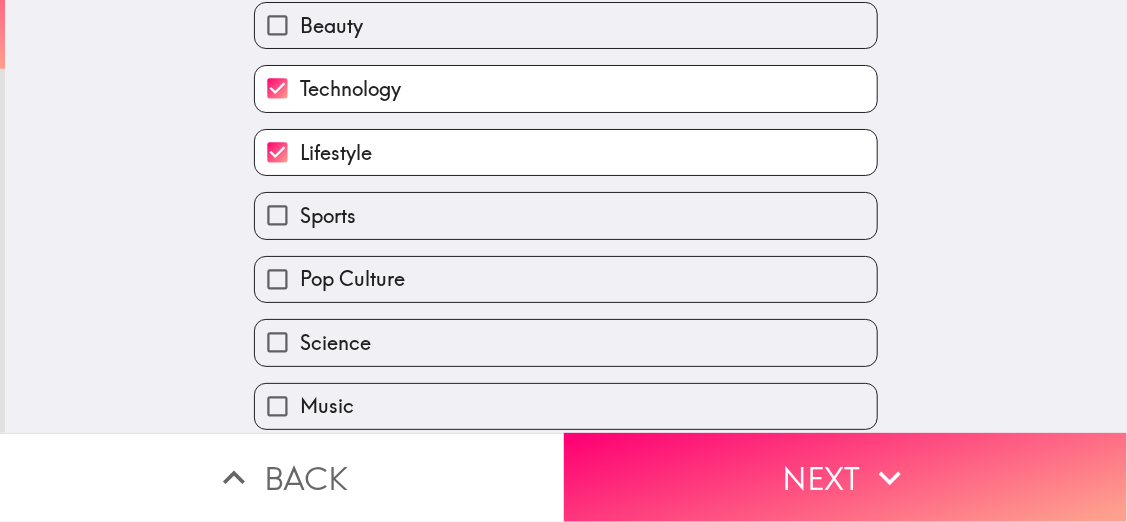 scroll, scrollTop: 225, scrollLeft: 0, axis: vertical 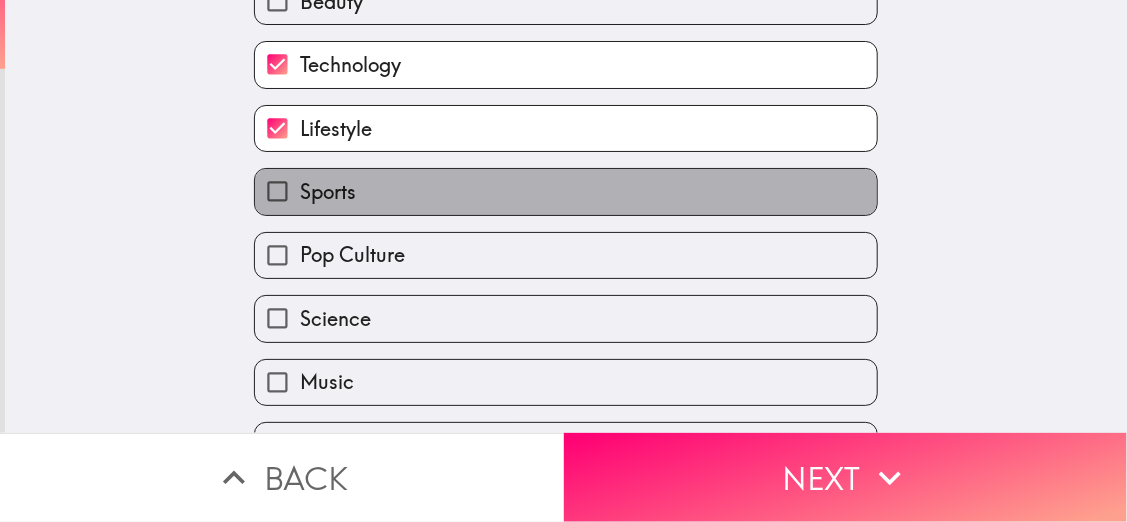 click on "Sports" at bounding box center (566, 191) 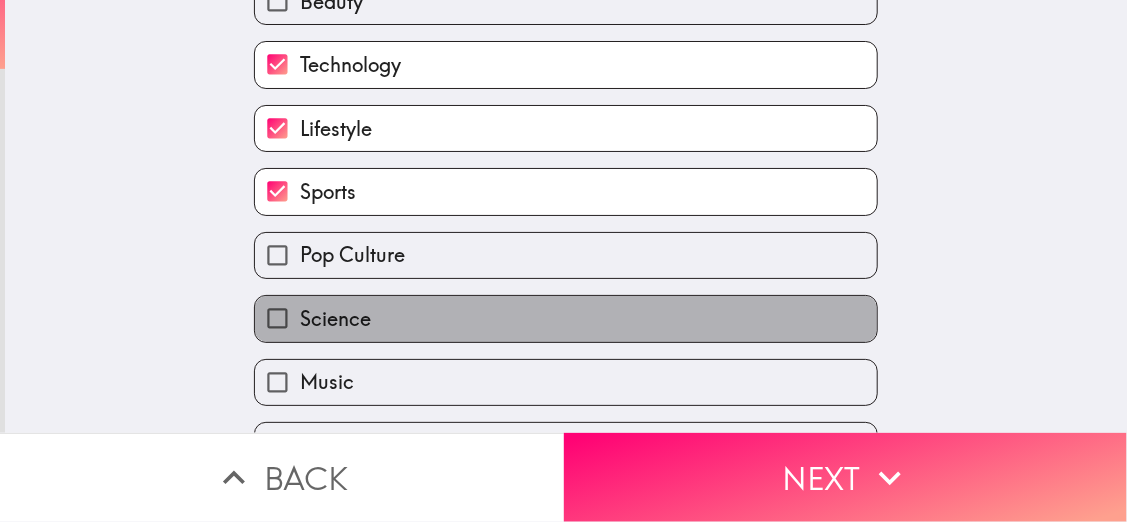 click on "Science" at bounding box center [566, 318] 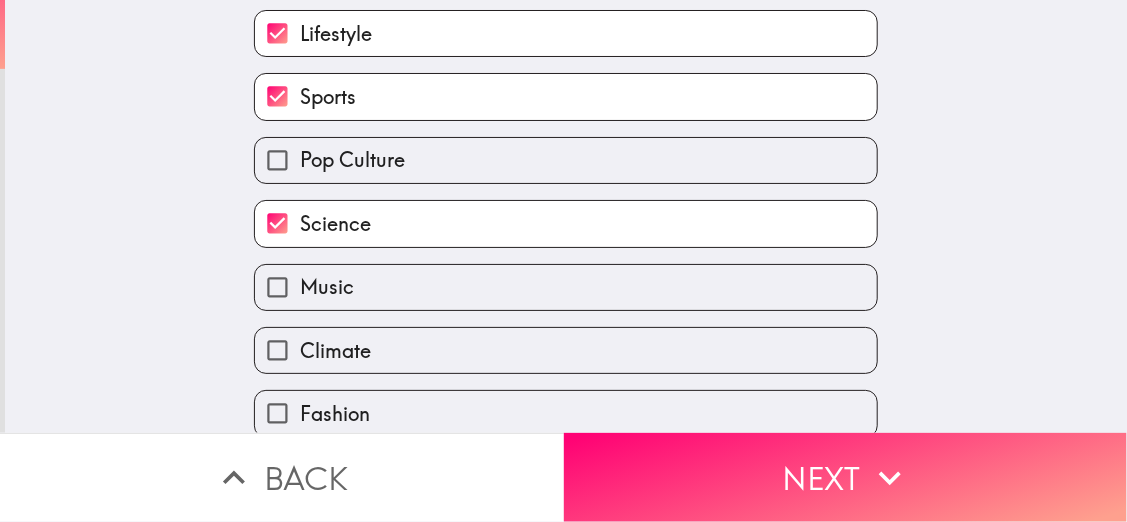 scroll, scrollTop: 318, scrollLeft: 0, axis: vertical 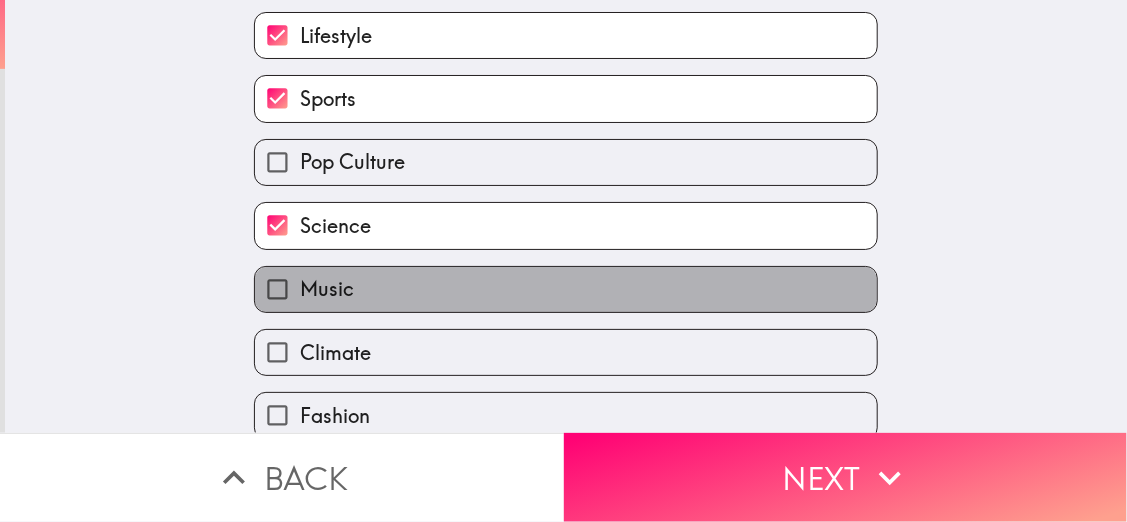 click on "Music" at bounding box center (566, 289) 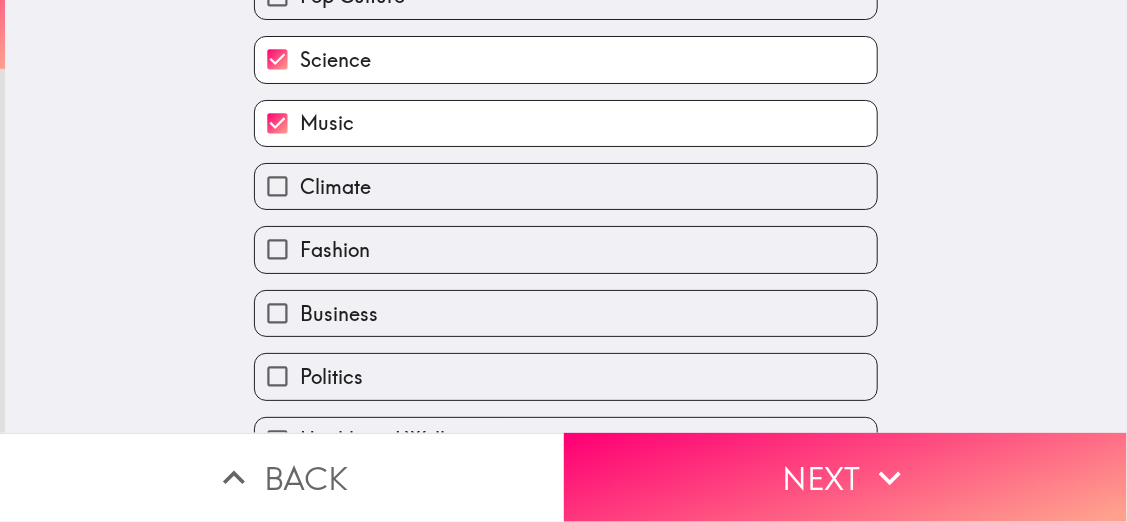 scroll, scrollTop: 534, scrollLeft: 0, axis: vertical 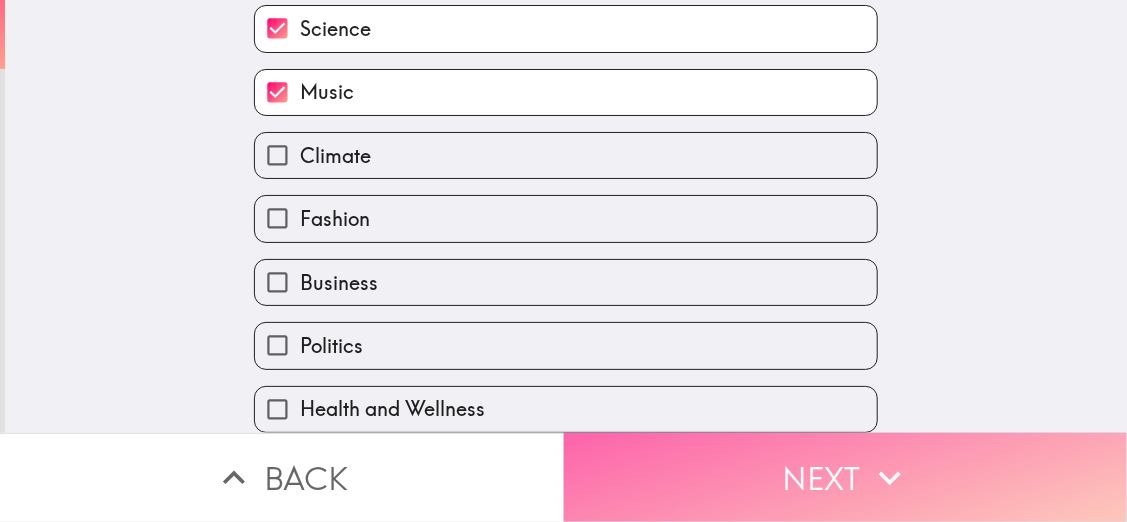 click on "Next" at bounding box center (846, 477) 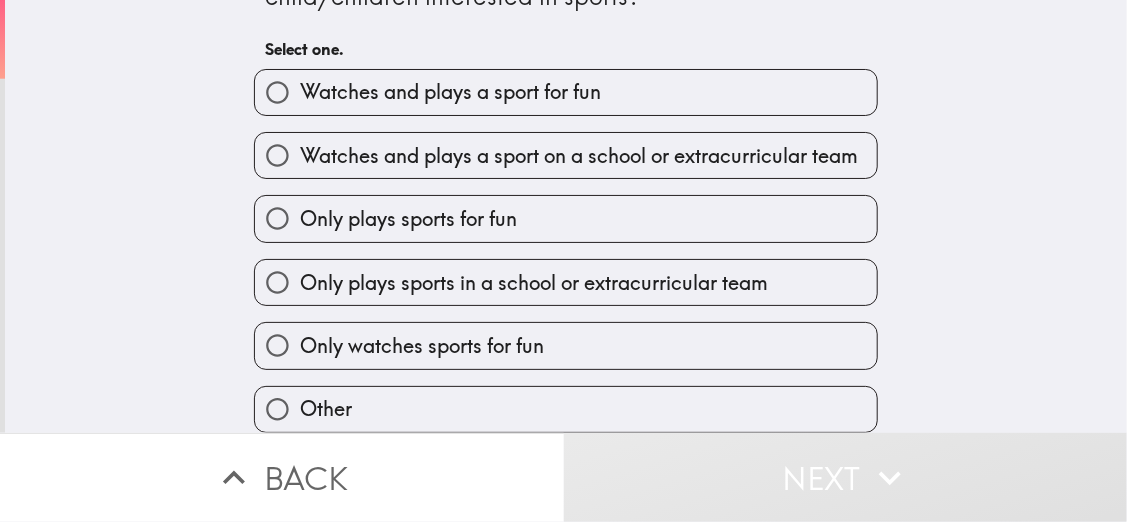 scroll, scrollTop: 0, scrollLeft: 0, axis: both 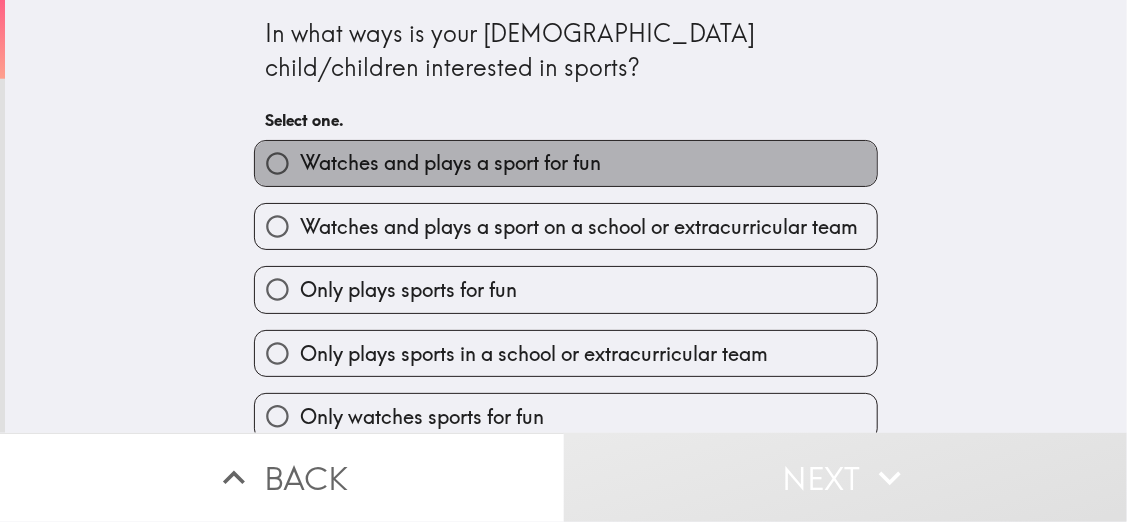 click on "Watches and plays a sport for fun" at bounding box center [566, 163] 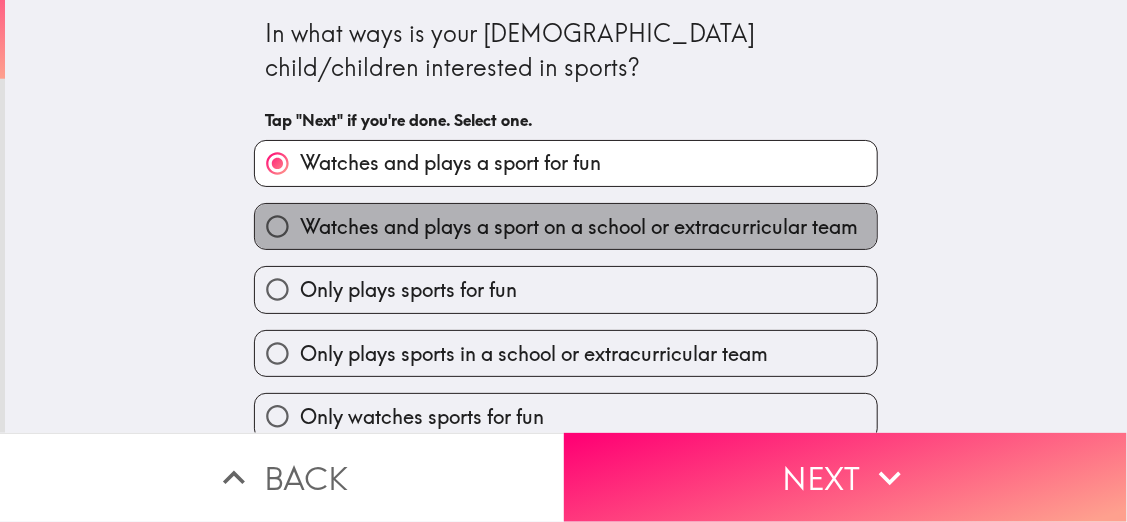 click on "Watches and plays a sport on a school or extracurricular team" at bounding box center [579, 227] 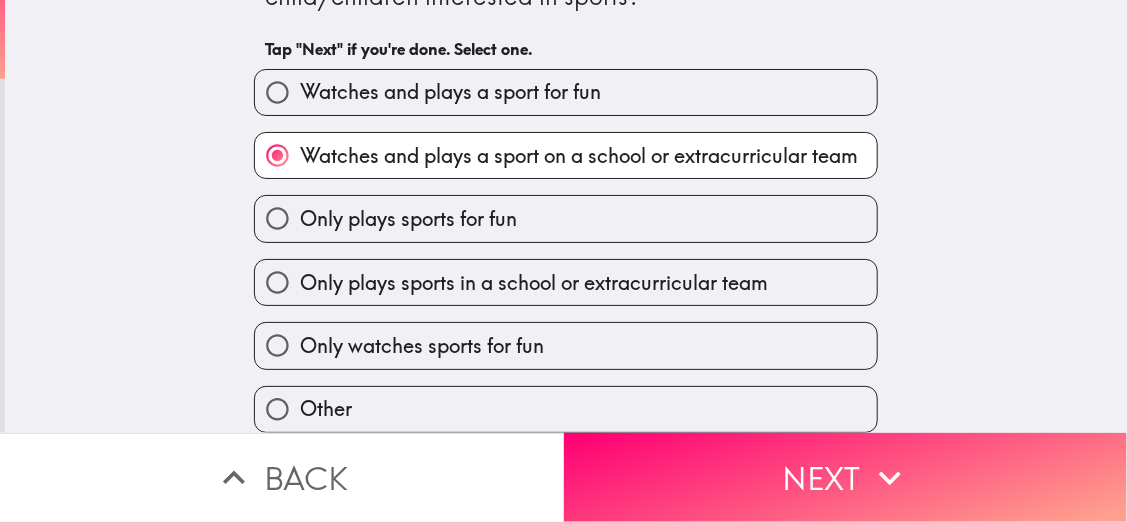 scroll, scrollTop: 88, scrollLeft: 0, axis: vertical 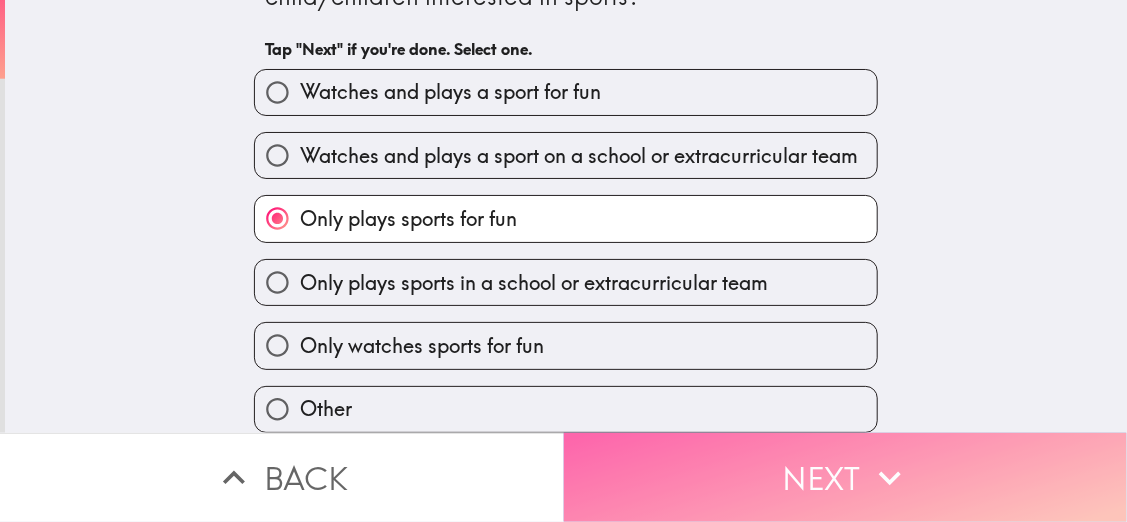click 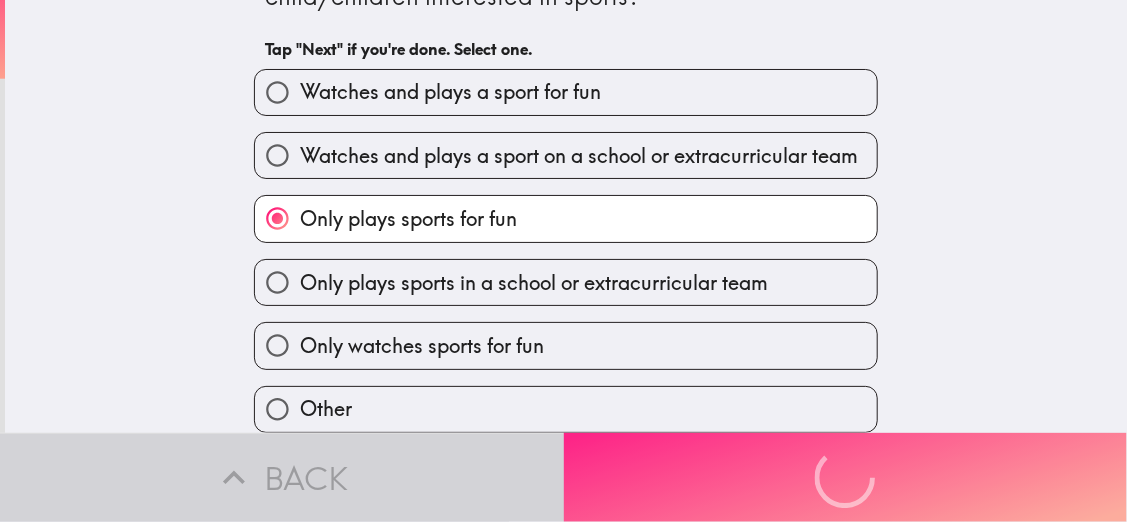 scroll, scrollTop: 0, scrollLeft: 0, axis: both 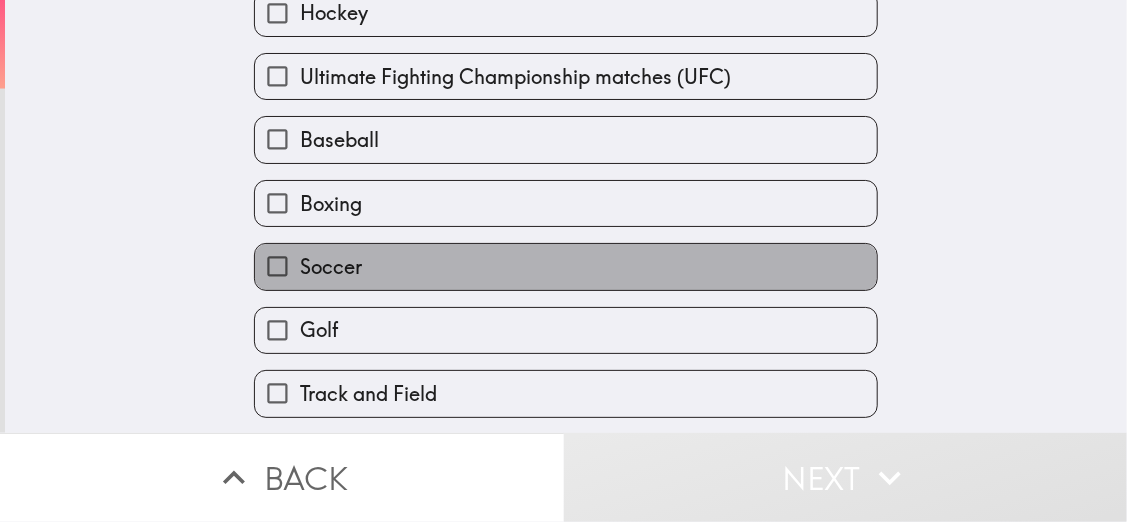 click on "Soccer" at bounding box center [566, 266] 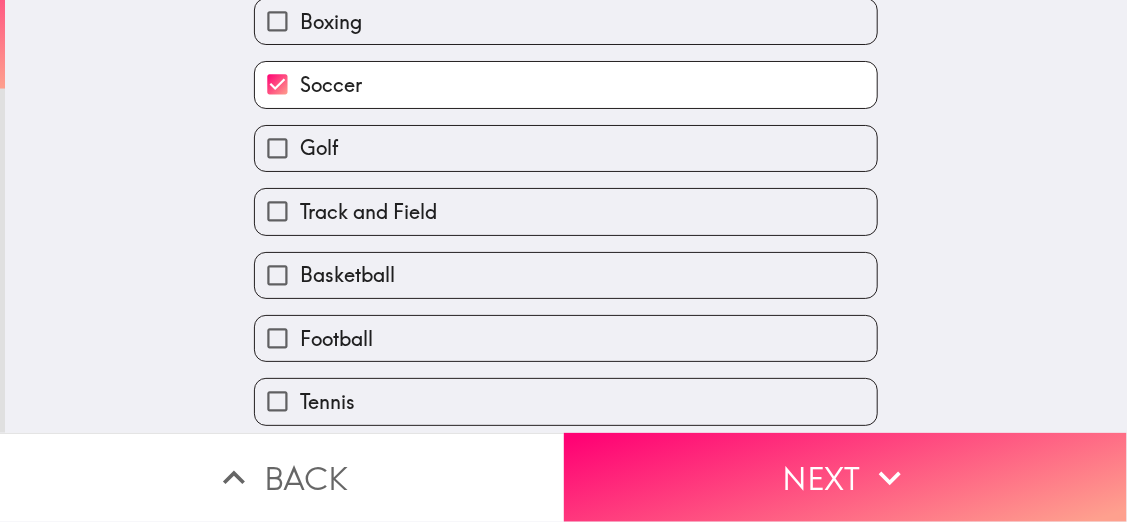 scroll, scrollTop: 331, scrollLeft: 0, axis: vertical 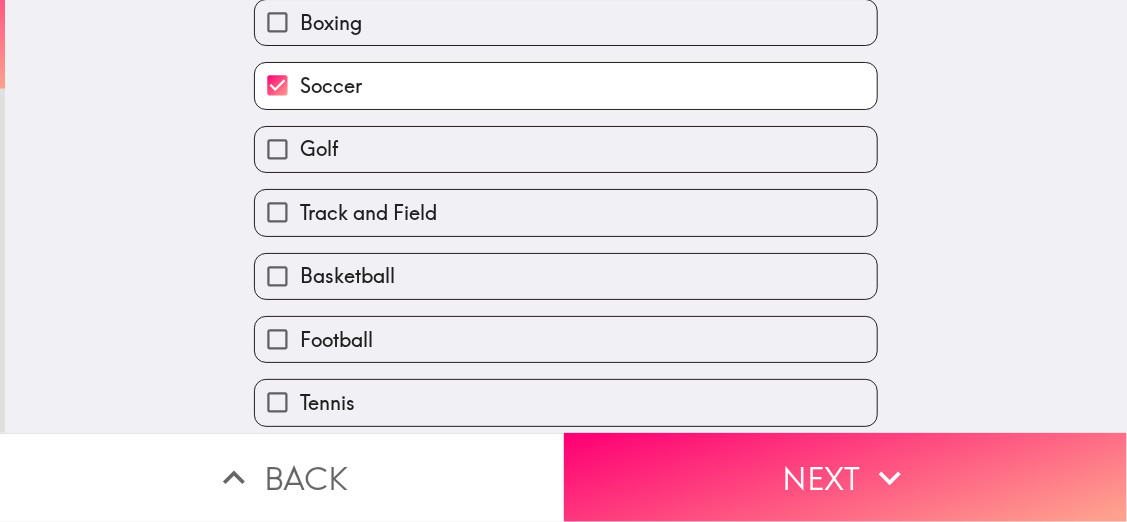 click on "Basketball" at bounding box center (566, 276) 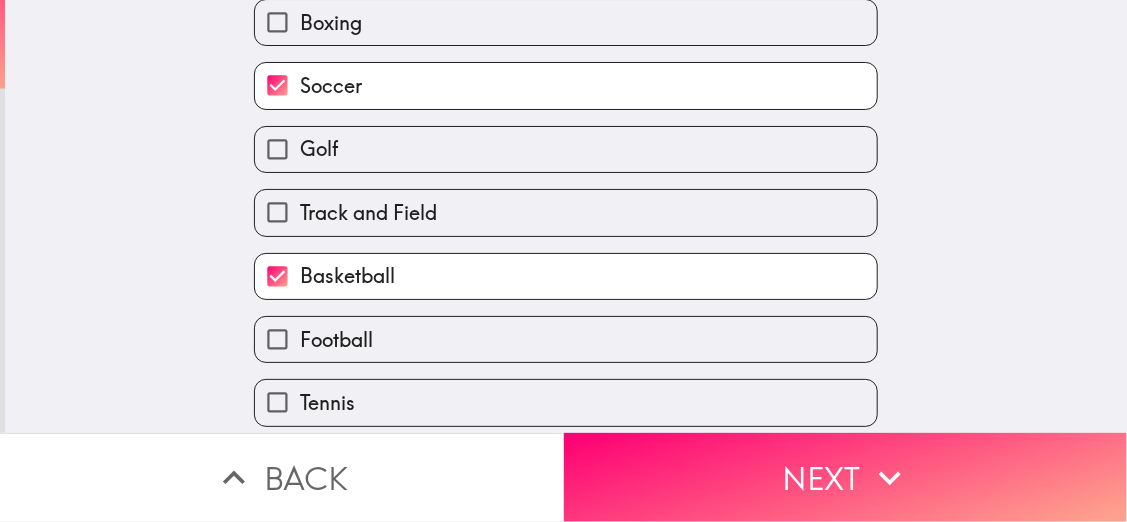 scroll, scrollTop: 407, scrollLeft: 0, axis: vertical 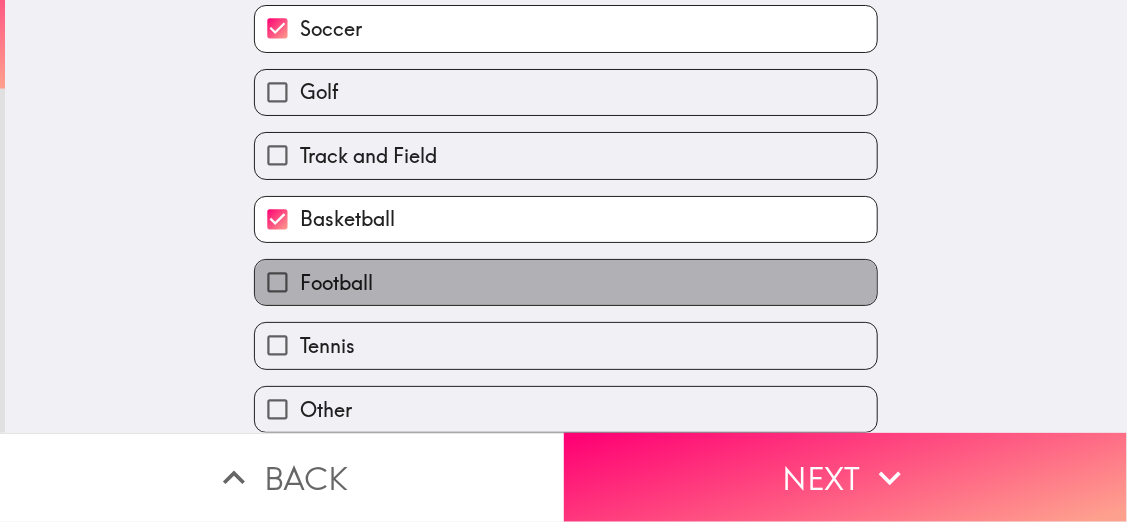 click on "Football" at bounding box center (566, 282) 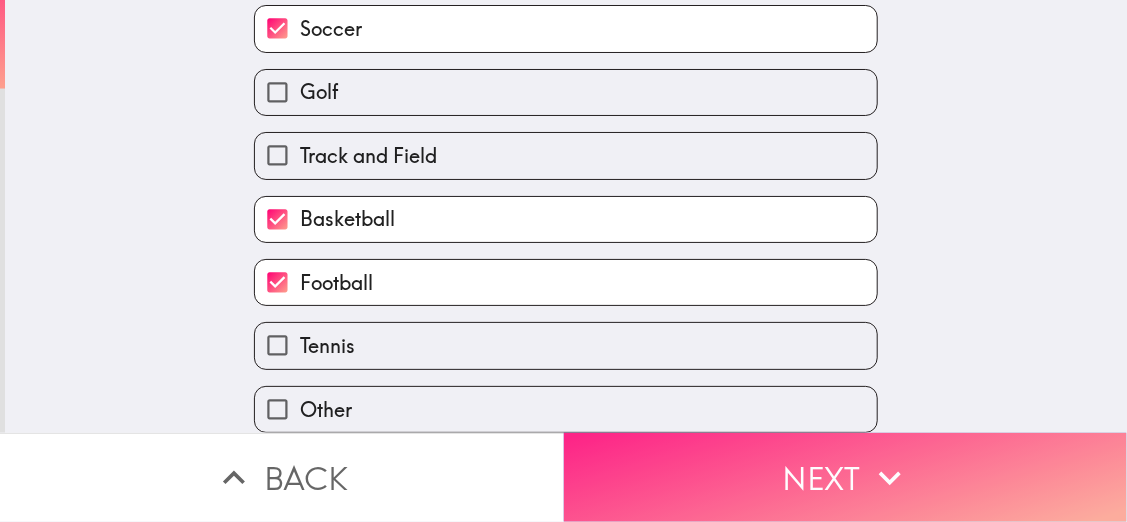 click on "Next" at bounding box center [846, 477] 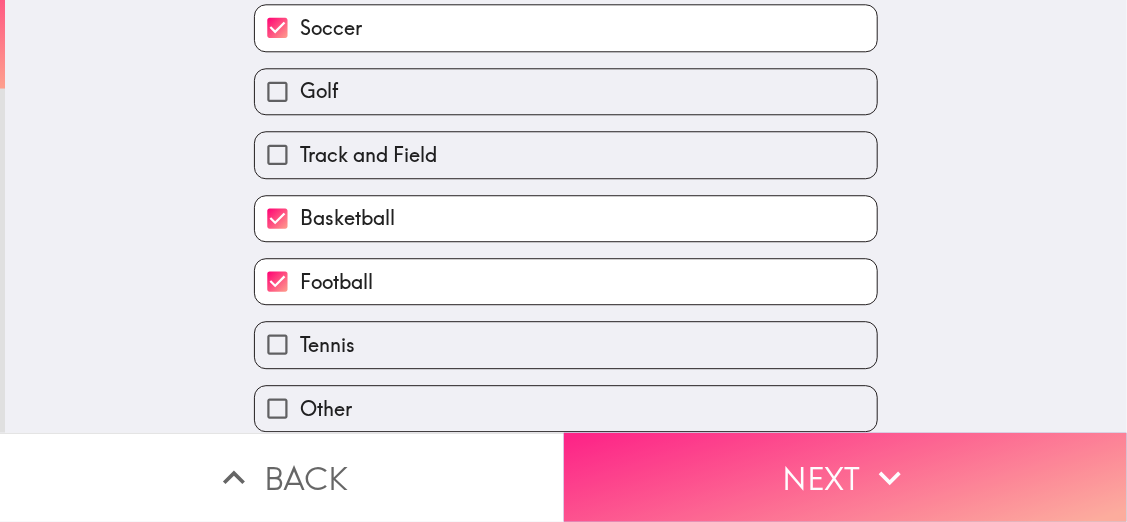 scroll, scrollTop: 395, scrollLeft: 0, axis: vertical 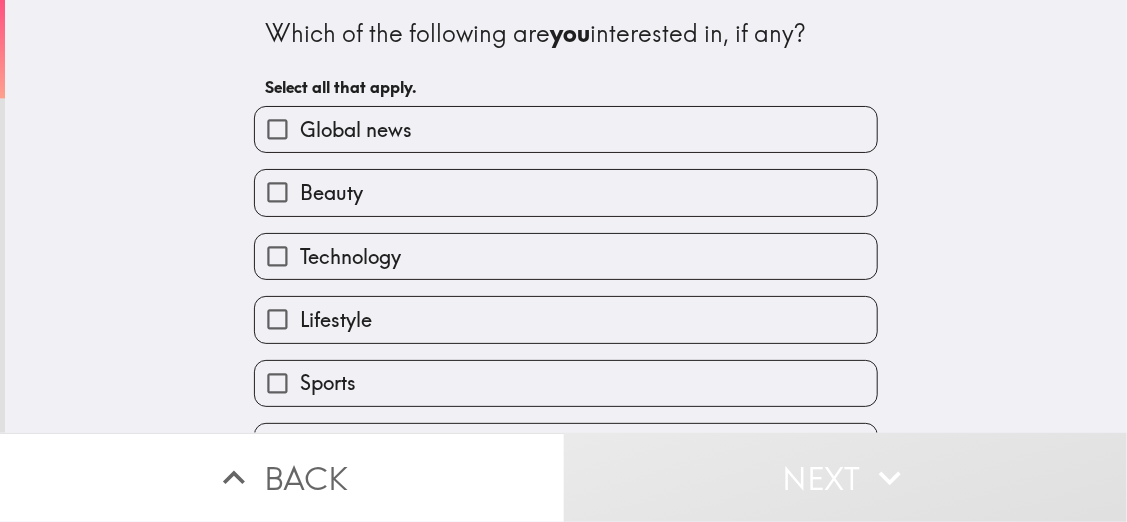 click on "Global news" at bounding box center [566, 129] 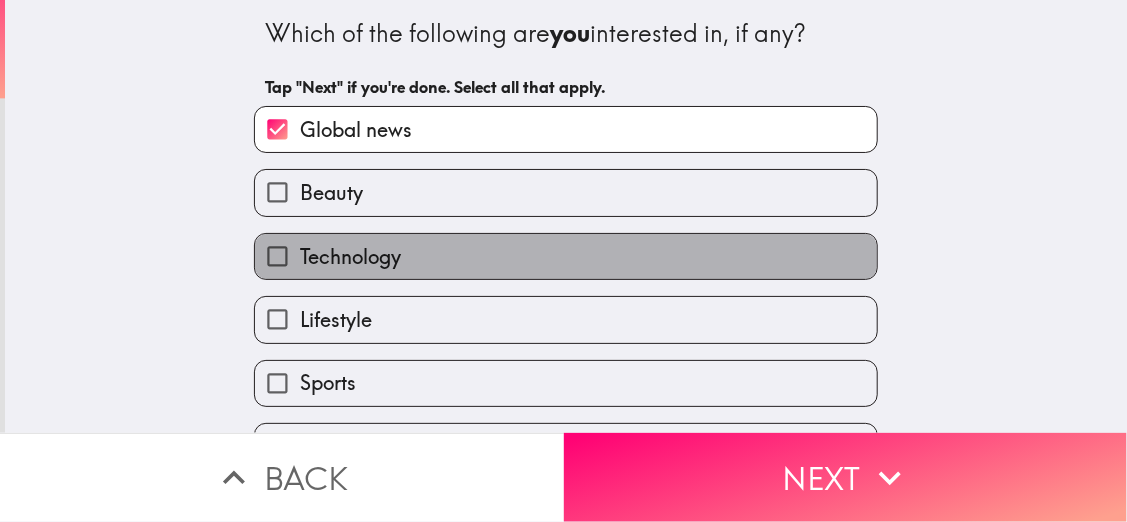 click on "Technology" at bounding box center [566, 256] 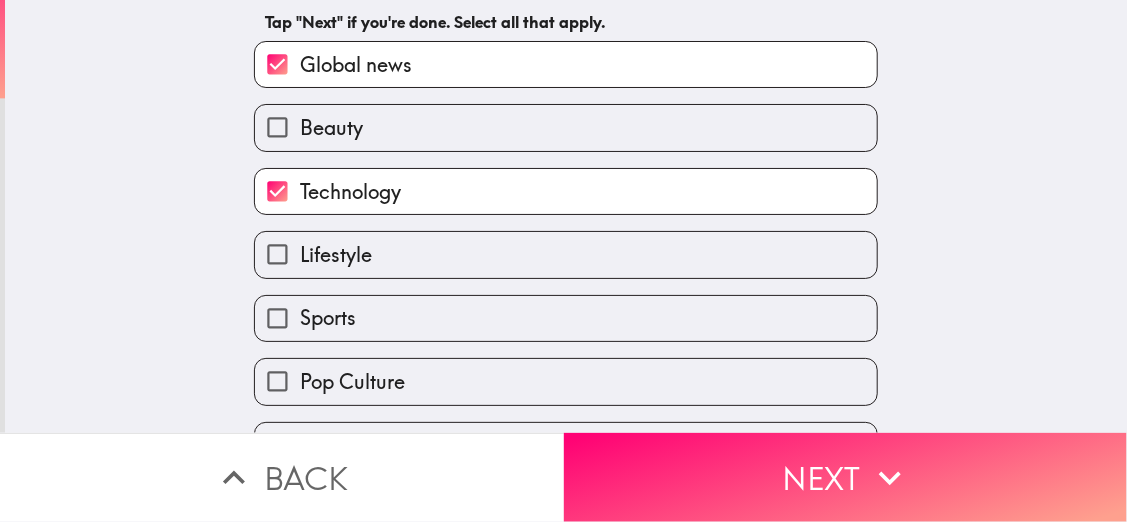 scroll, scrollTop: 108, scrollLeft: 0, axis: vertical 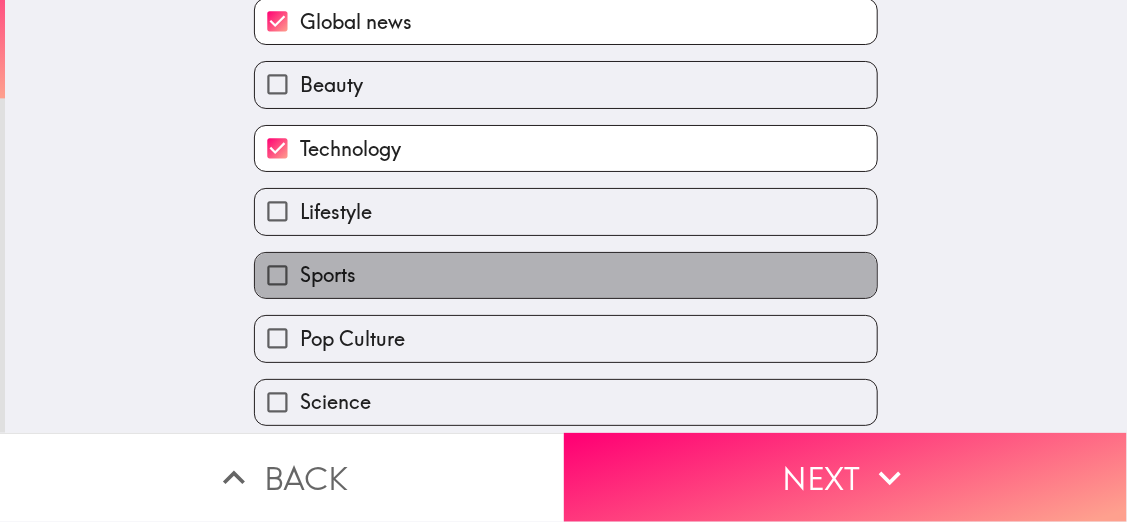click on "Sports" at bounding box center [566, 275] 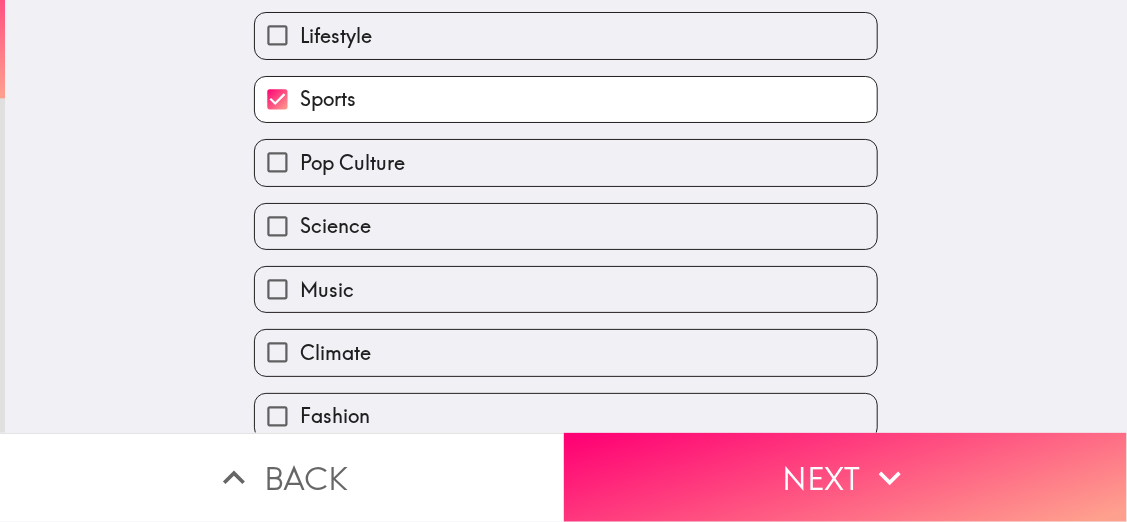 scroll, scrollTop: 284, scrollLeft: 0, axis: vertical 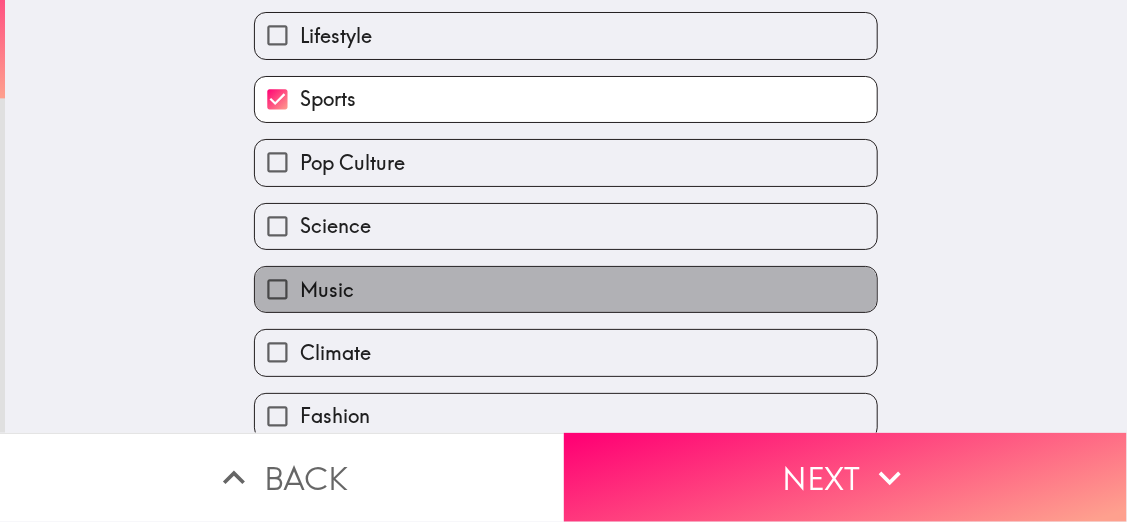 click on "Music" at bounding box center (566, 289) 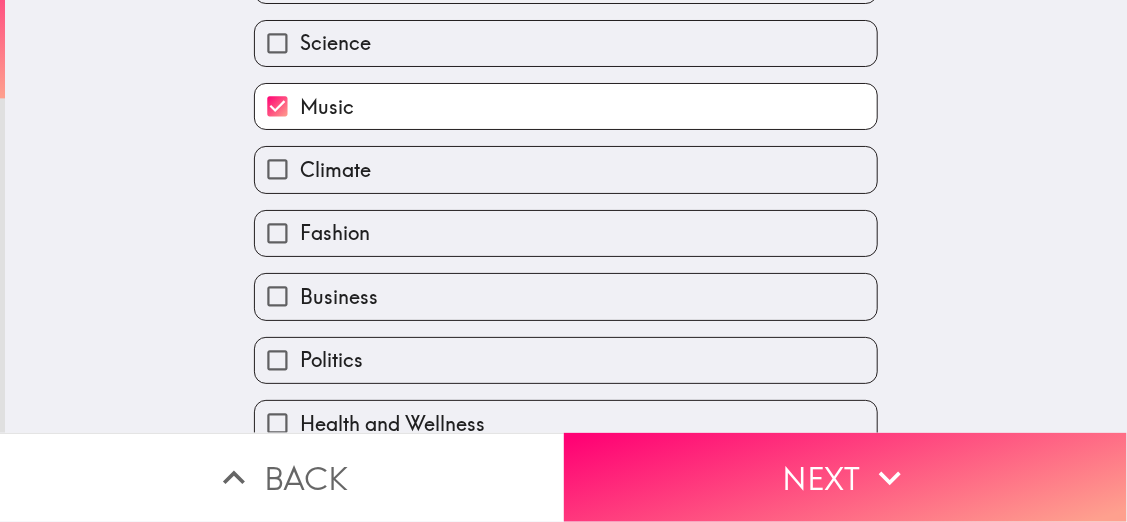 scroll, scrollTop: 501, scrollLeft: 0, axis: vertical 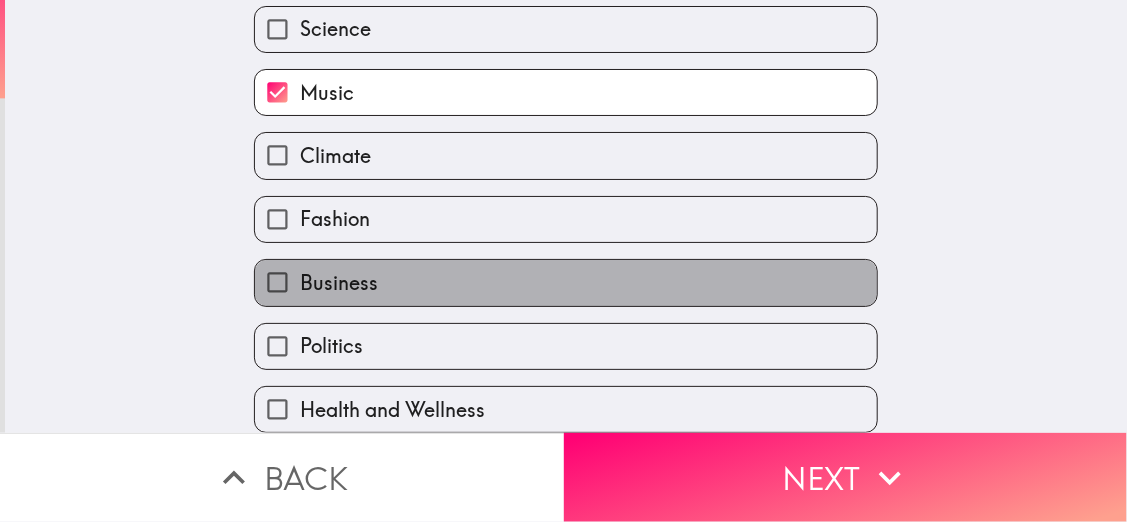 click on "Business" at bounding box center (566, 282) 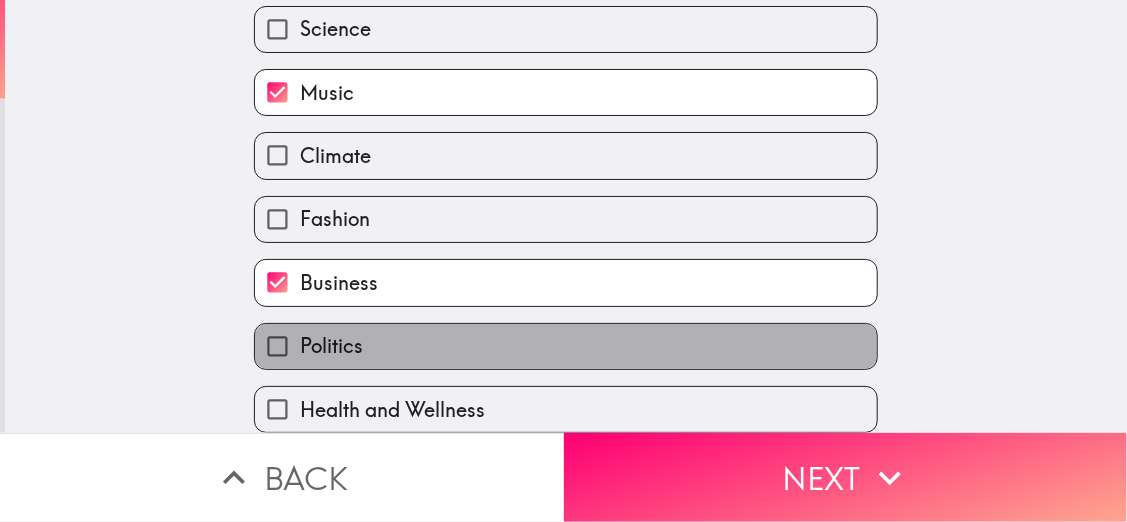 click on "Politics" at bounding box center [566, 346] 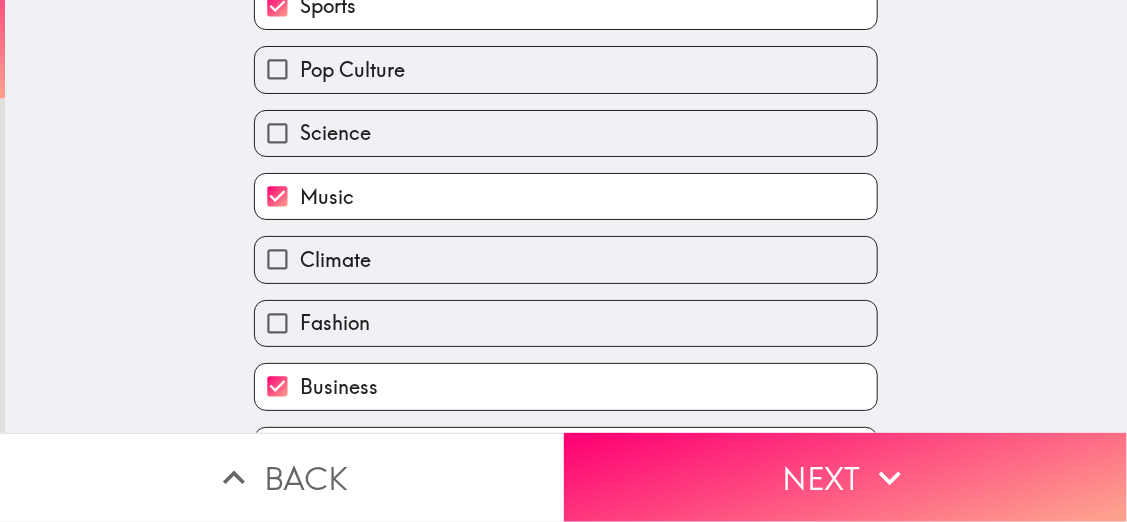 scroll, scrollTop: 501, scrollLeft: 0, axis: vertical 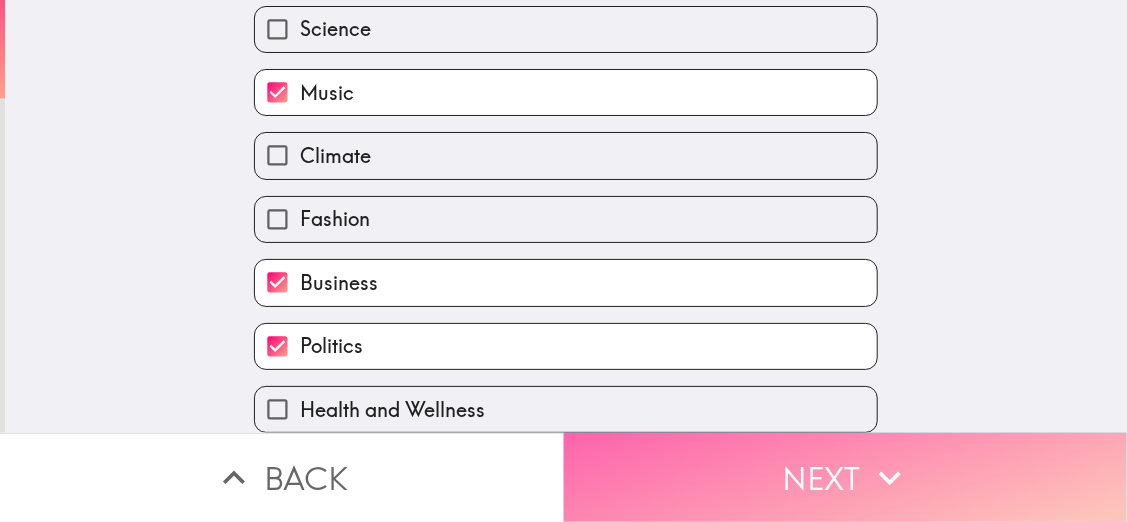 click 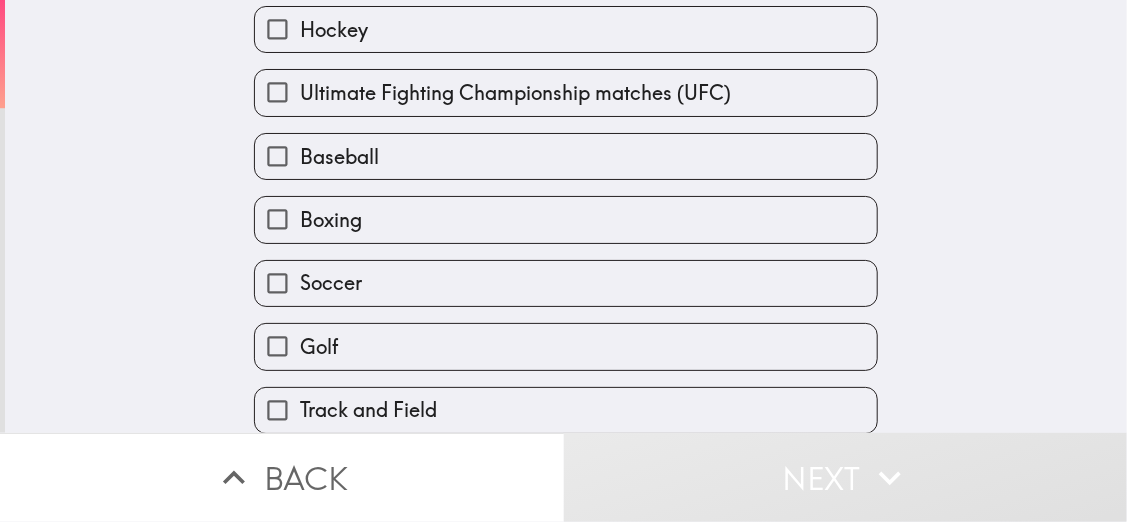 scroll, scrollTop: 0, scrollLeft: 0, axis: both 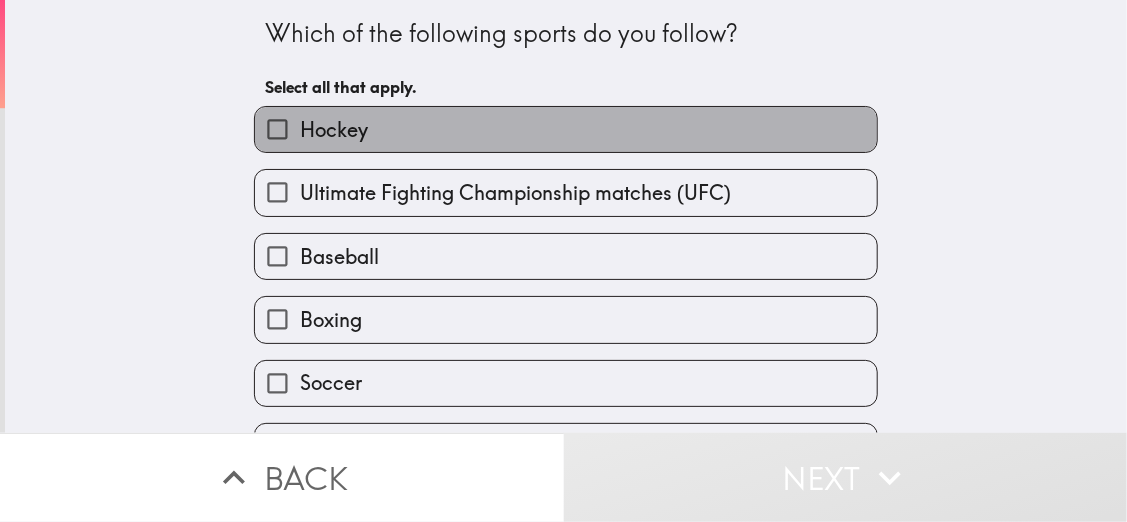 click on "Hockey" at bounding box center (566, 129) 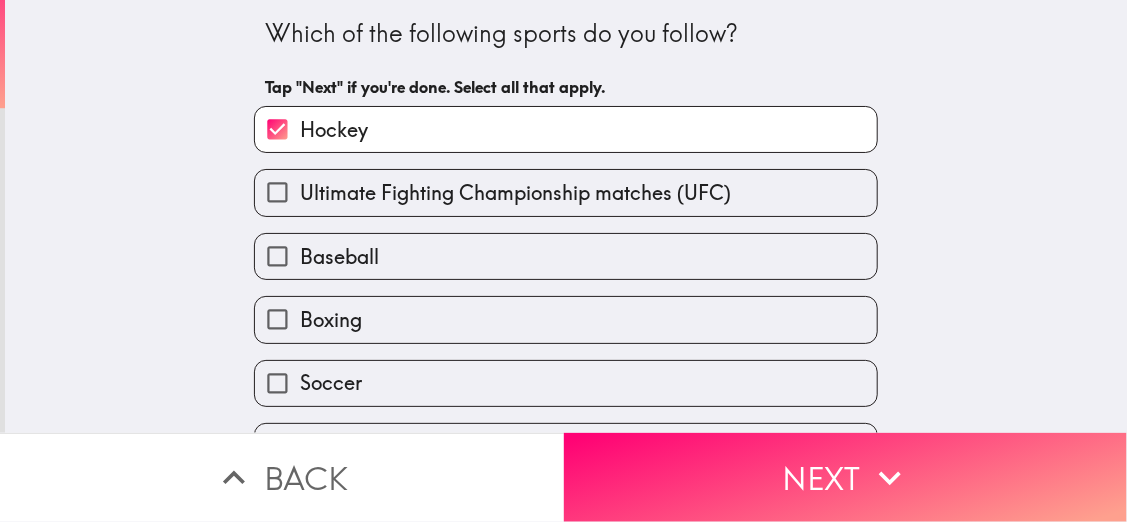 click on "Baseball" at bounding box center (566, 256) 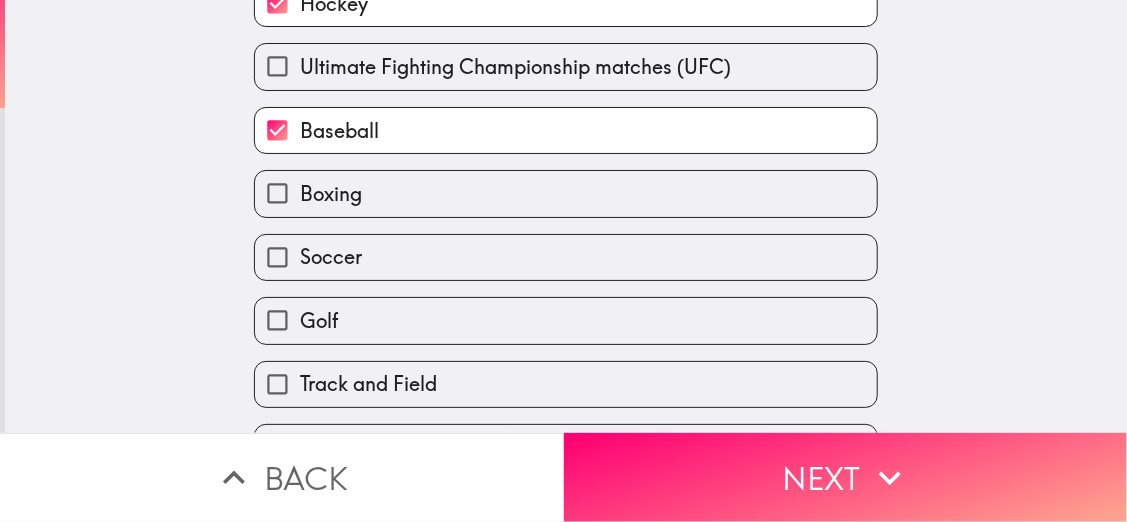 scroll, scrollTop: 136, scrollLeft: 0, axis: vertical 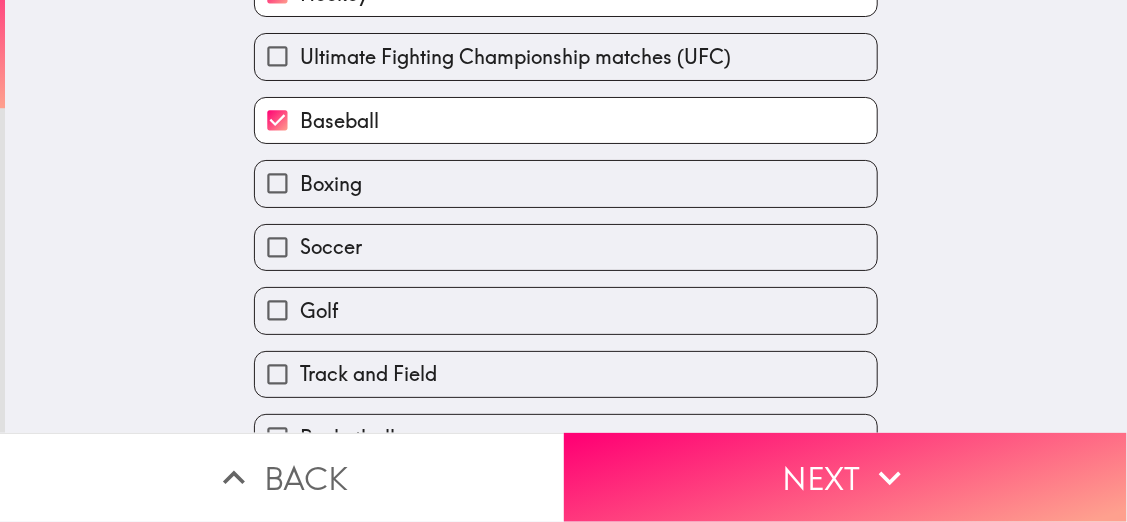 click on "Soccer" at bounding box center [566, 247] 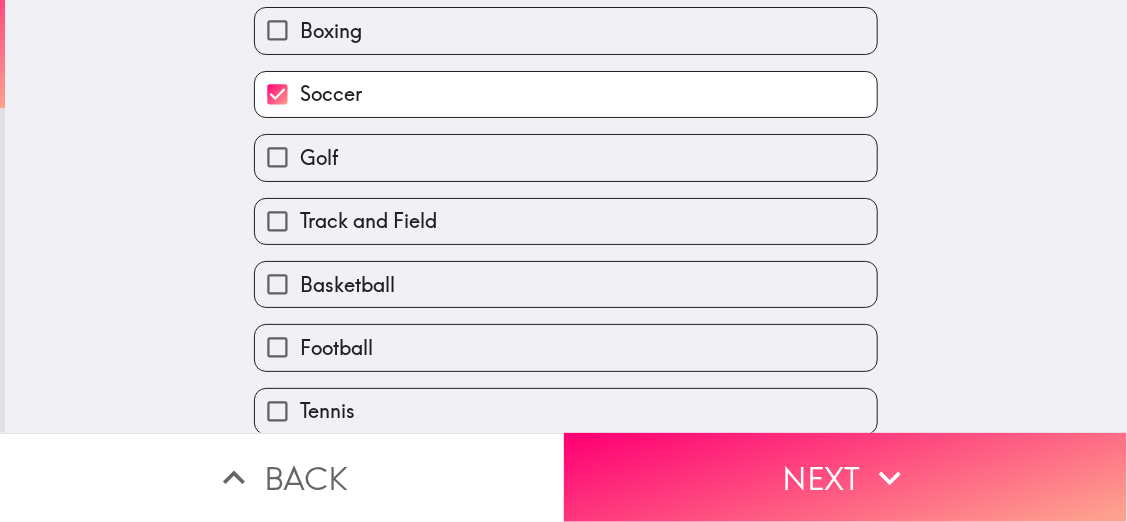 scroll, scrollTop: 291, scrollLeft: 0, axis: vertical 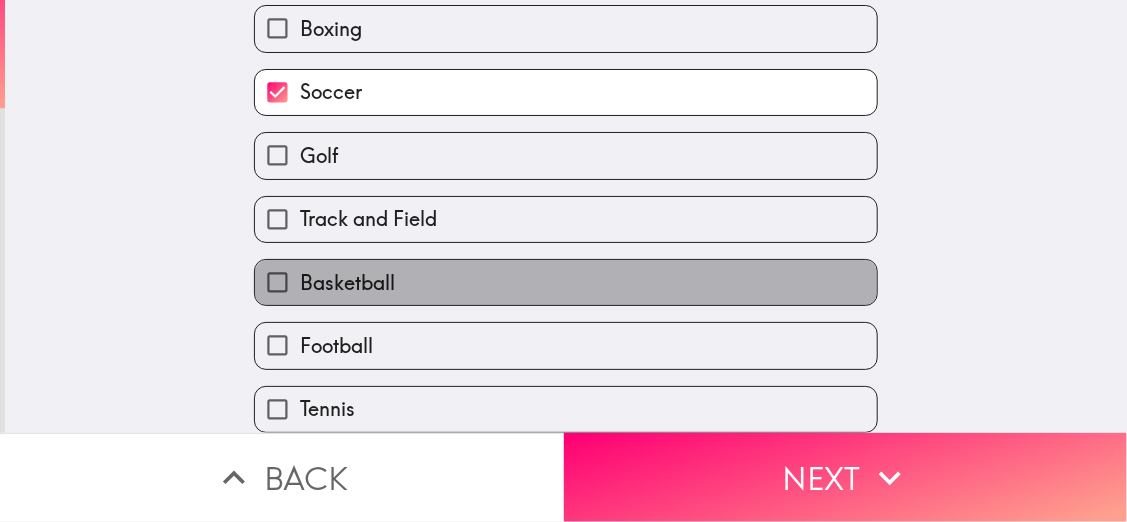 click on "Basketball" at bounding box center (566, 282) 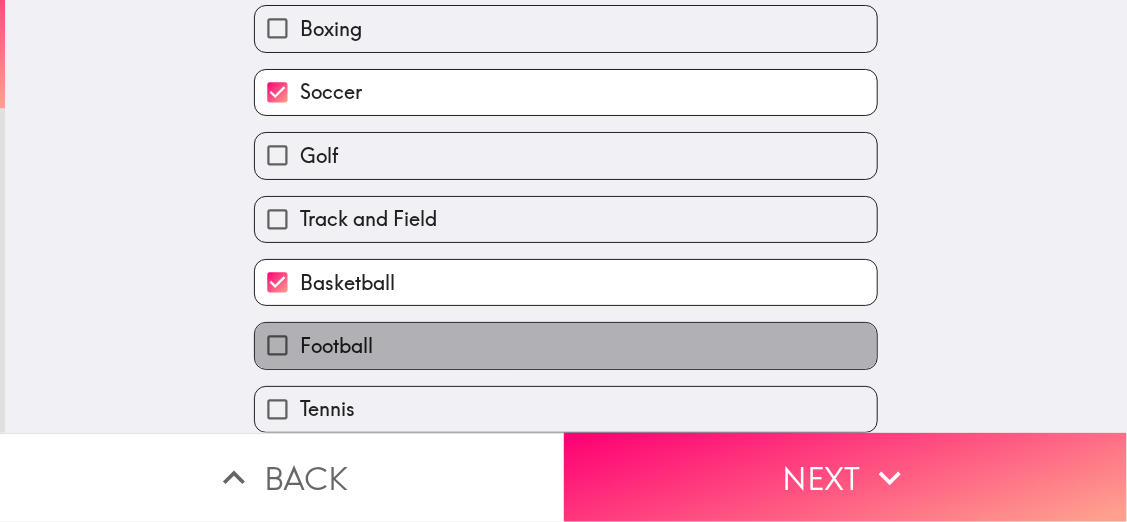 click on "Football" at bounding box center [566, 345] 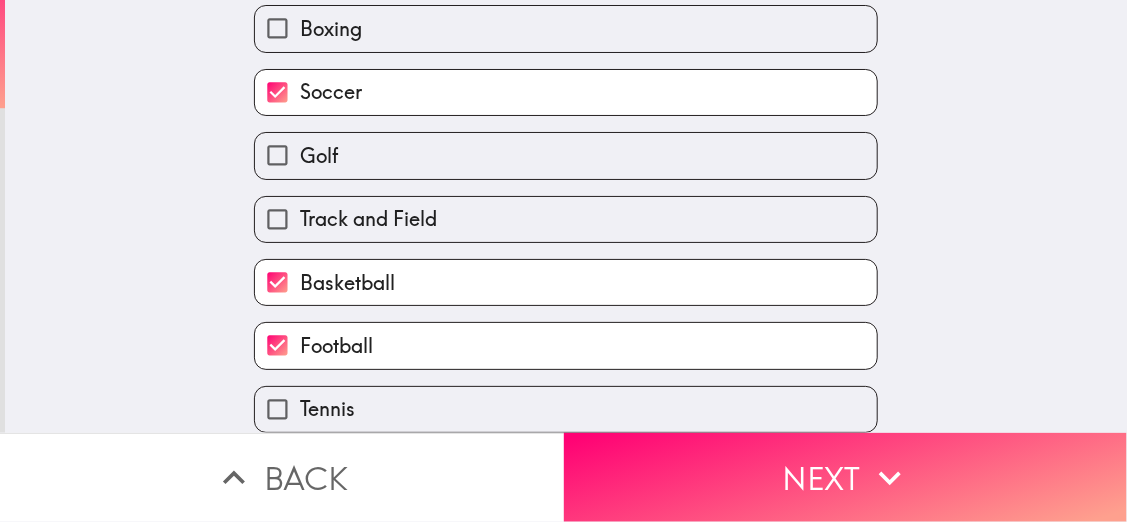 scroll, scrollTop: 373, scrollLeft: 0, axis: vertical 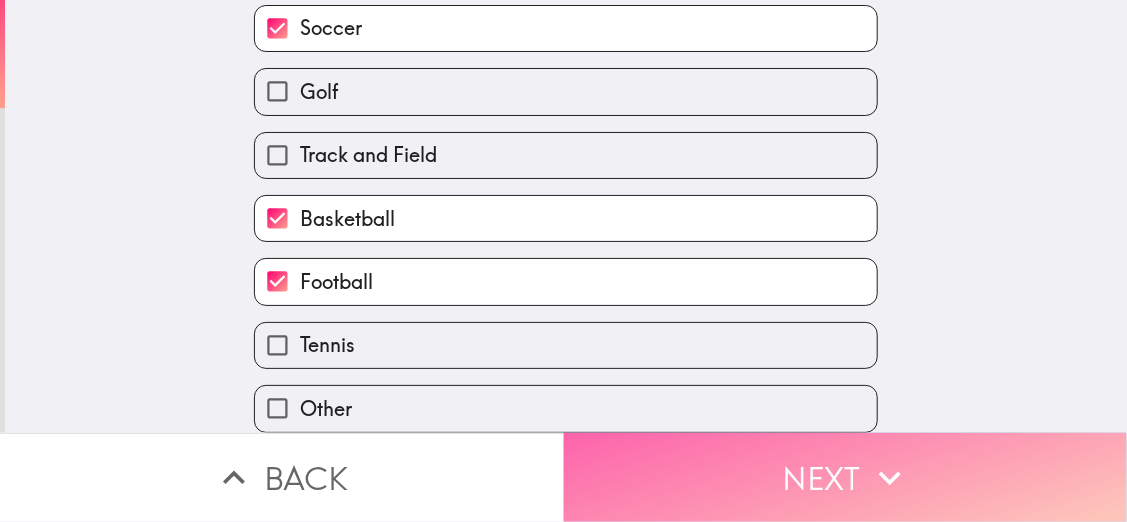 click on "Next" at bounding box center [846, 477] 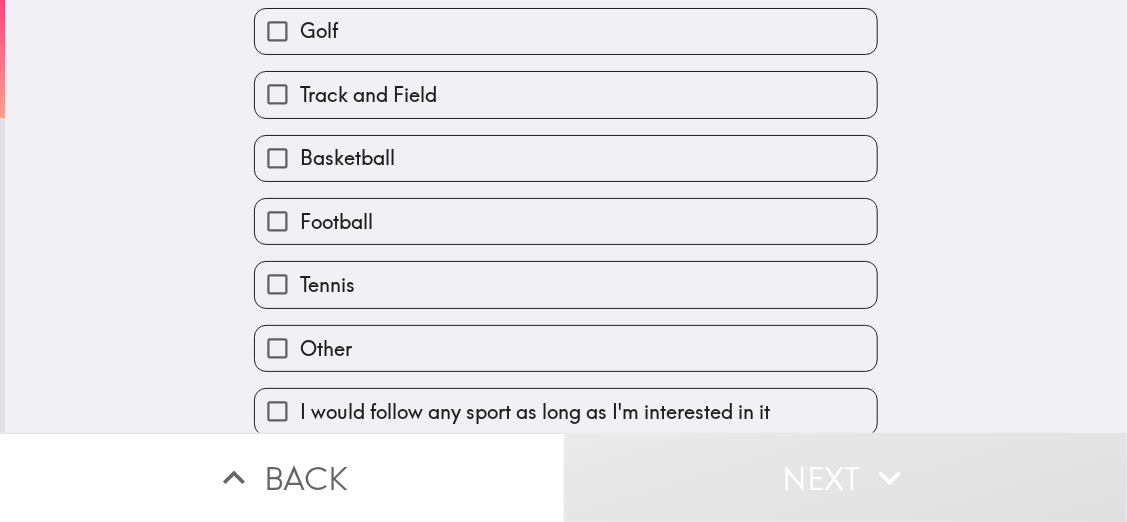 scroll, scrollTop: 471, scrollLeft: 0, axis: vertical 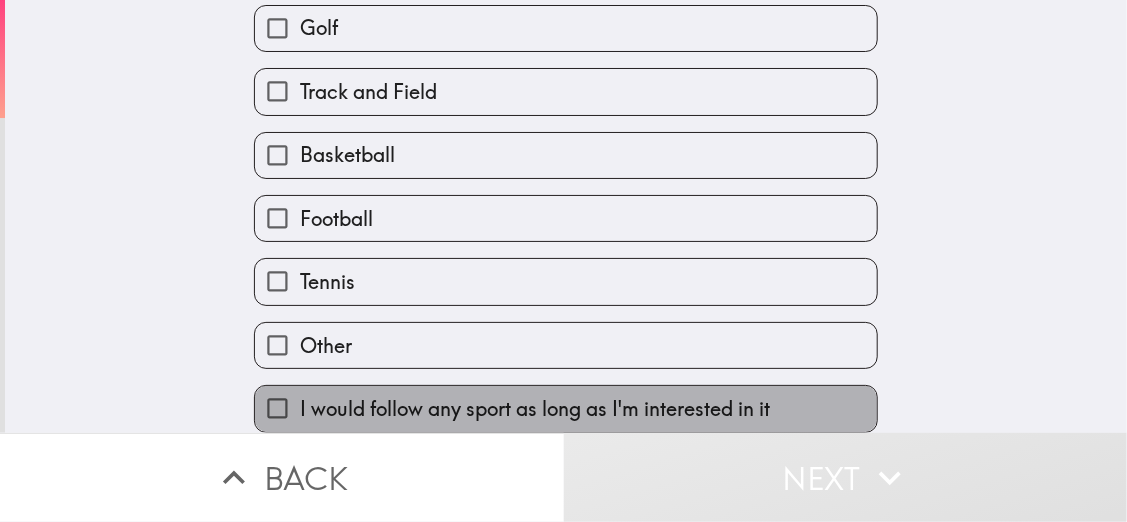 click on "I would follow any sport as long as I'm interested in it" at bounding box center (566, 408) 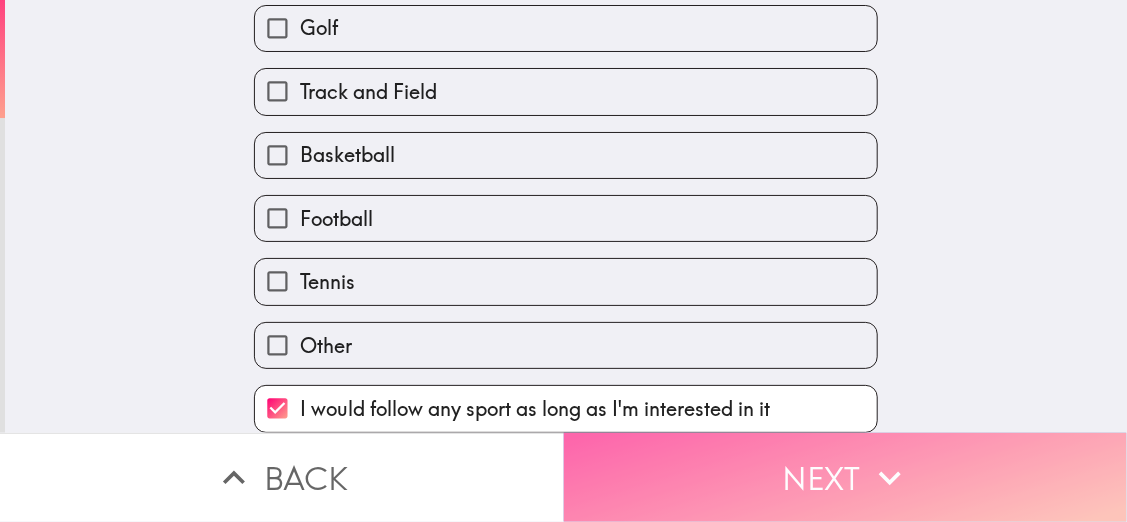 click on "Next" at bounding box center (846, 477) 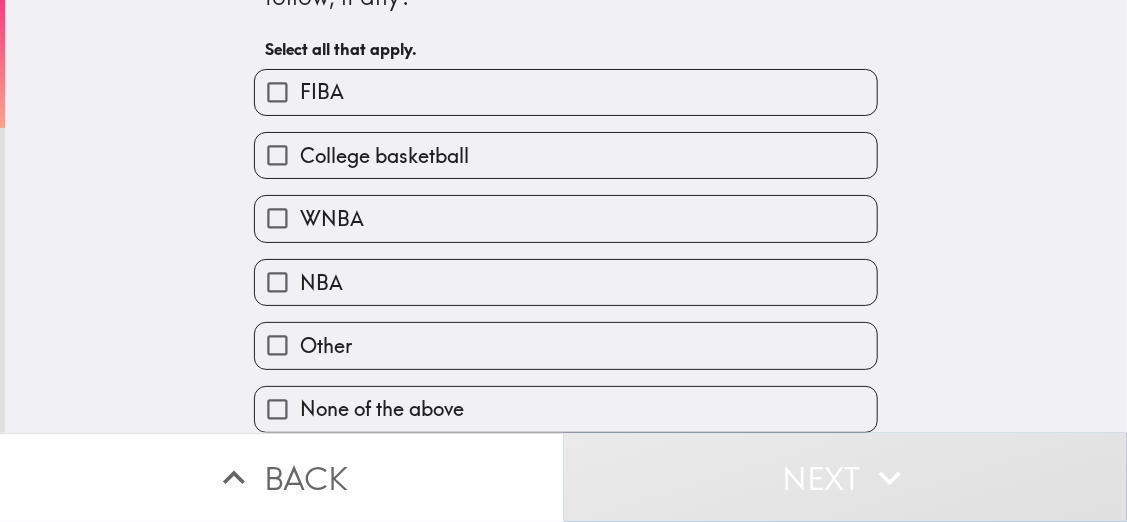 scroll, scrollTop: 88, scrollLeft: 0, axis: vertical 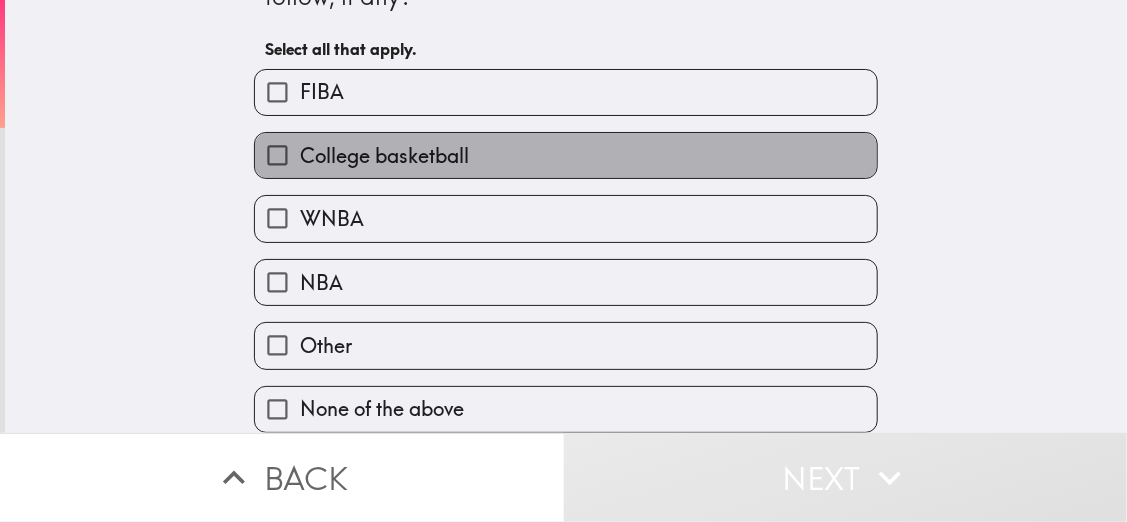 click on "College basketball" at bounding box center (566, 155) 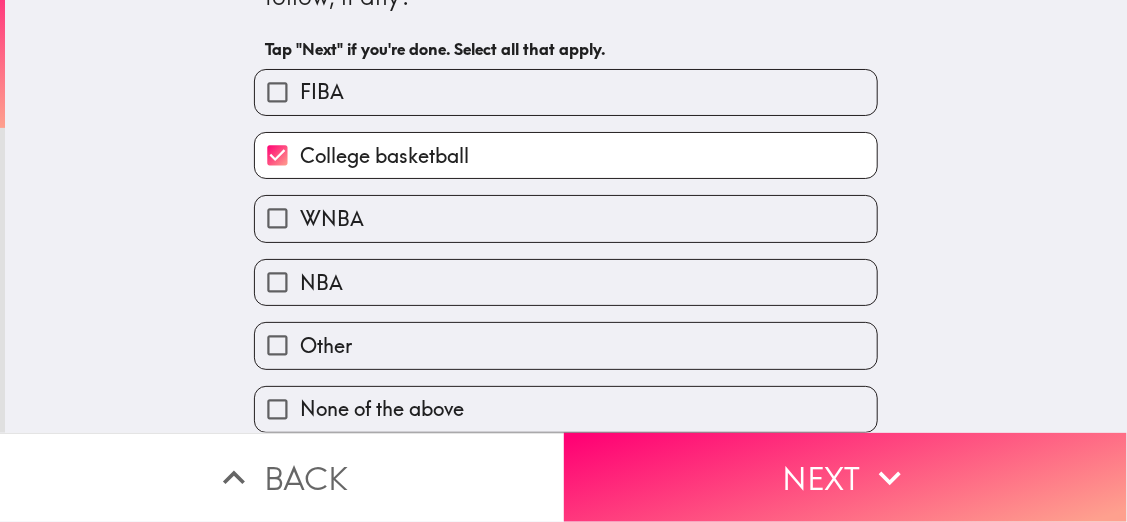 click on "WNBA" at bounding box center [566, 218] 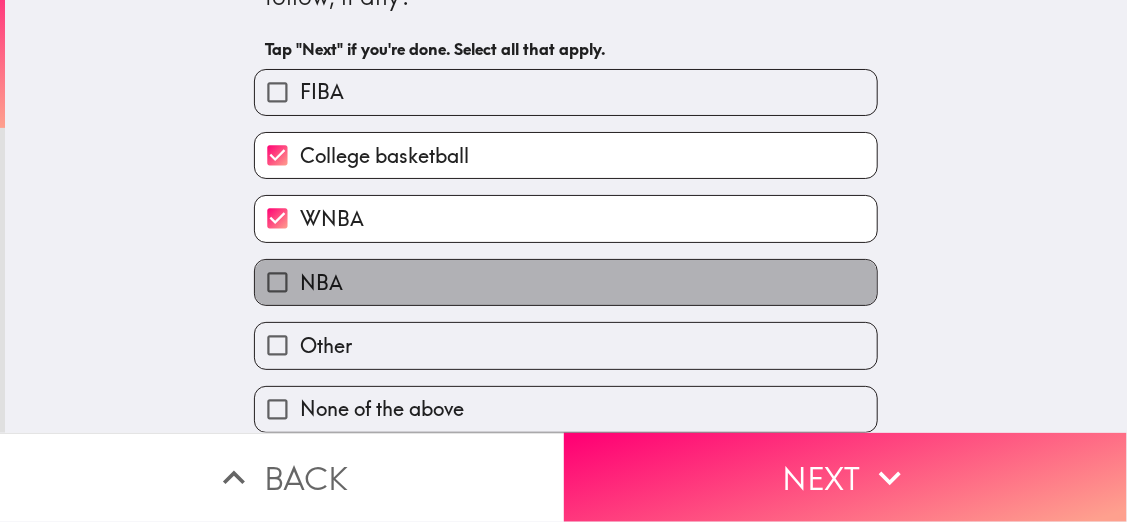 click on "NBA" at bounding box center [566, 282] 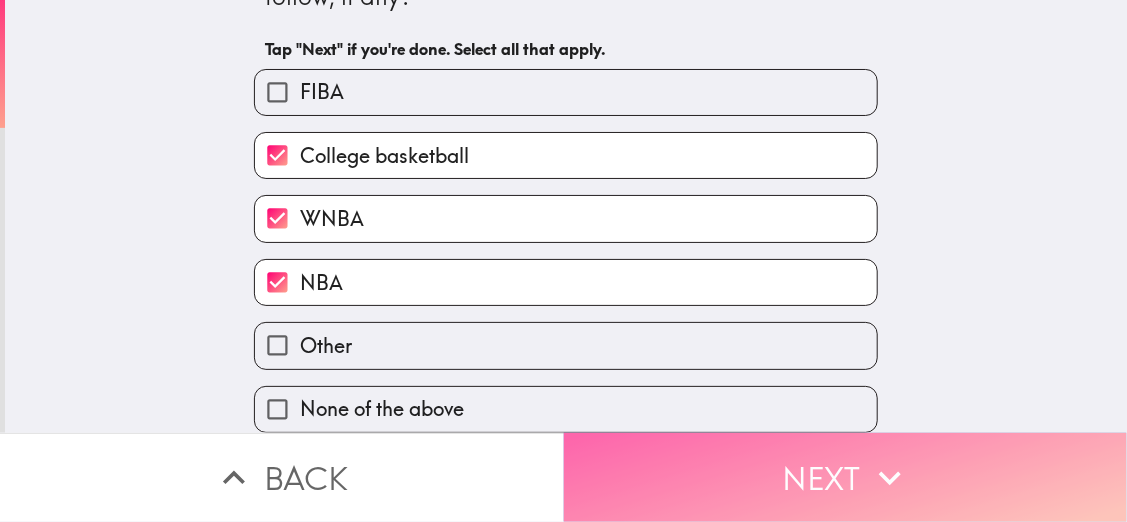 click on "Next" at bounding box center [846, 477] 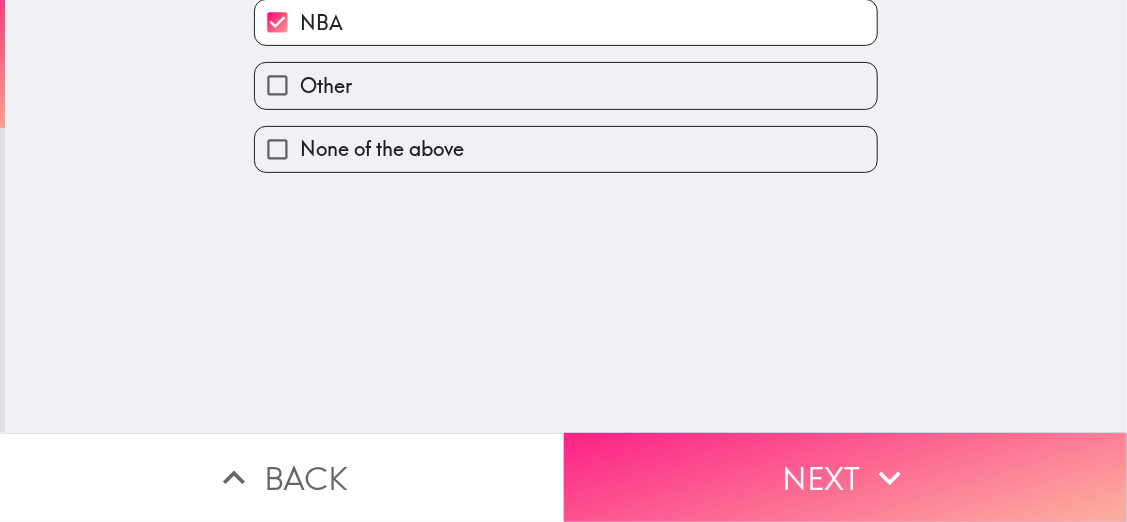 scroll, scrollTop: 0, scrollLeft: 0, axis: both 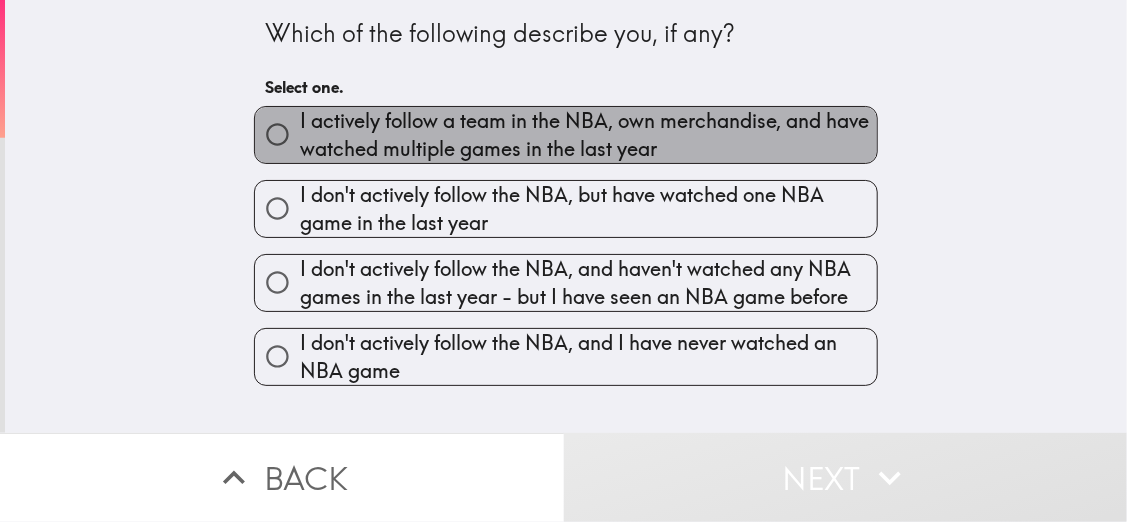 click on "I actively follow a team in the NBA, own merchandise, and have watched multiple games in the last year" at bounding box center [588, 135] 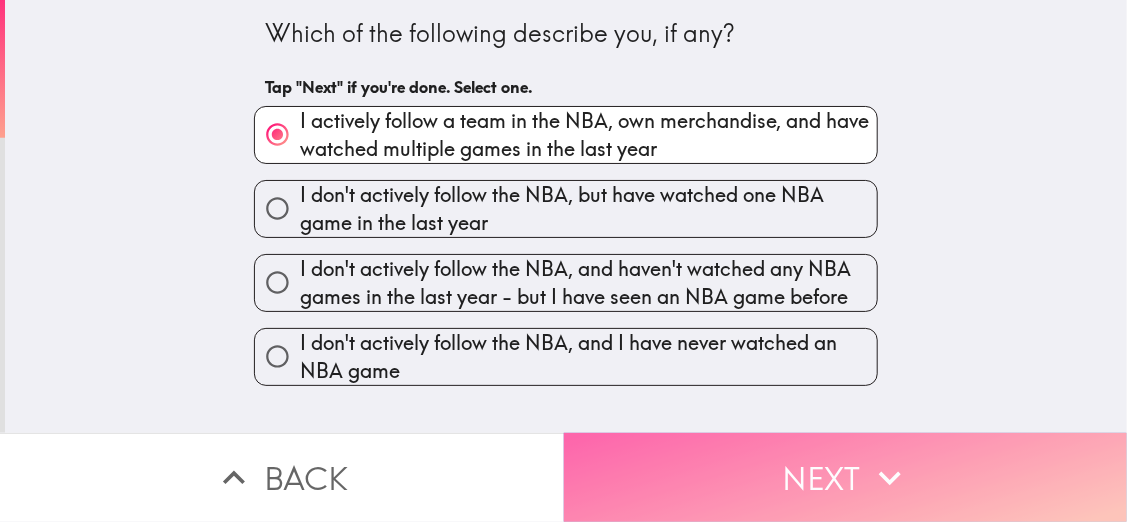 click on "Next" at bounding box center (846, 477) 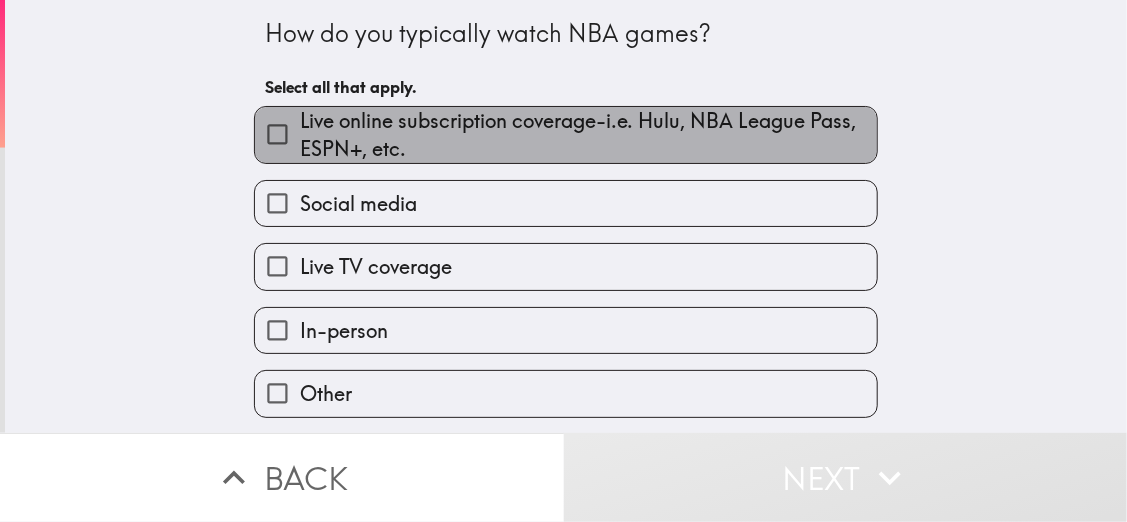 click on "Live online subscription coverage-i.e. Hulu, NBA League Pass, ESPN+, etc." at bounding box center (588, 135) 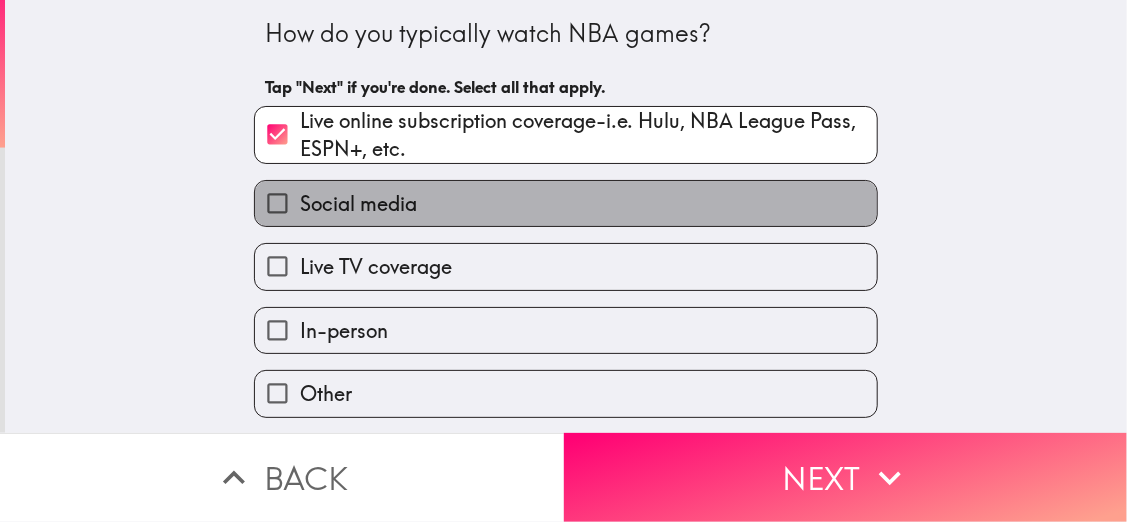 click on "Social media" at bounding box center (566, 203) 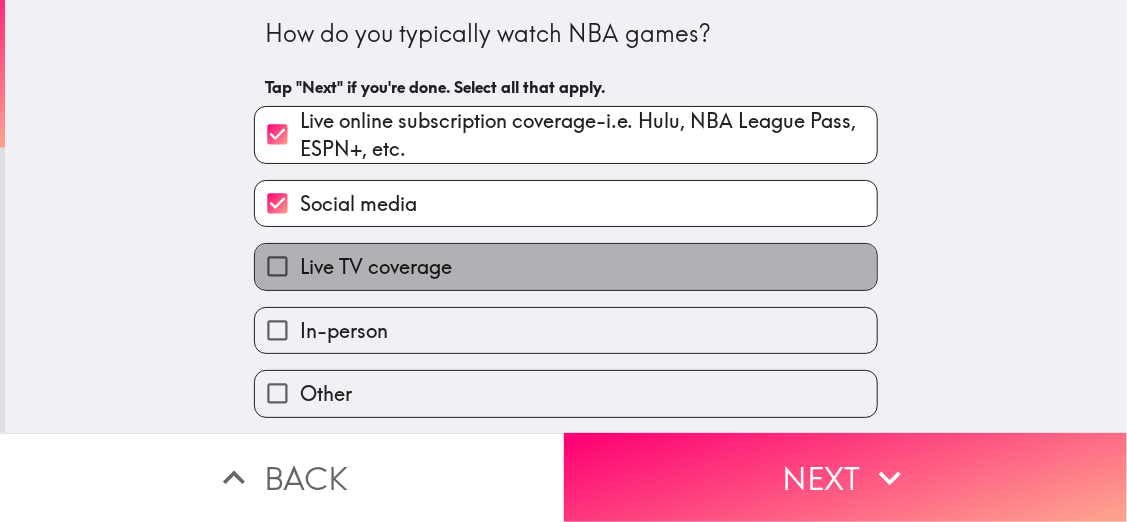 click on "Live TV coverage" at bounding box center [566, 266] 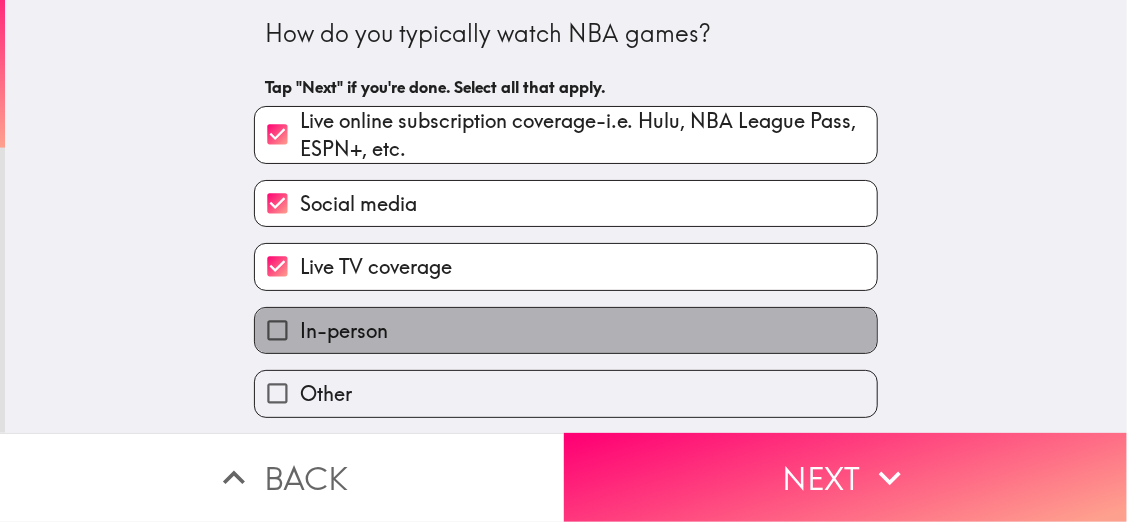 click on "In-person" at bounding box center (566, 330) 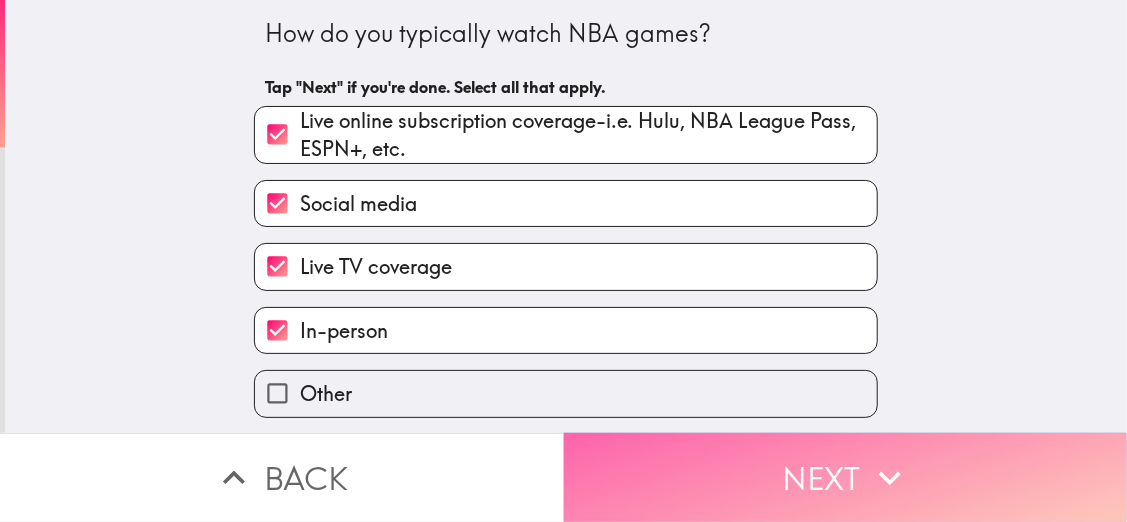 click on "Next" at bounding box center [846, 477] 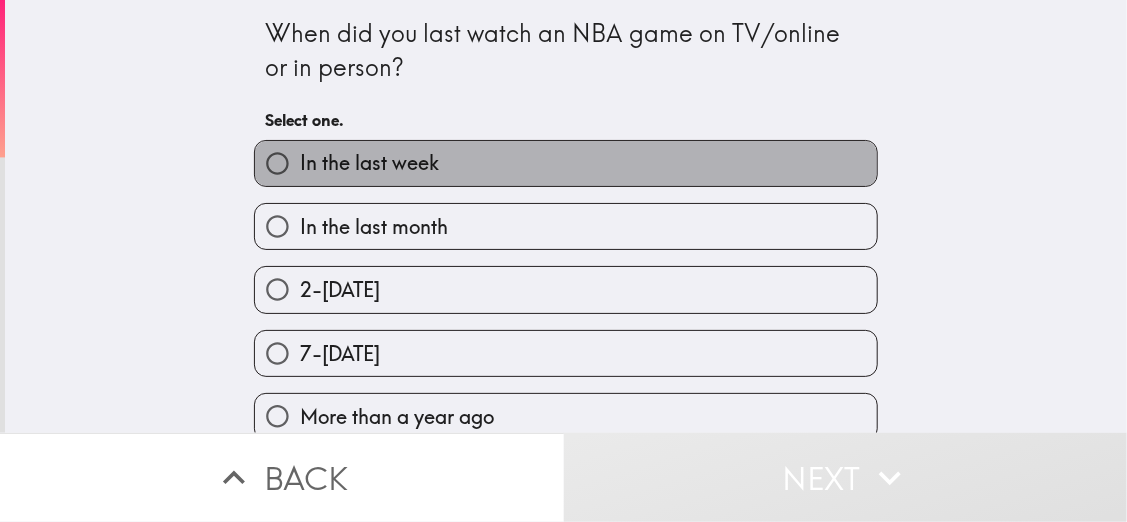 click on "In the last week" at bounding box center [566, 163] 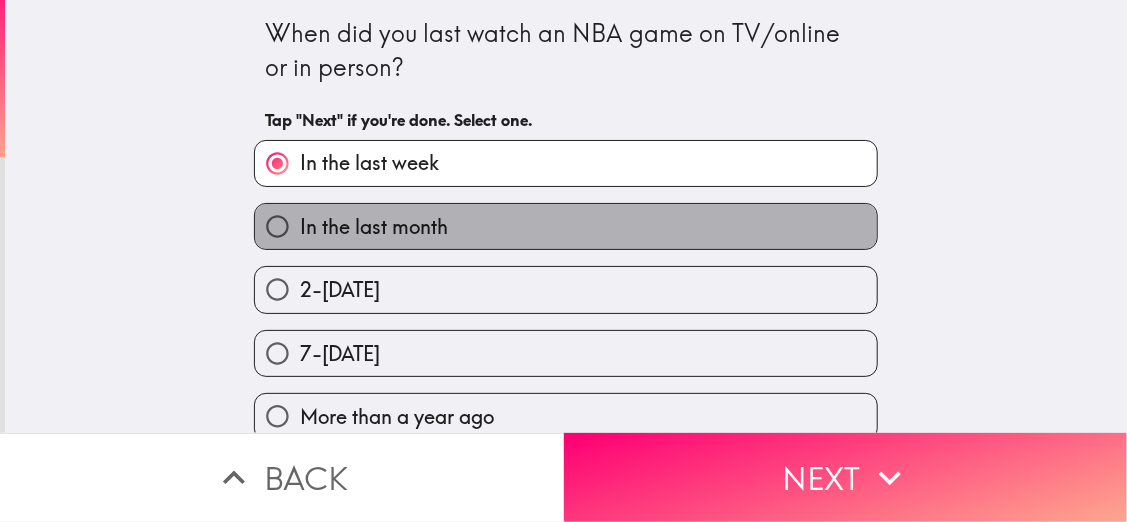 click on "In the last month" at bounding box center (566, 226) 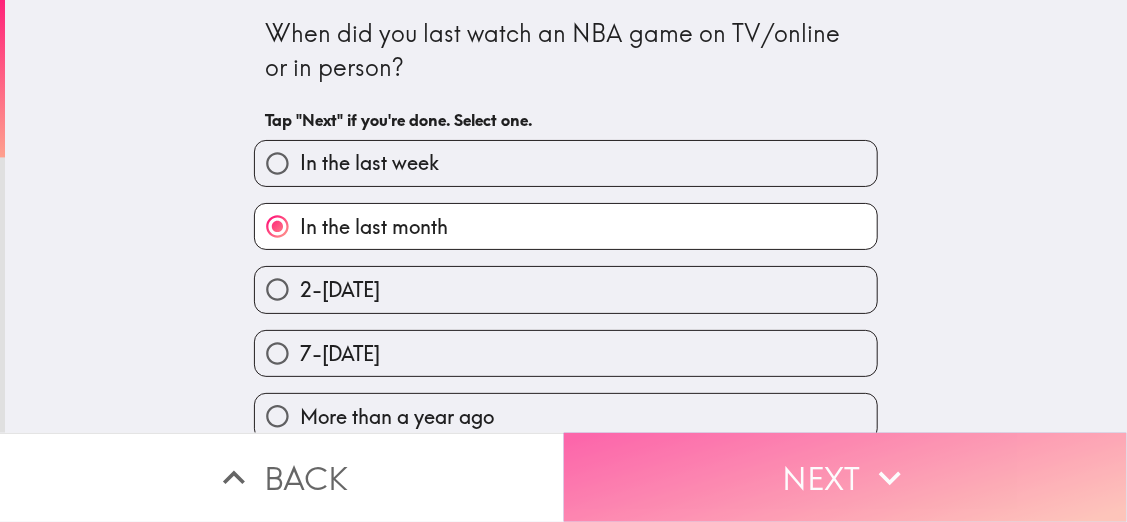 click on "Next" at bounding box center [846, 477] 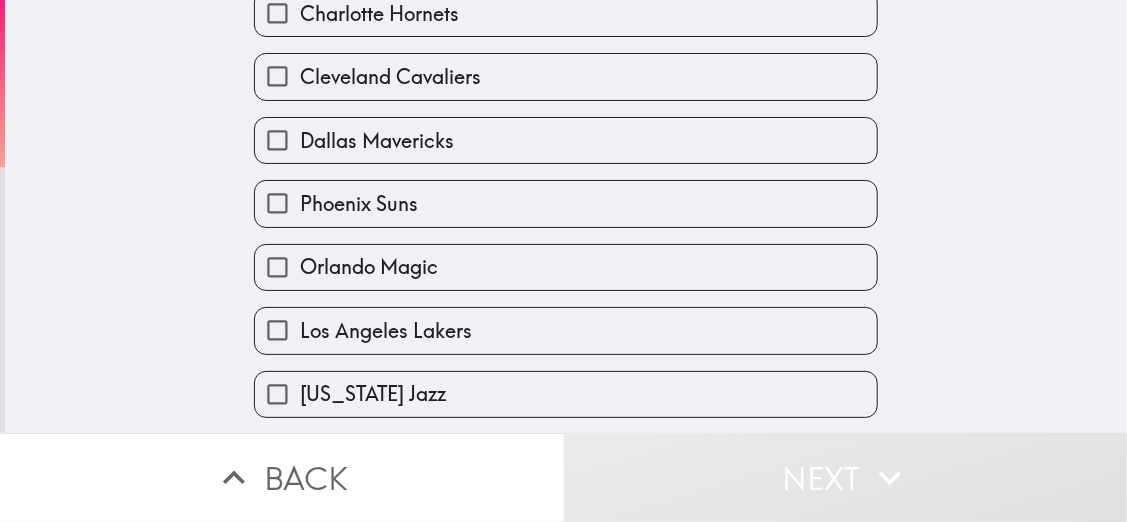 scroll, scrollTop: 160, scrollLeft: 0, axis: vertical 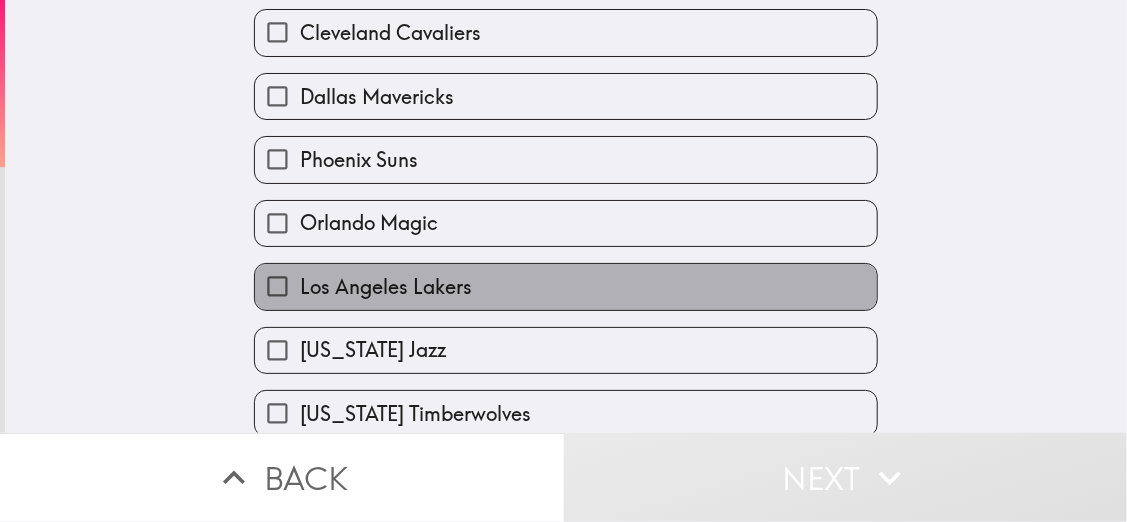 click on "Los Angeles Lakers" at bounding box center [566, 286] 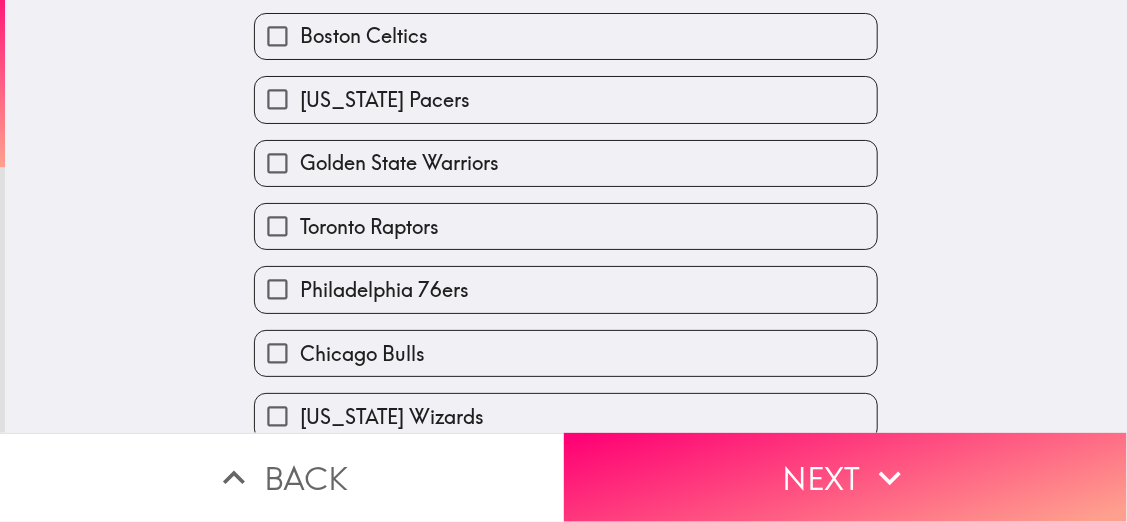 scroll, scrollTop: 1110, scrollLeft: 0, axis: vertical 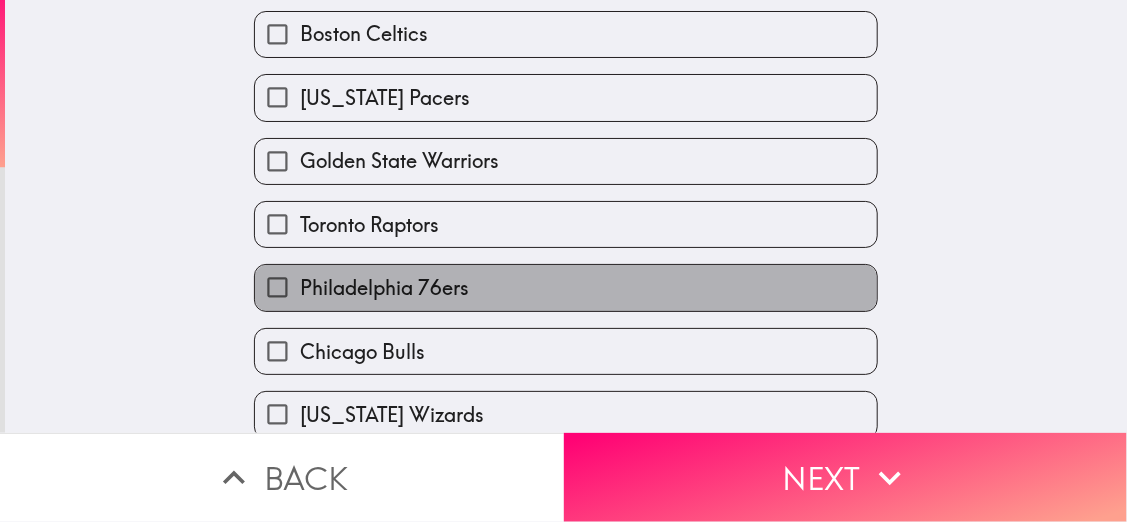click on "Philadelphia 76ers" at bounding box center [566, 287] 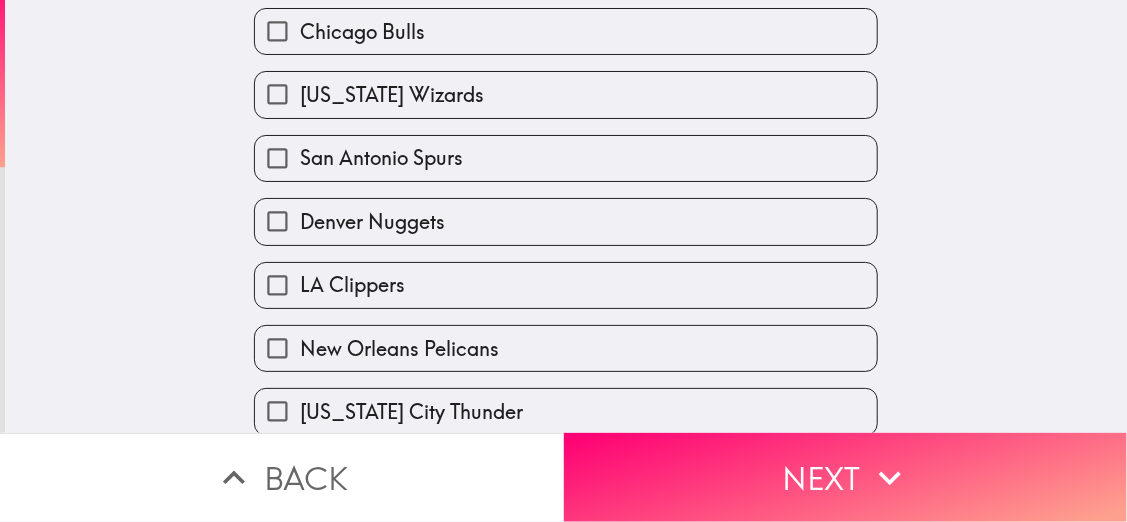 scroll, scrollTop: 1441, scrollLeft: 0, axis: vertical 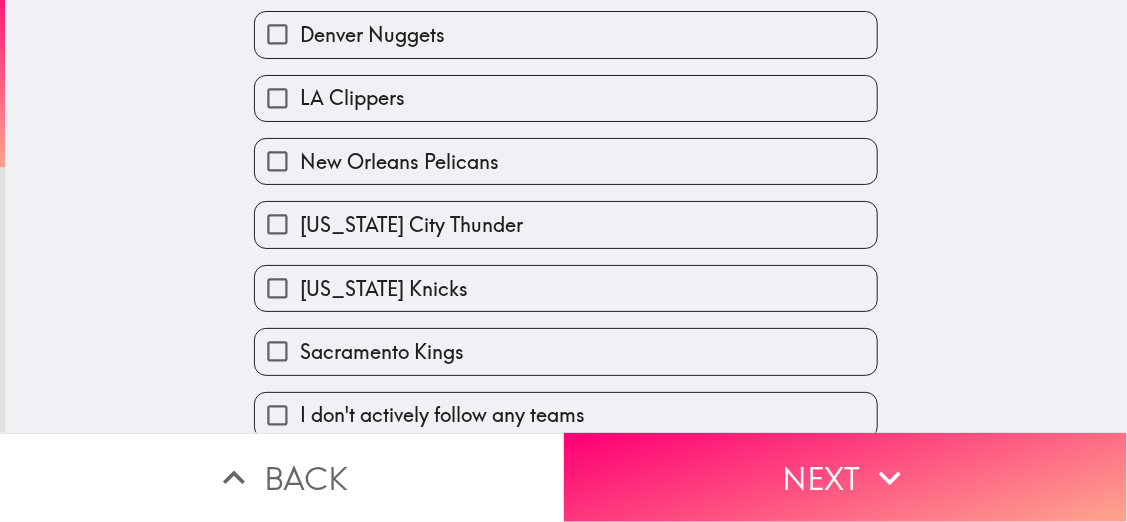 click on "[US_STATE] Knicks" at bounding box center [566, 288] 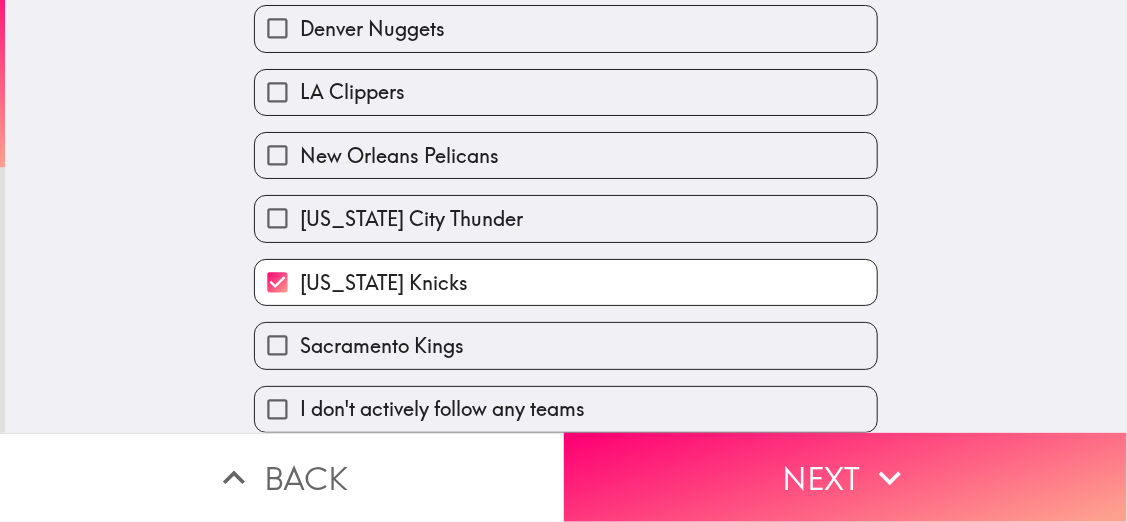 scroll, scrollTop: 1651, scrollLeft: 0, axis: vertical 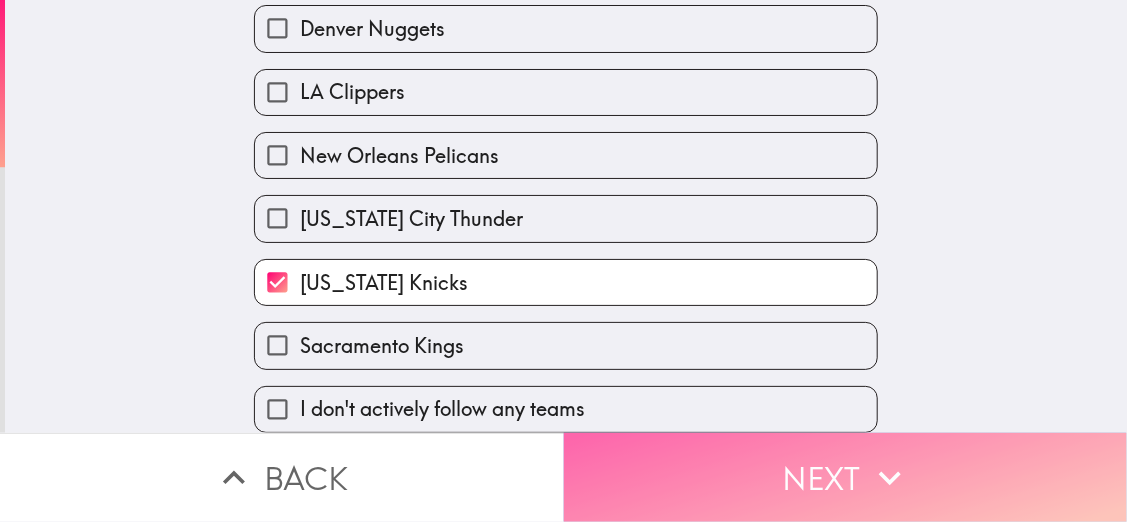 click on "Next" at bounding box center (846, 477) 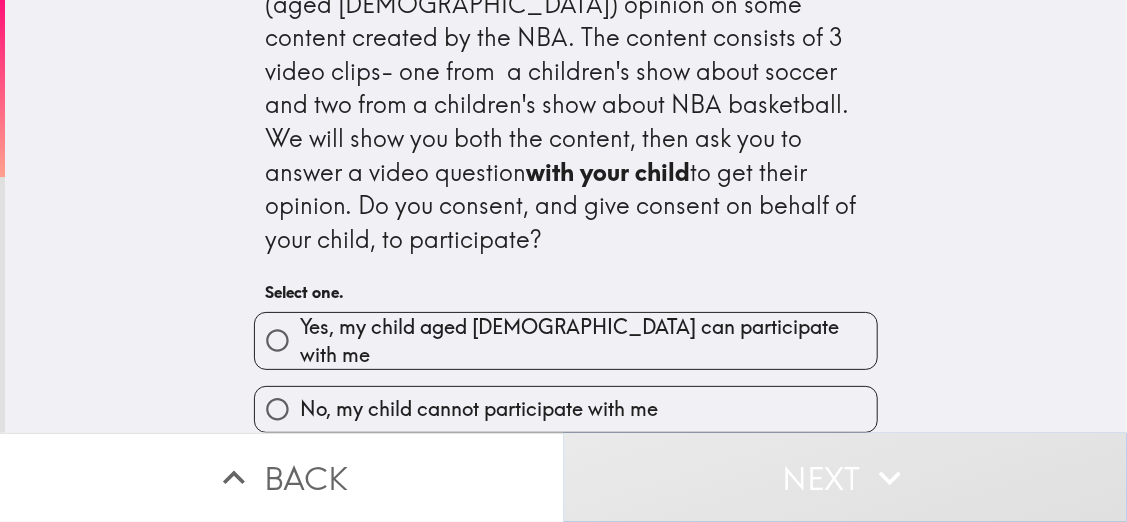 scroll, scrollTop: 33, scrollLeft: 0, axis: vertical 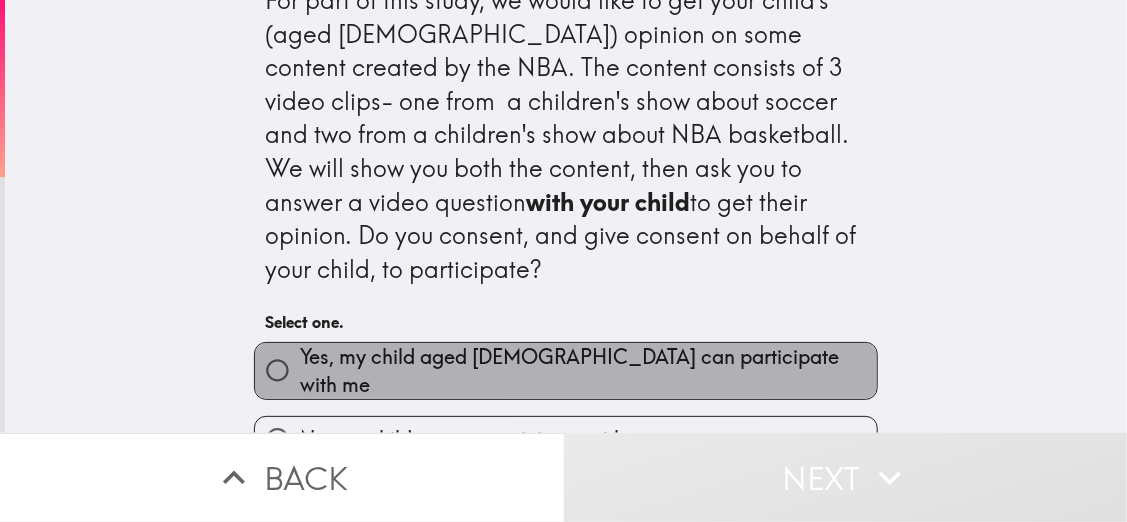 click on "Yes, my child aged [DEMOGRAPHIC_DATA] can participate with me" at bounding box center [588, 371] 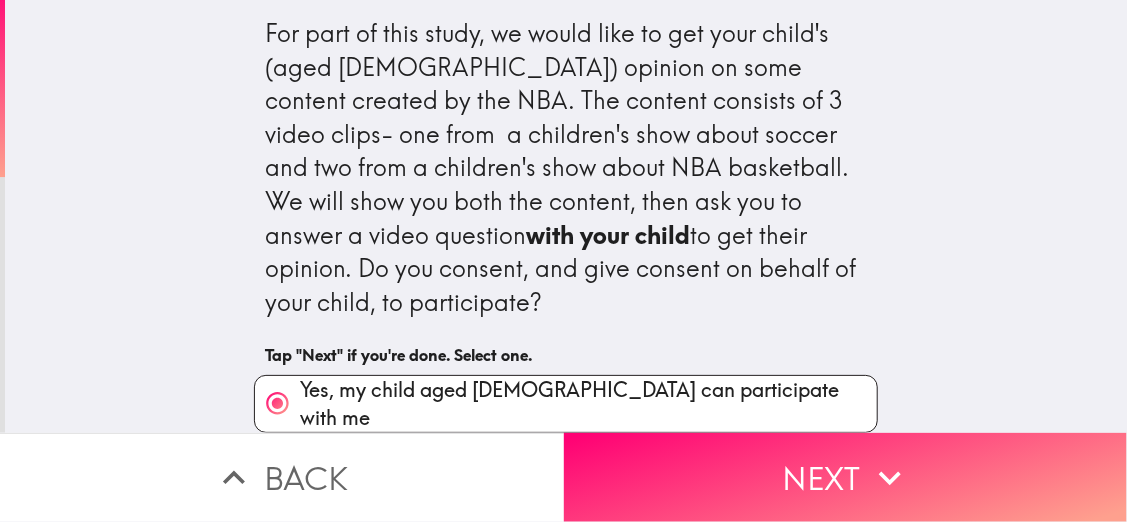 scroll, scrollTop: 33, scrollLeft: 0, axis: vertical 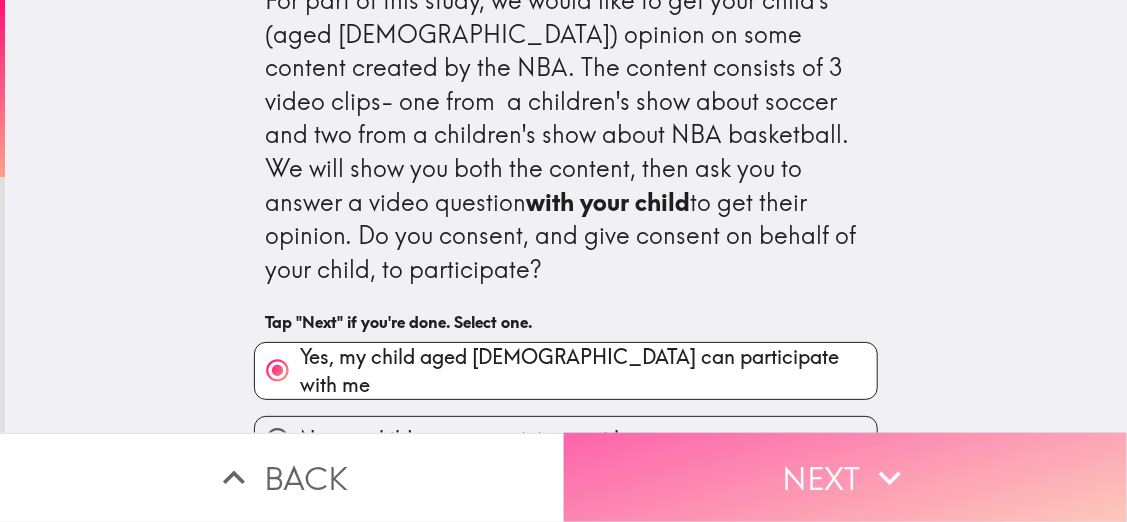 click 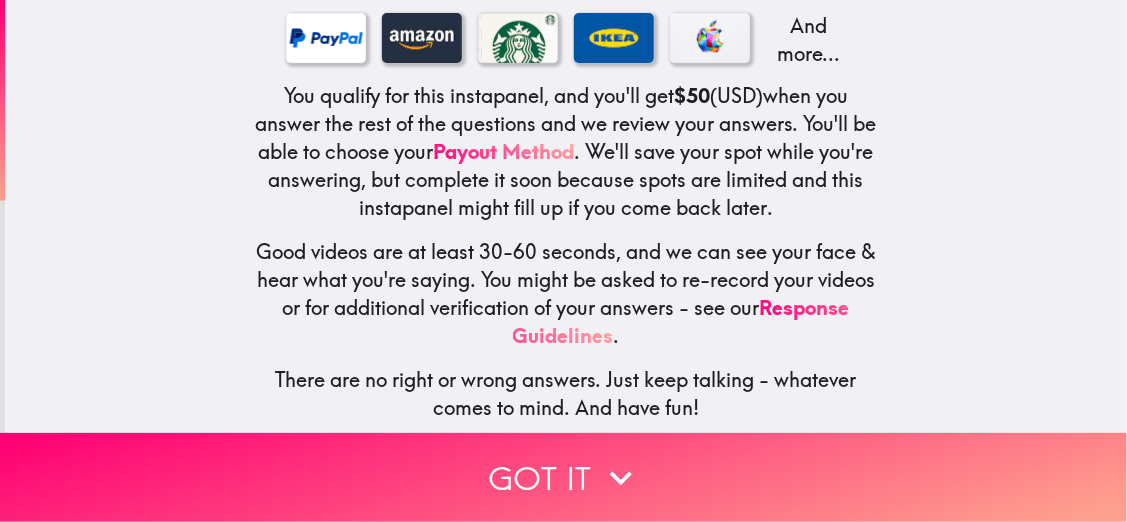 scroll, scrollTop: 381, scrollLeft: 0, axis: vertical 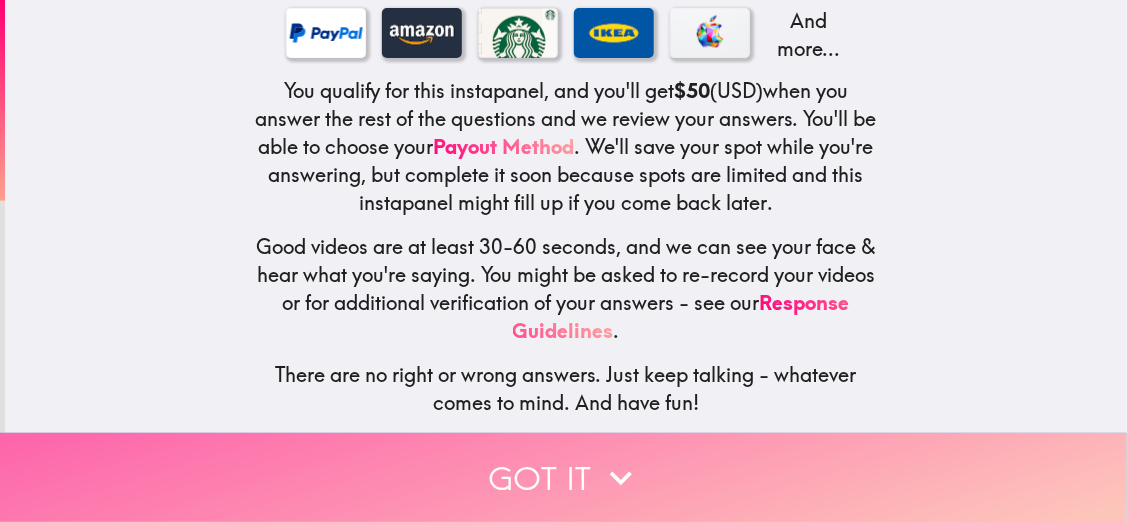 click on "Got it" at bounding box center (563, 477) 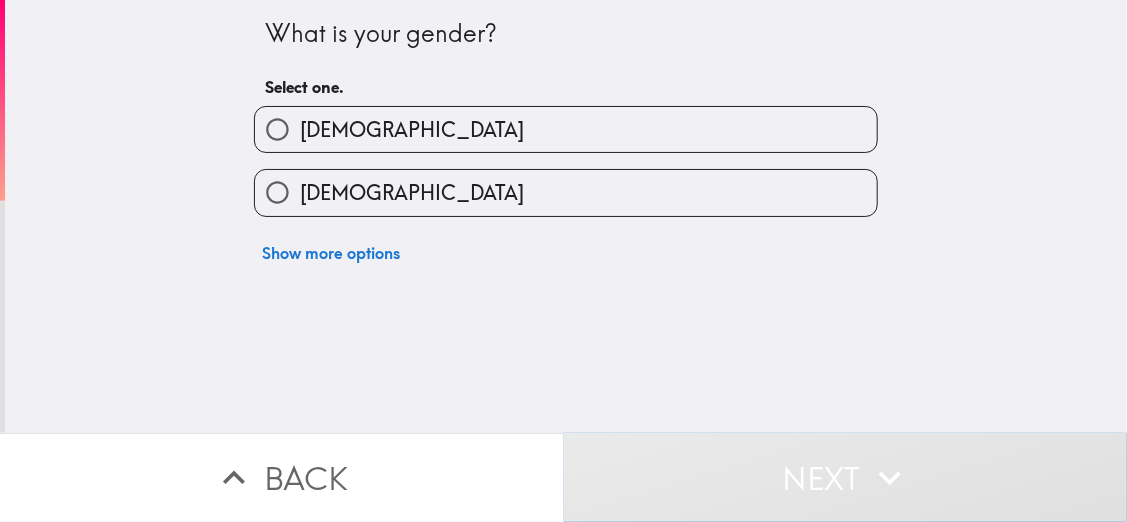 scroll, scrollTop: 0, scrollLeft: 0, axis: both 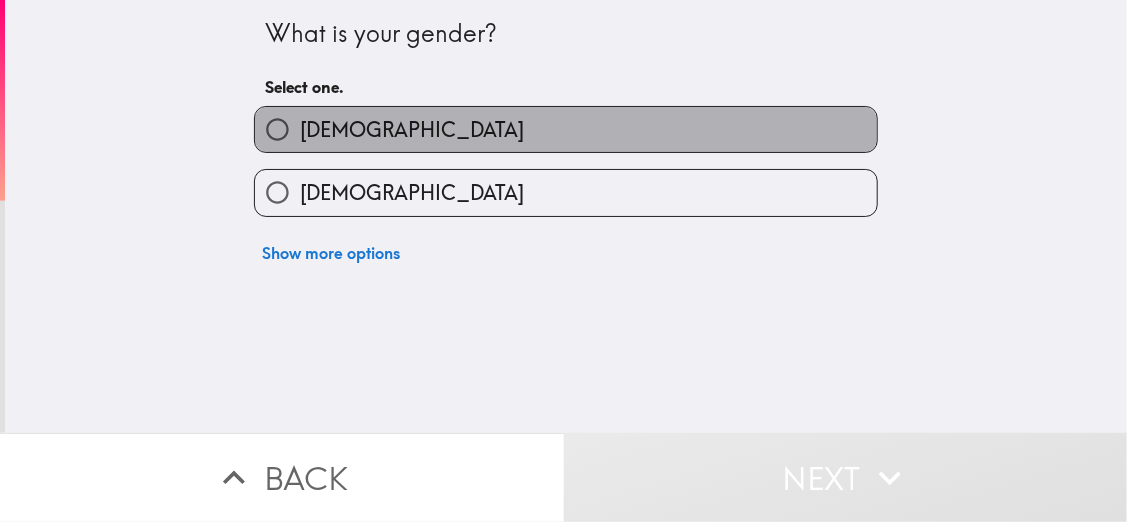 click on "[DEMOGRAPHIC_DATA]" at bounding box center [566, 129] 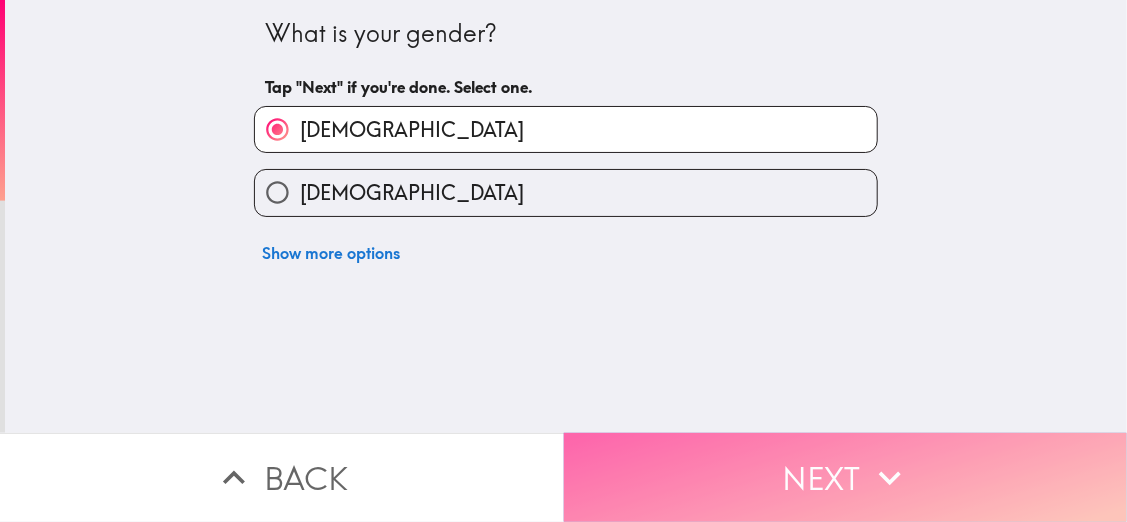 click on "Next" at bounding box center (846, 477) 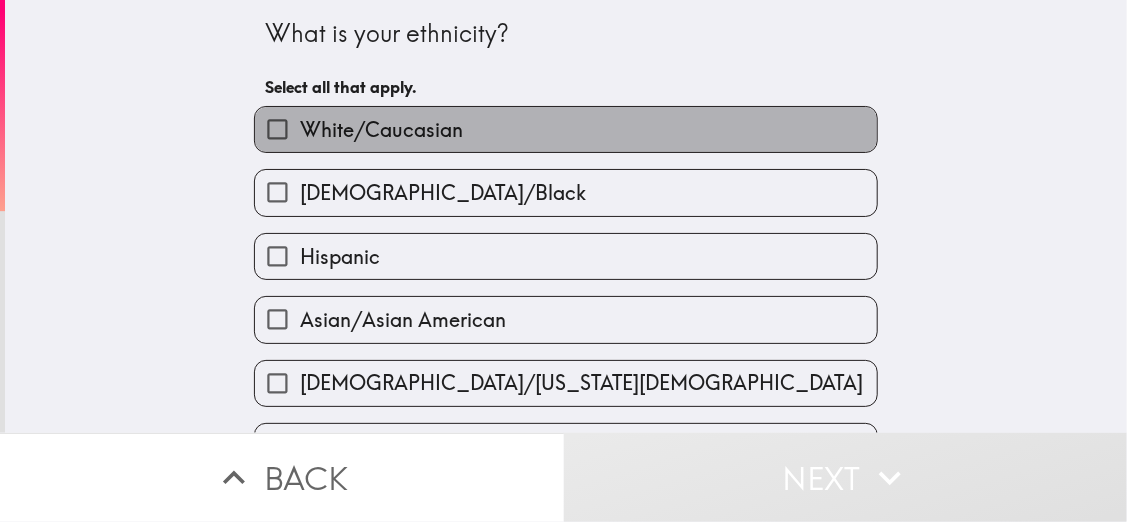 click on "White/Caucasian" at bounding box center (566, 129) 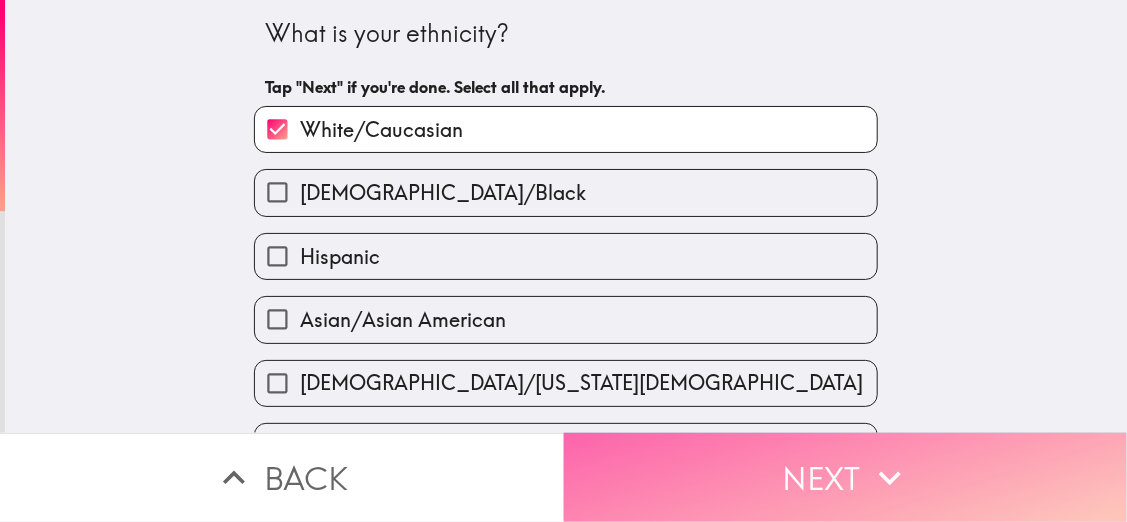 click on "Next" at bounding box center [846, 477] 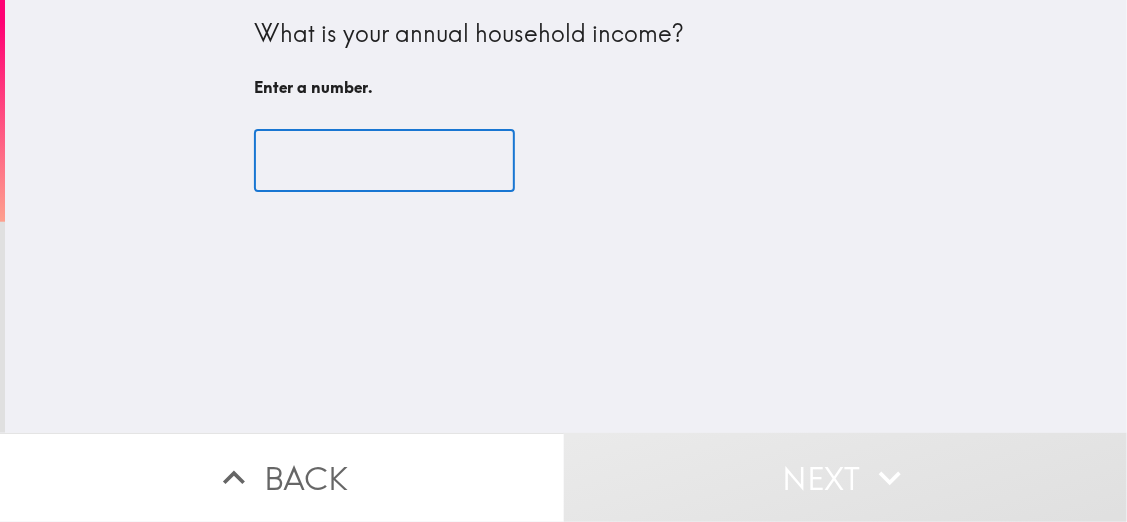 click at bounding box center (384, 161) 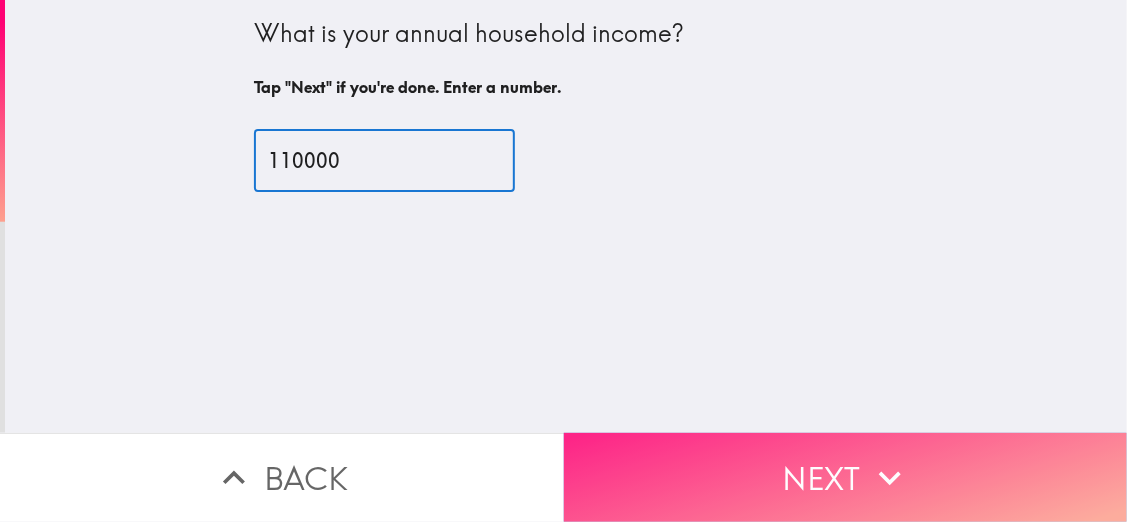type on "110000" 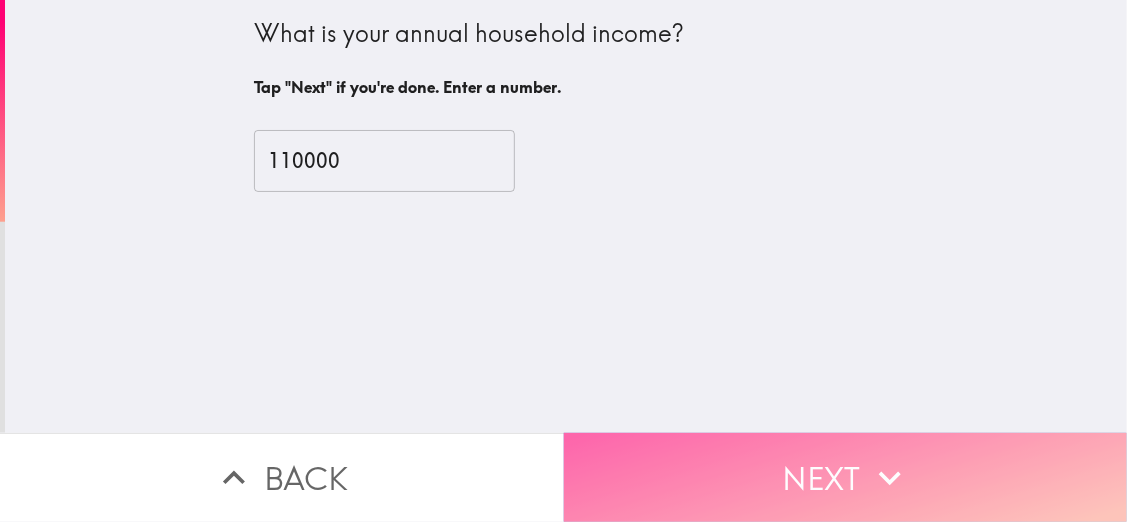 click on "Next" at bounding box center [846, 477] 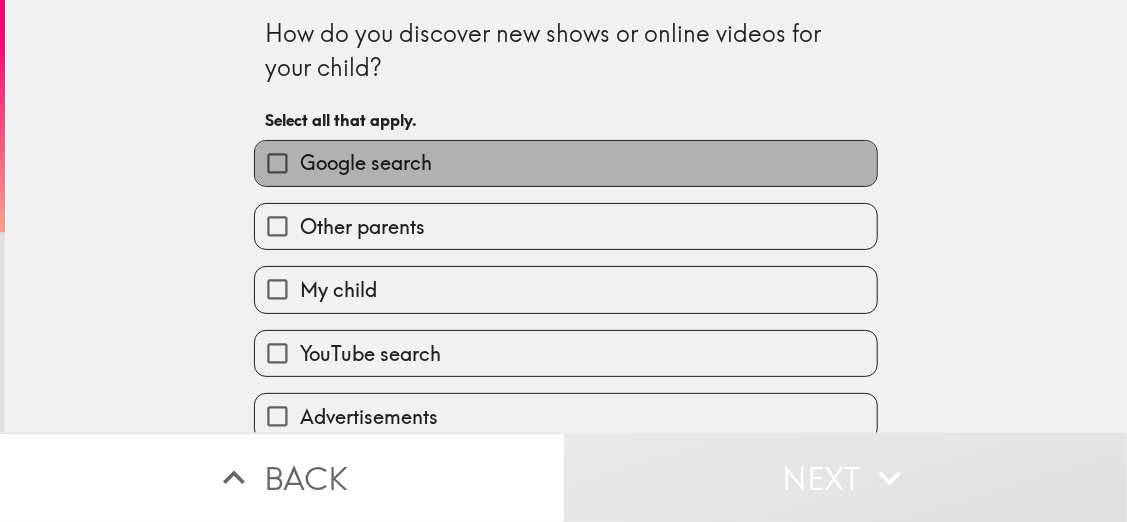 click on "Google search" at bounding box center [566, 163] 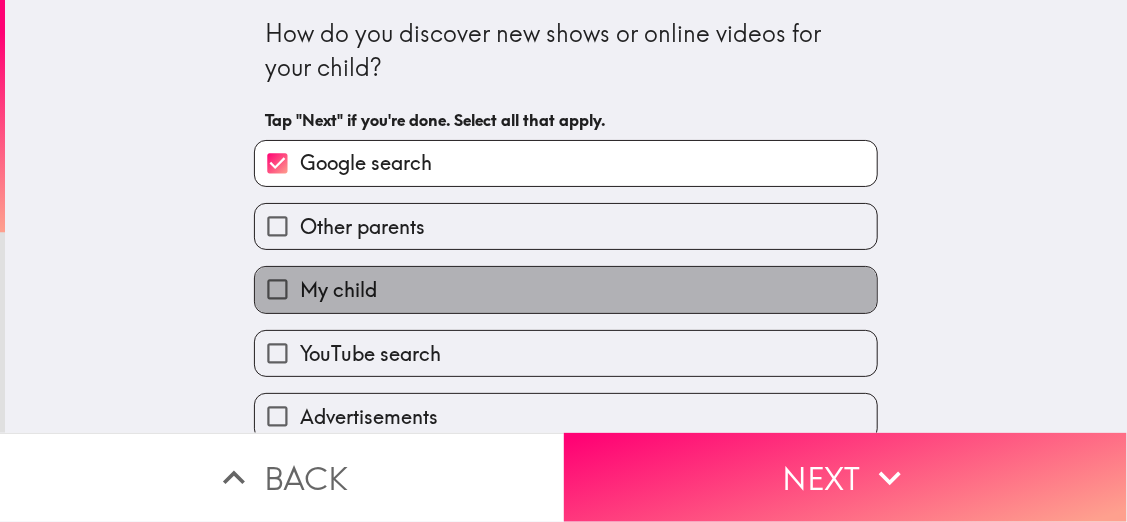 click on "My child" at bounding box center [566, 289] 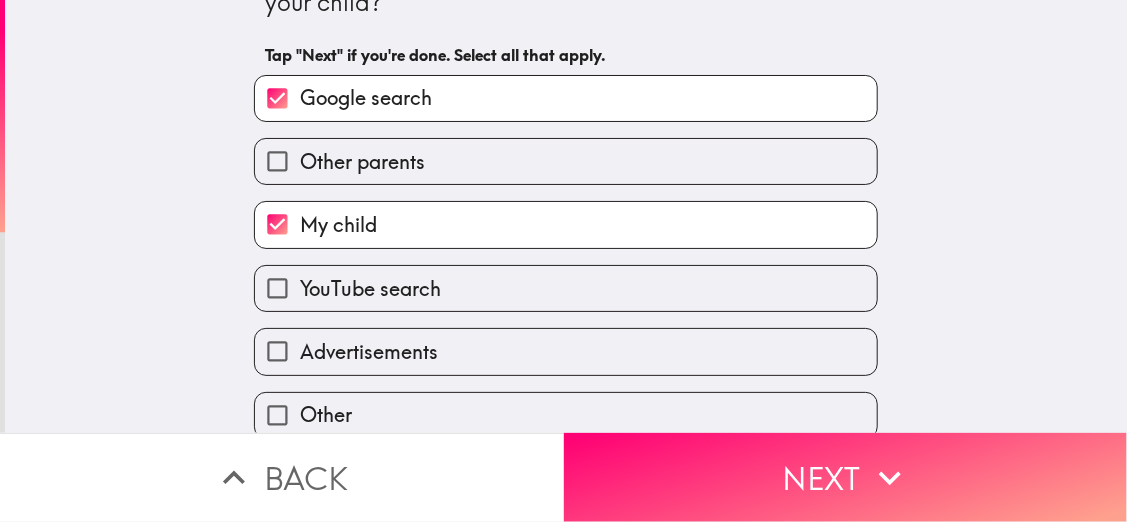 scroll, scrollTop: 76, scrollLeft: 0, axis: vertical 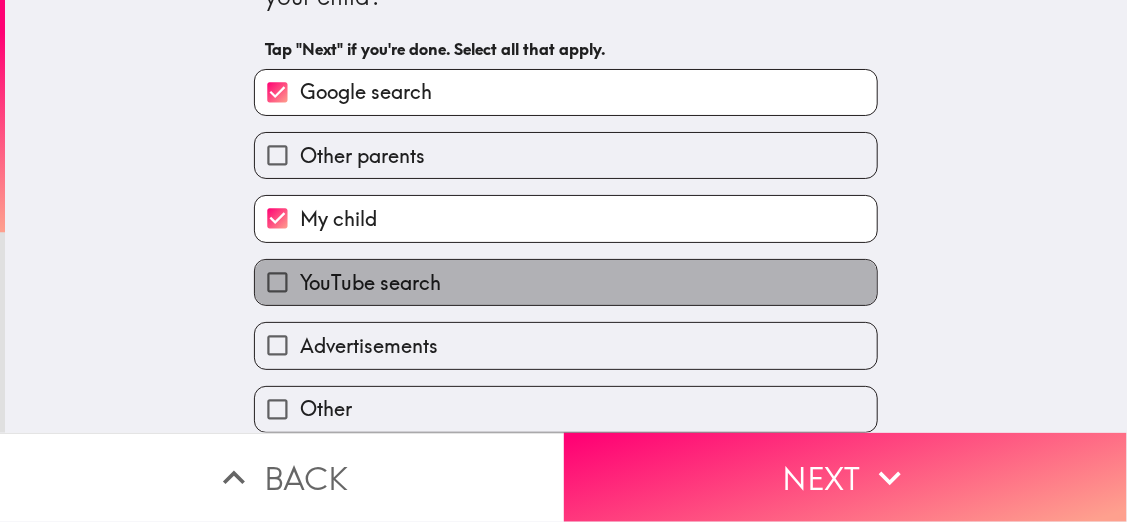 click on "YouTube search" at bounding box center [566, 282] 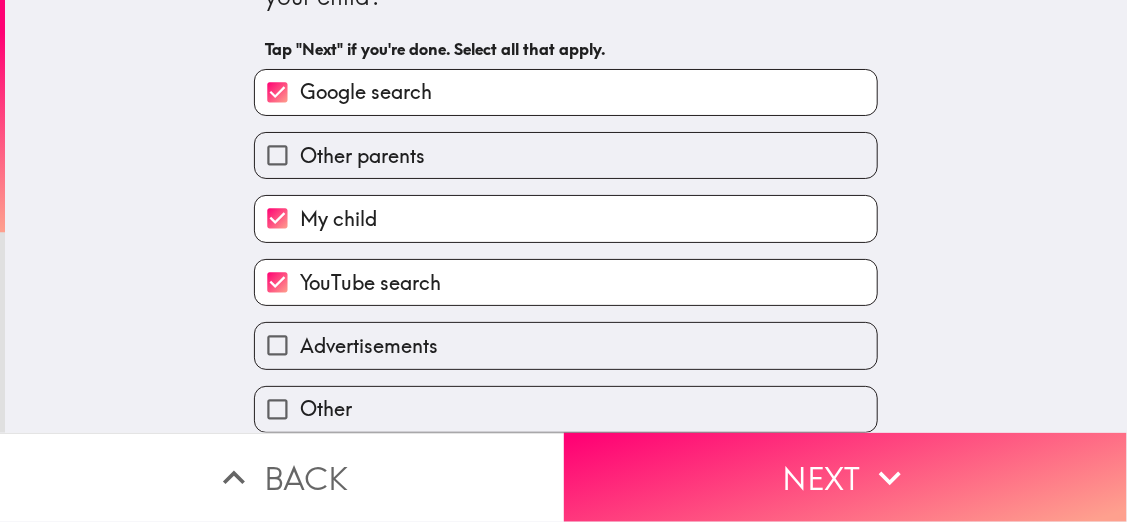 scroll, scrollTop: 88, scrollLeft: 0, axis: vertical 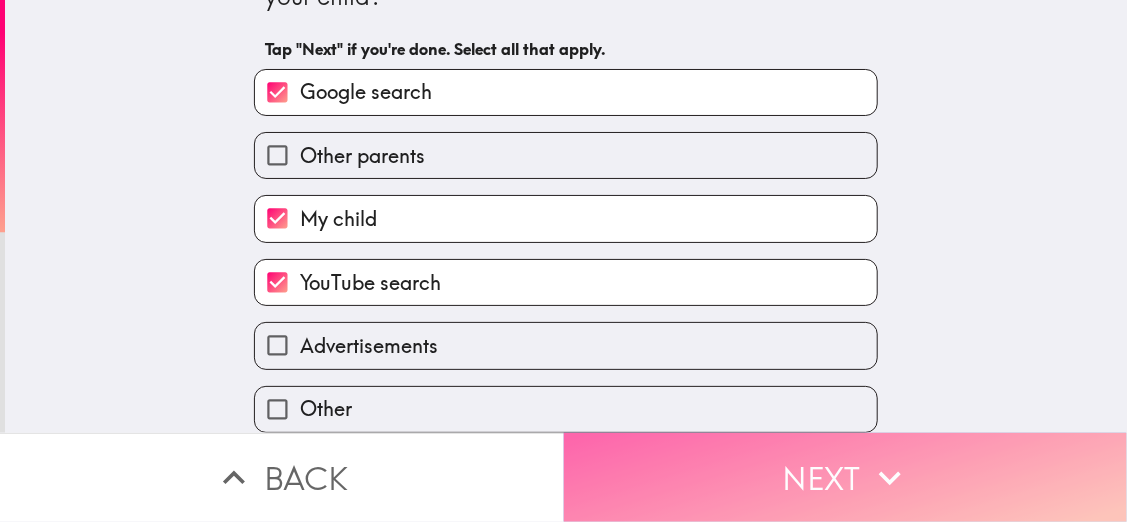 click on "Next" at bounding box center (846, 477) 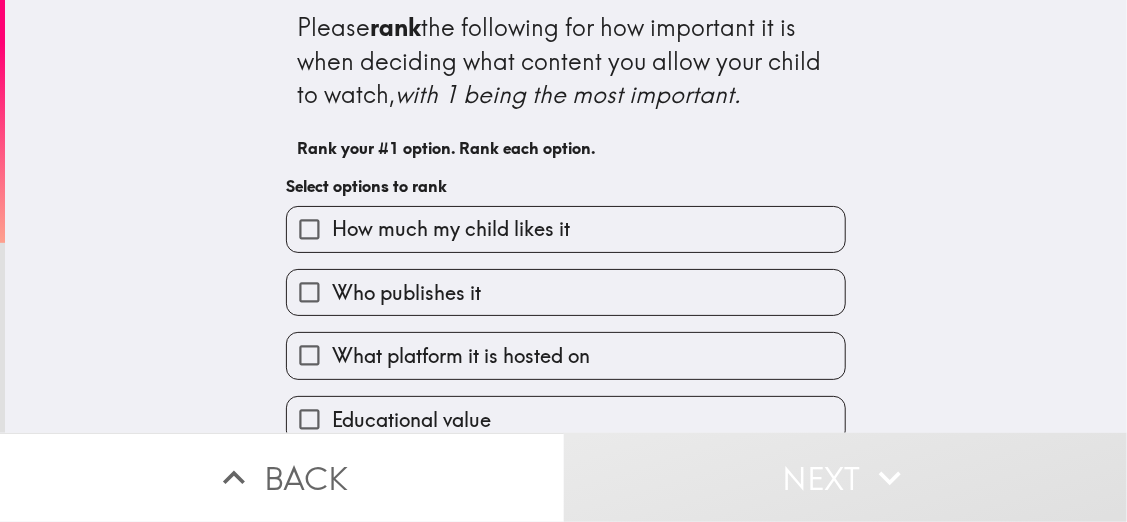 scroll, scrollTop: 96, scrollLeft: 0, axis: vertical 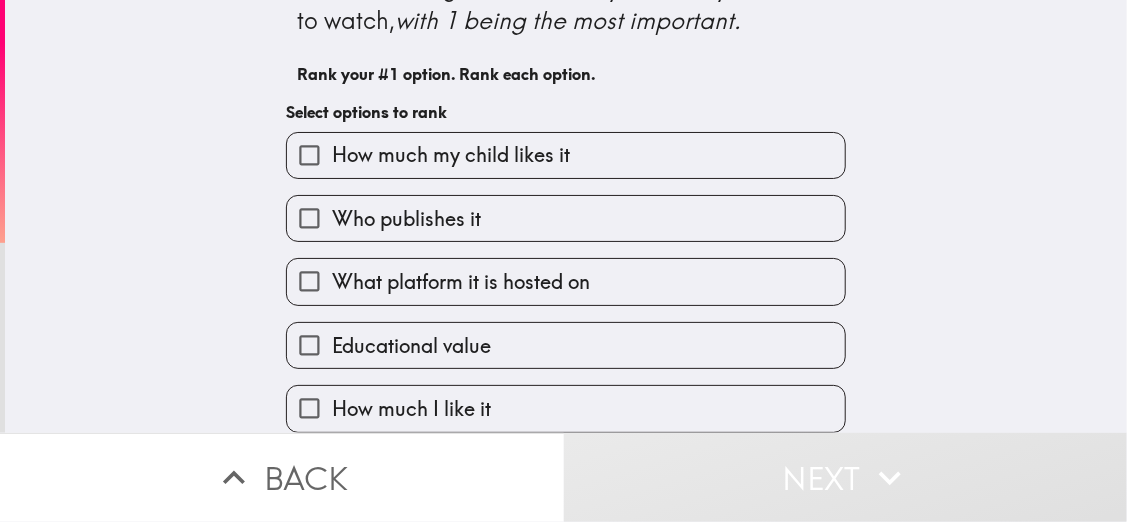 click on "How much my child likes it" at bounding box center (566, 155) 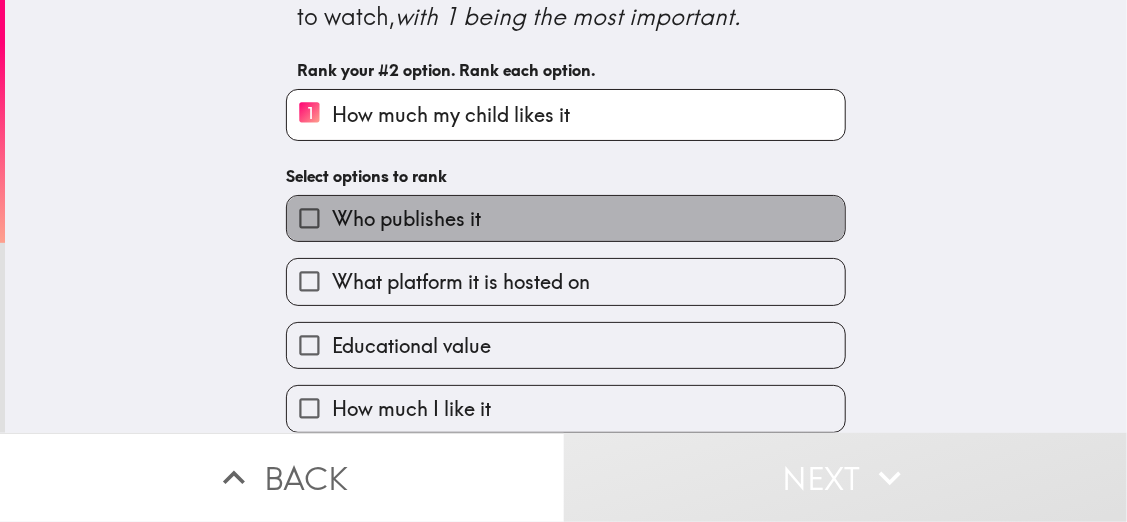 click on "Who publishes it" at bounding box center [566, 218] 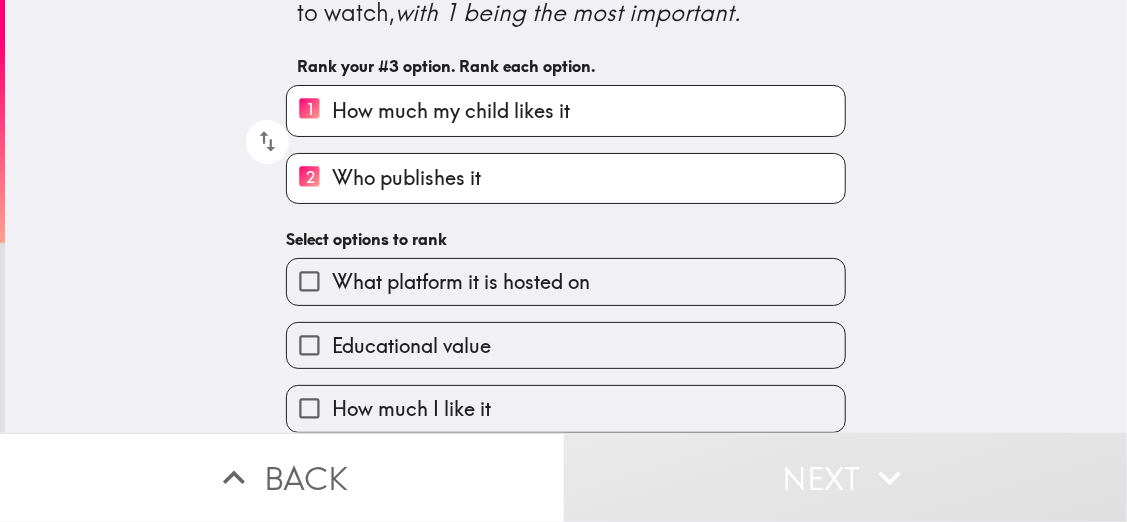 scroll, scrollTop: 103, scrollLeft: 0, axis: vertical 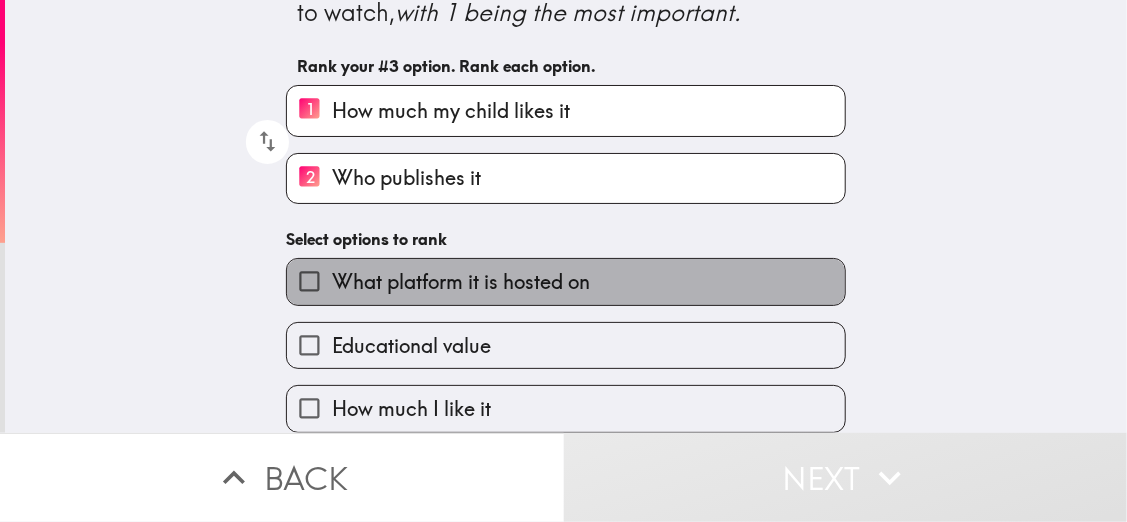 click on "What platform it is hosted on" at bounding box center (566, 281) 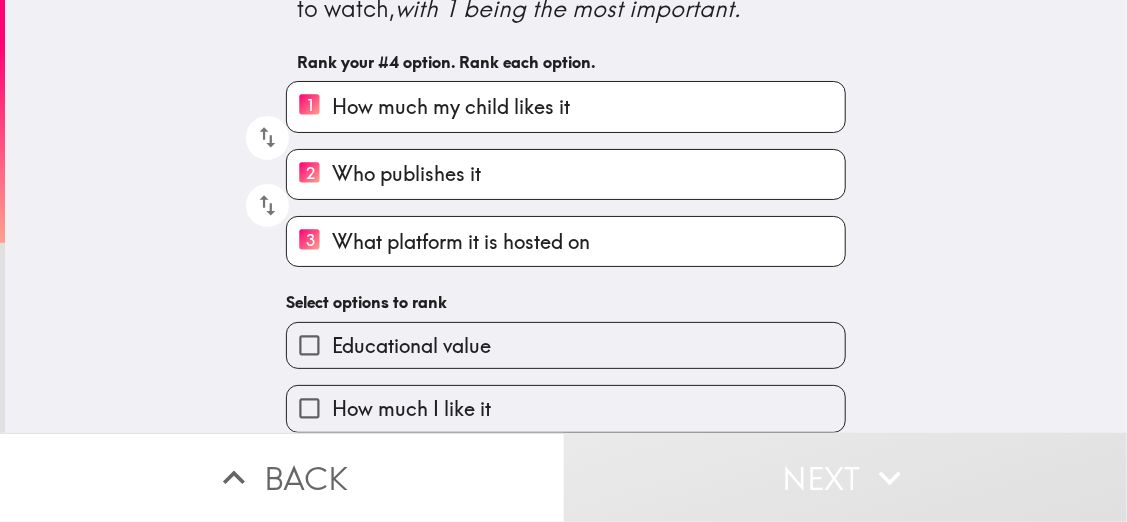 drag, startPoint x: 459, startPoint y: 172, endPoint x: 448, endPoint y: 88, distance: 84.71718 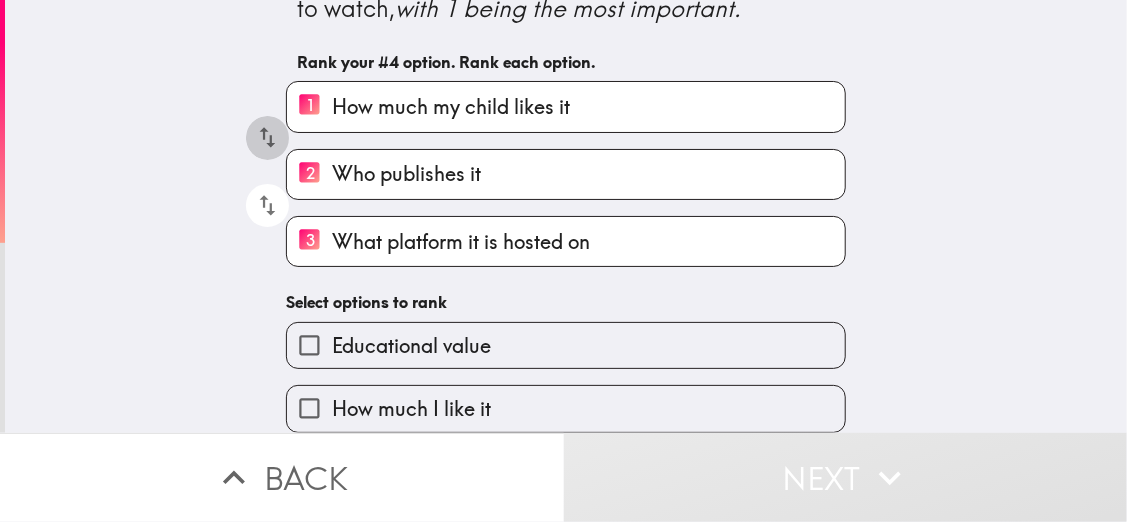 click 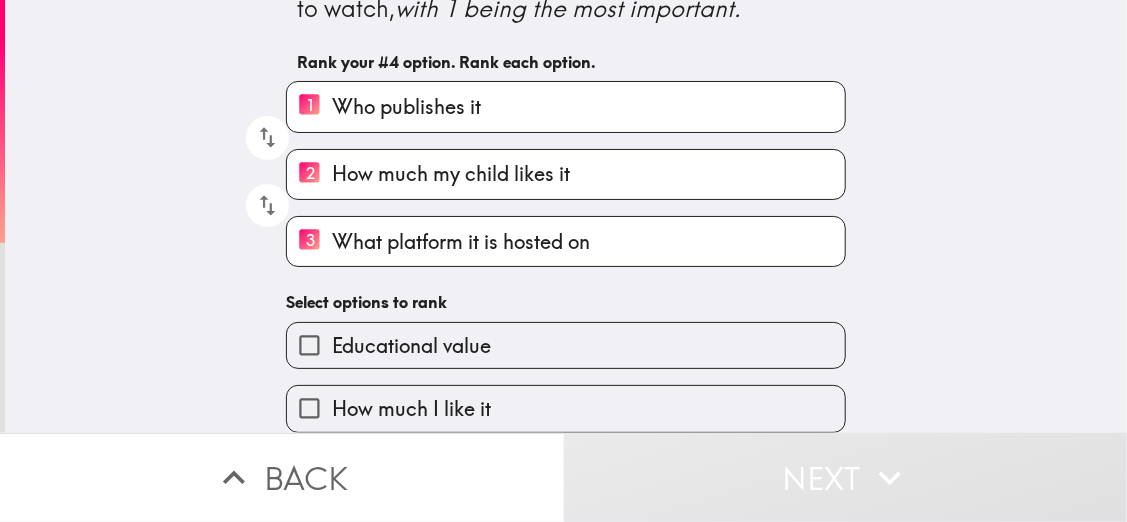 scroll, scrollTop: 107, scrollLeft: 0, axis: vertical 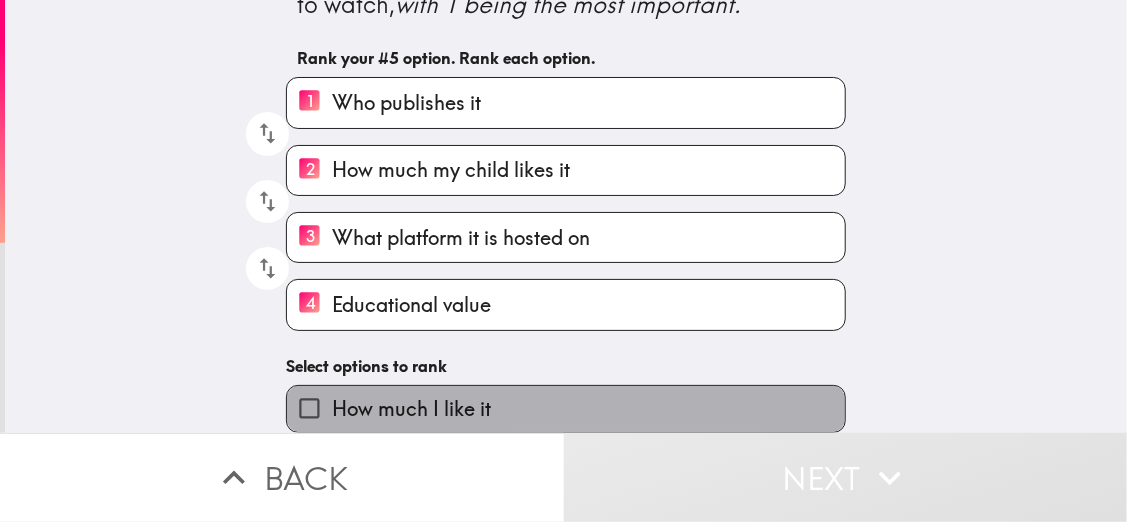 click on "How much I like it" at bounding box center (566, 408) 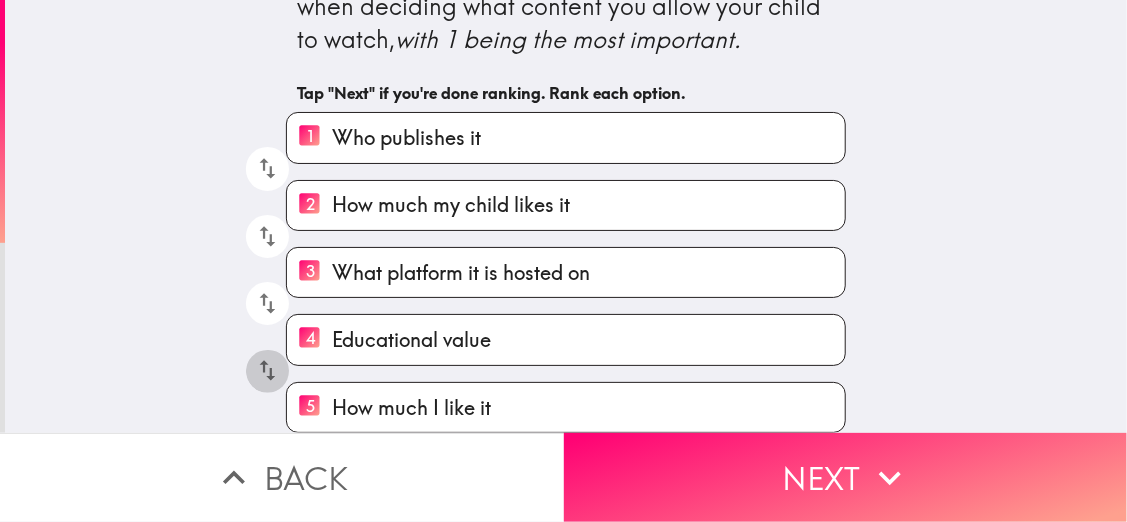 click 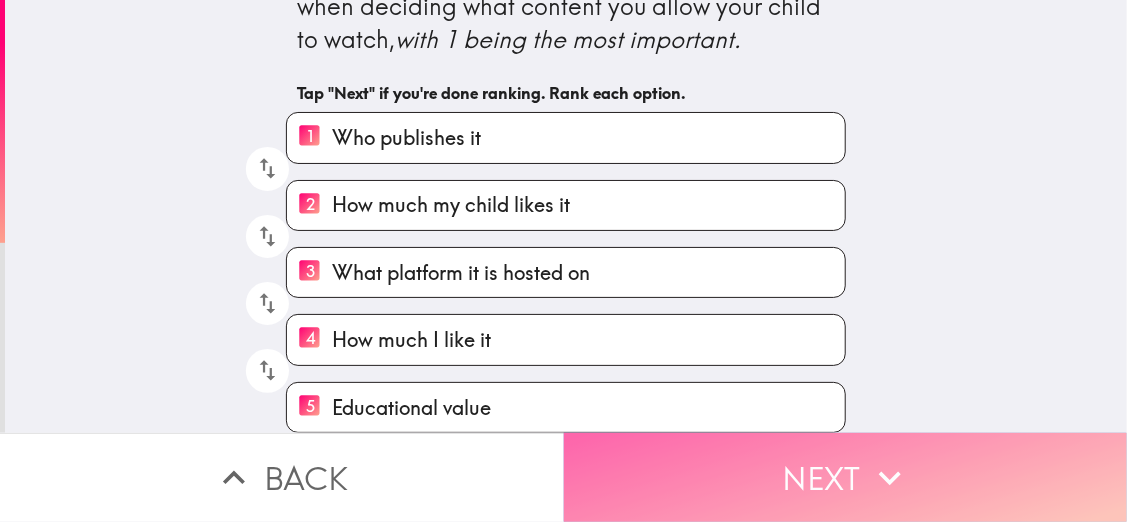 click on "Next" at bounding box center (846, 477) 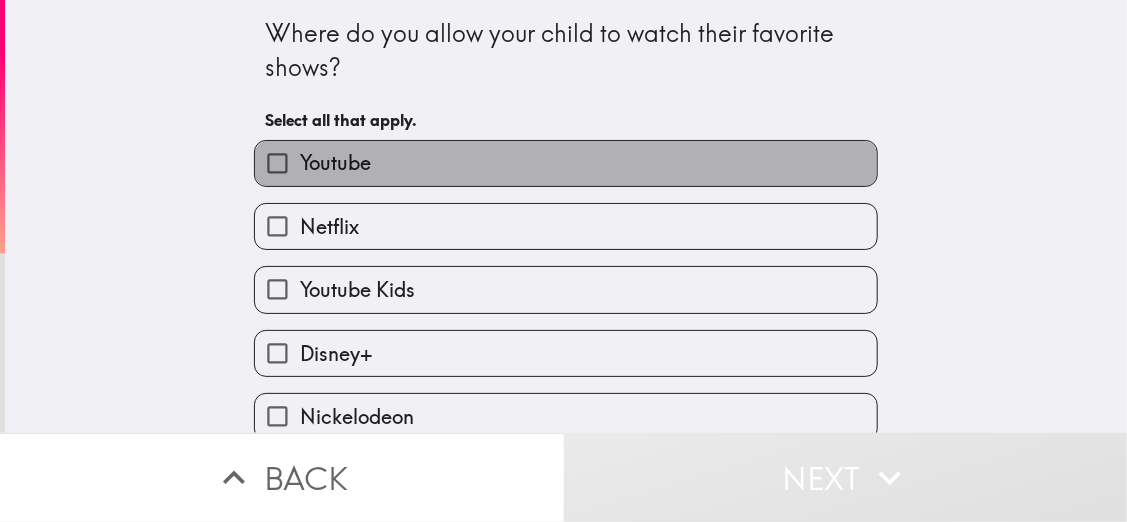 click on "Youtube" at bounding box center [566, 163] 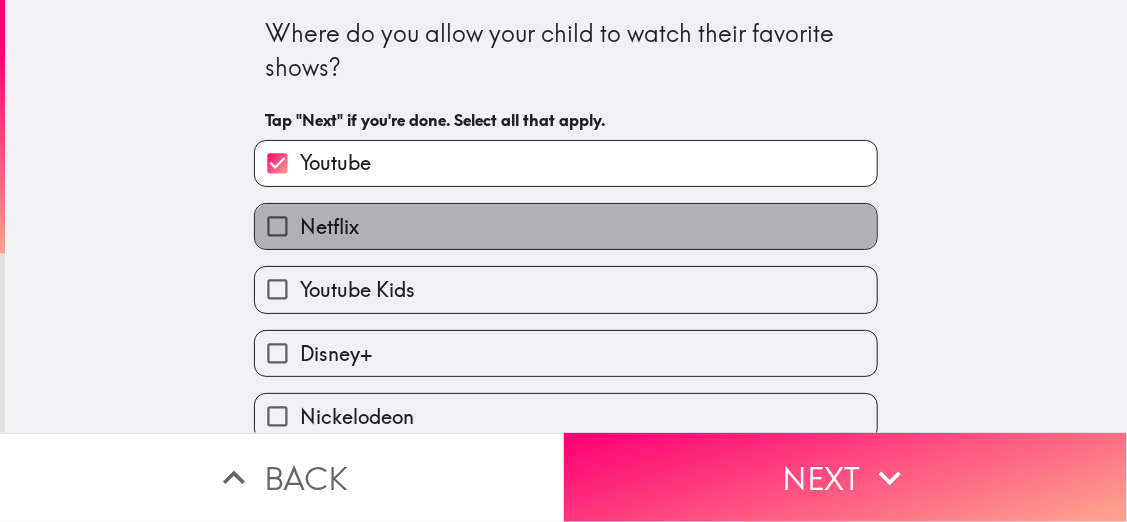 click on "Netflix" at bounding box center [566, 226] 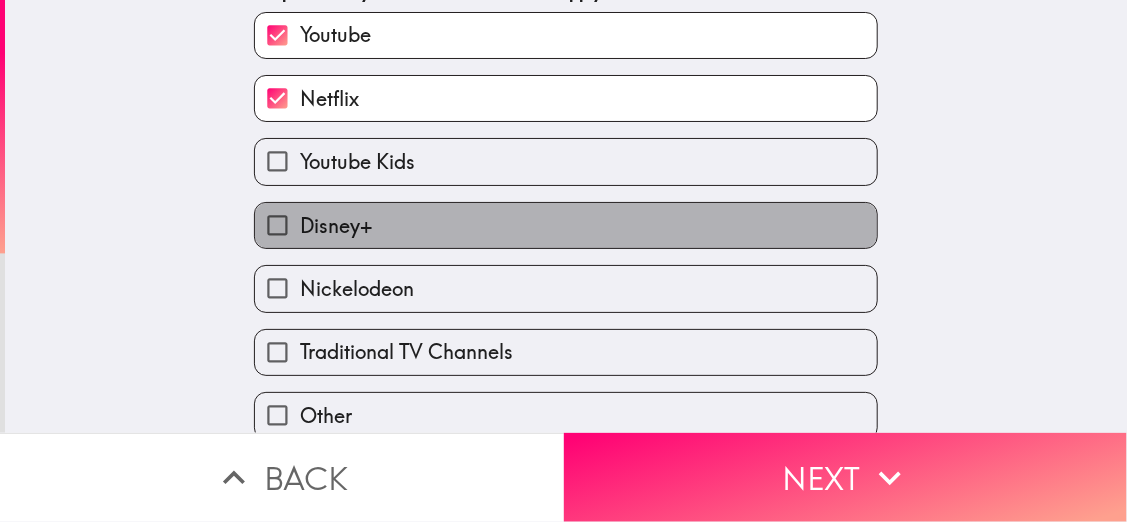 click on "Disney+" at bounding box center [566, 225] 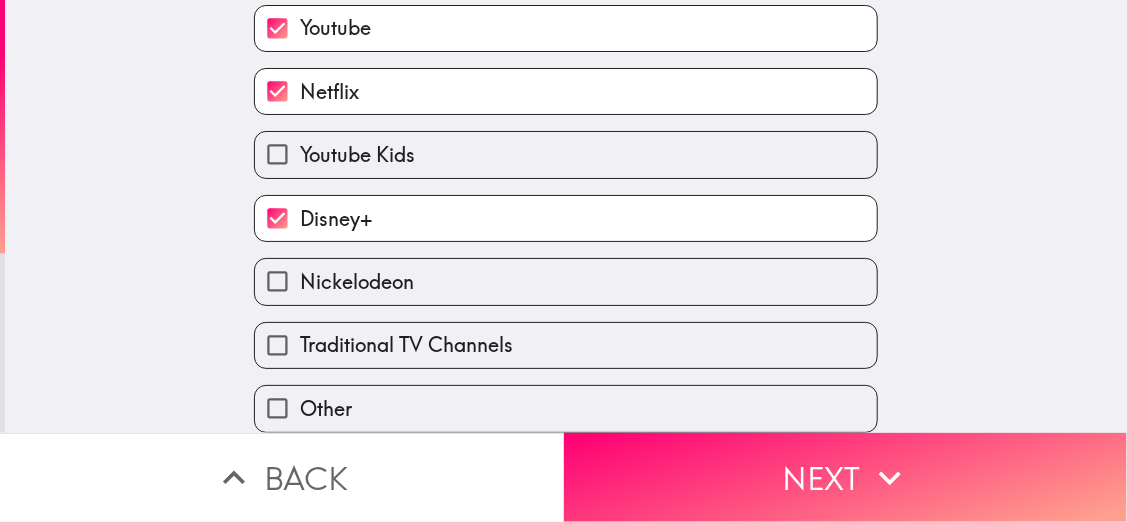 scroll, scrollTop: 150, scrollLeft: 0, axis: vertical 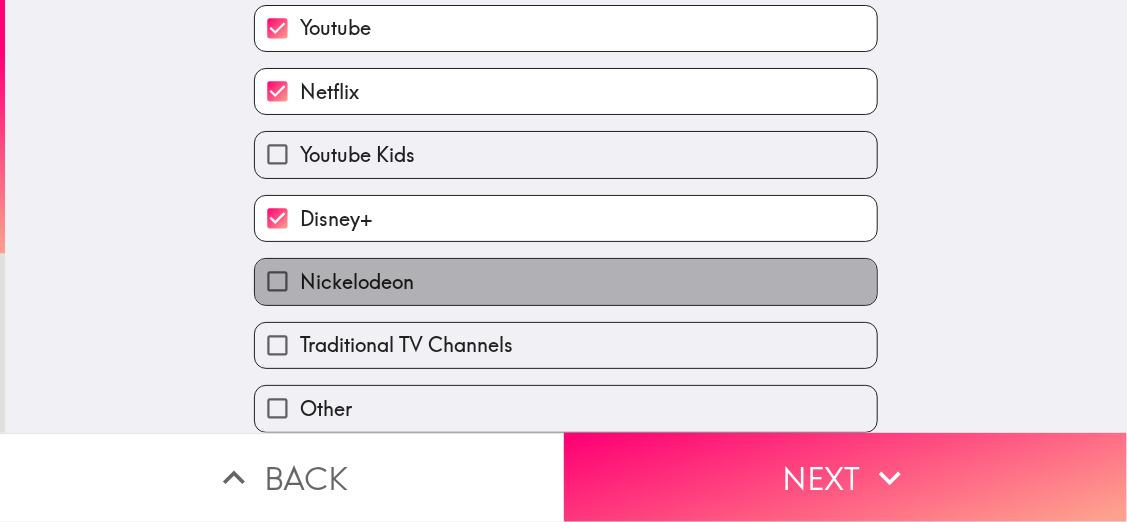 click on "Nickelodeon" at bounding box center (566, 281) 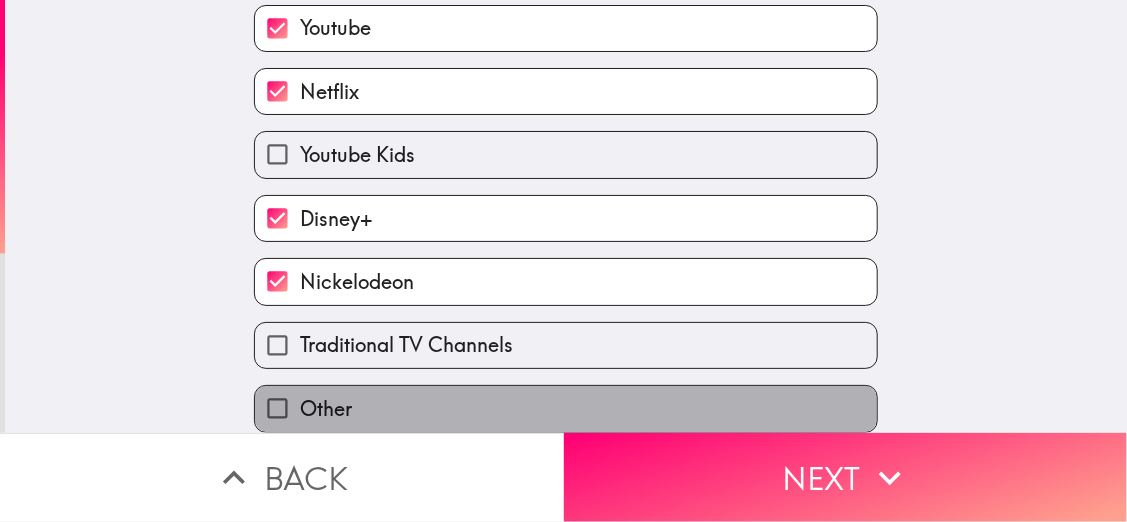 click on "Other" at bounding box center [566, 408] 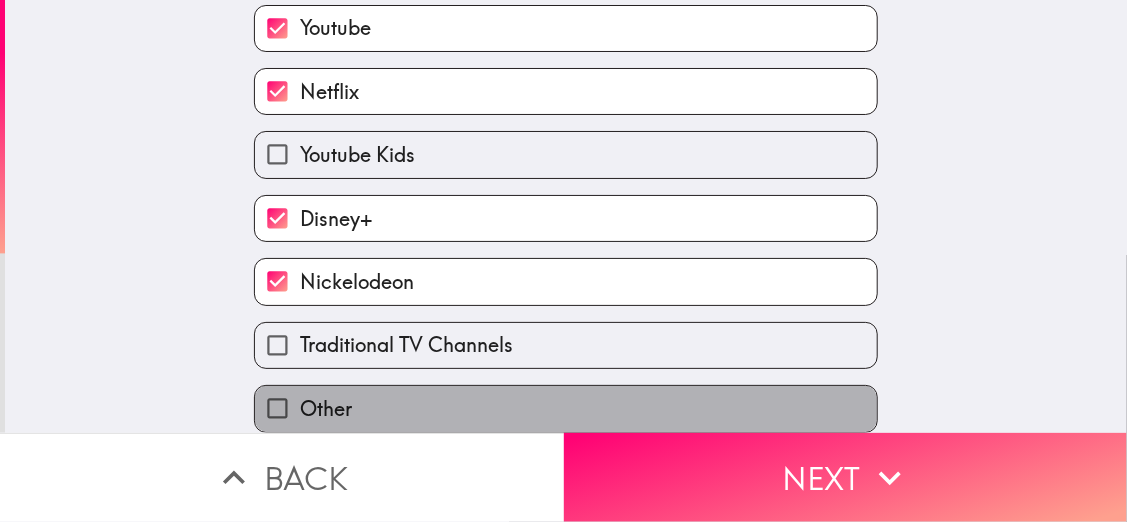 checkbox on "true" 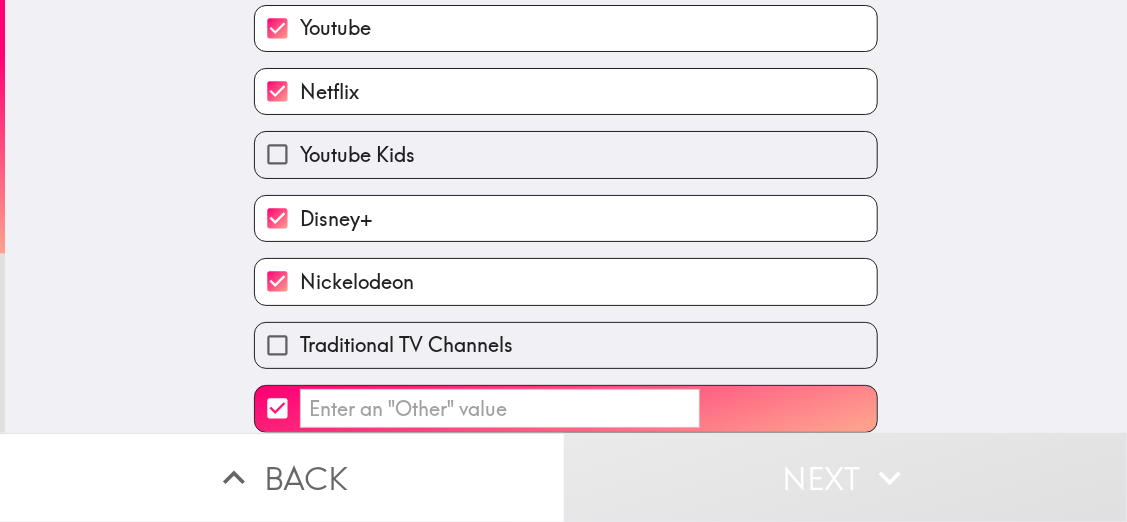 scroll, scrollTop: 152, scrollLeft: 0, axis: vertical 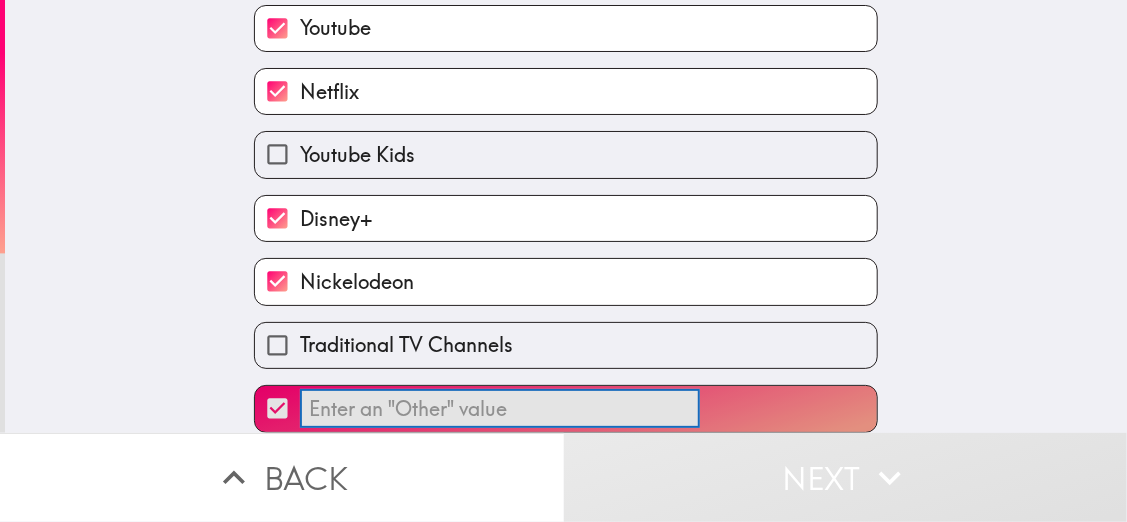 click on "​" at bounding box center [500, 408] 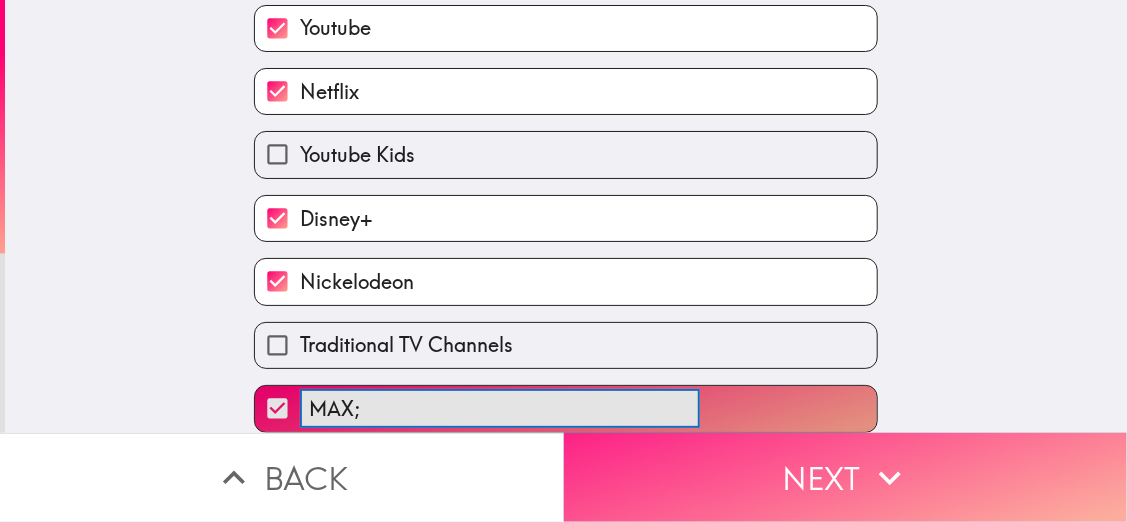 click on "MAX; ​" at bounding box center (566, 408) 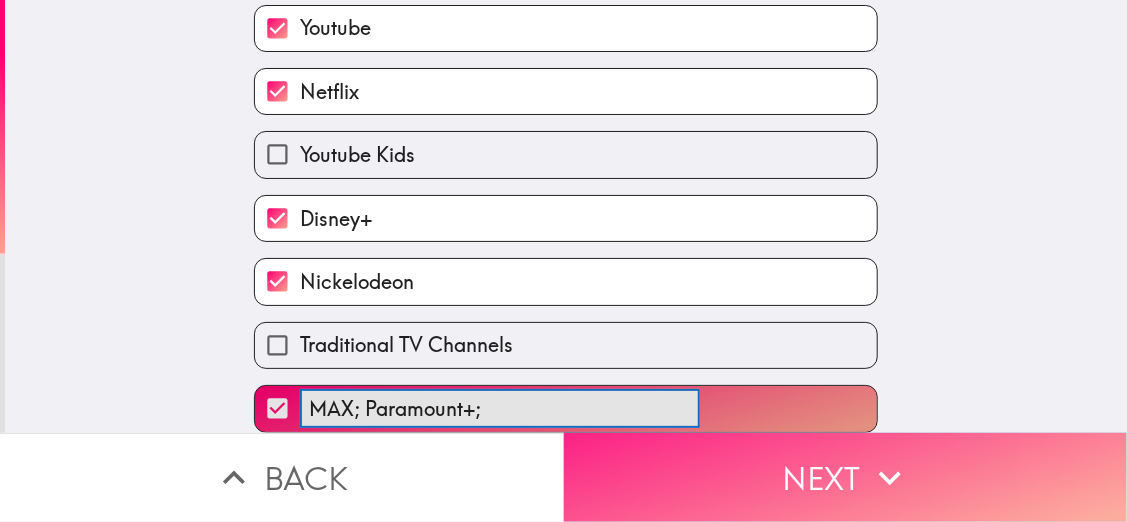 click on "MAX; Paramount+; ​" at bounding box center (566, 408) 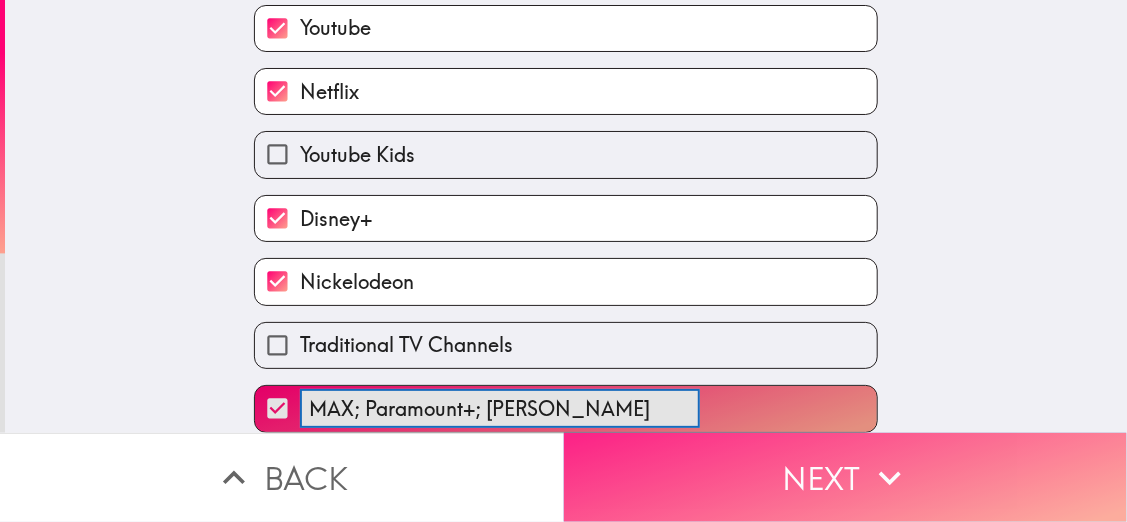 type on "MAX; Paramount+; [PERSON_NAME]" 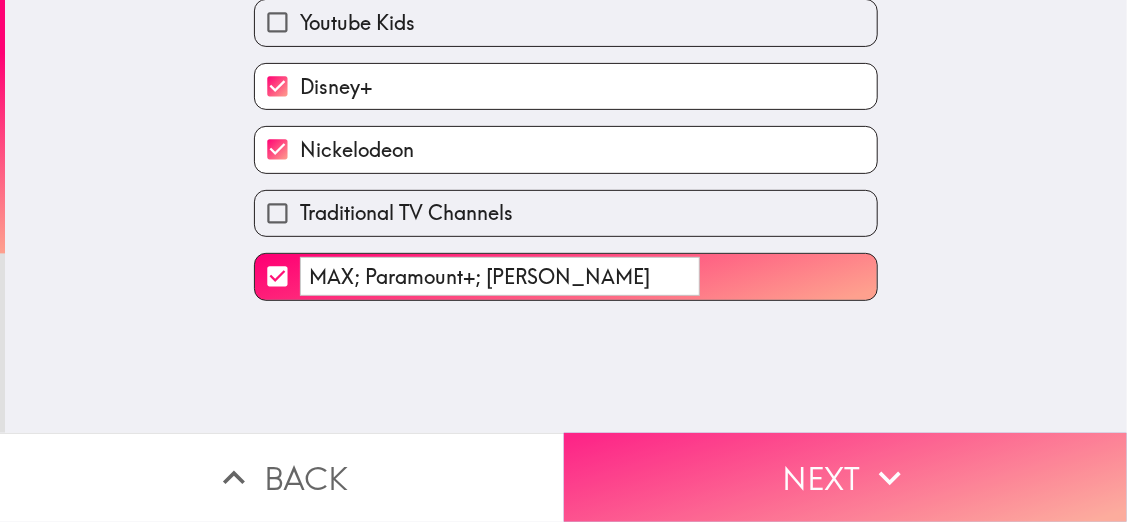 scroll, scrollTop: 0, scrollLeft: 0, axis: both 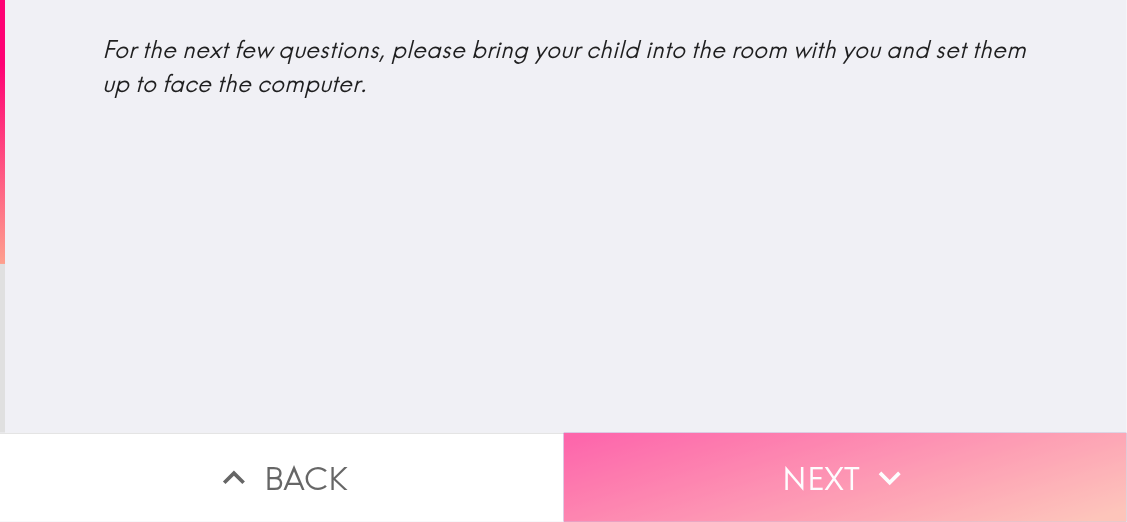 click on "Next" at bounding box center [846, 477] 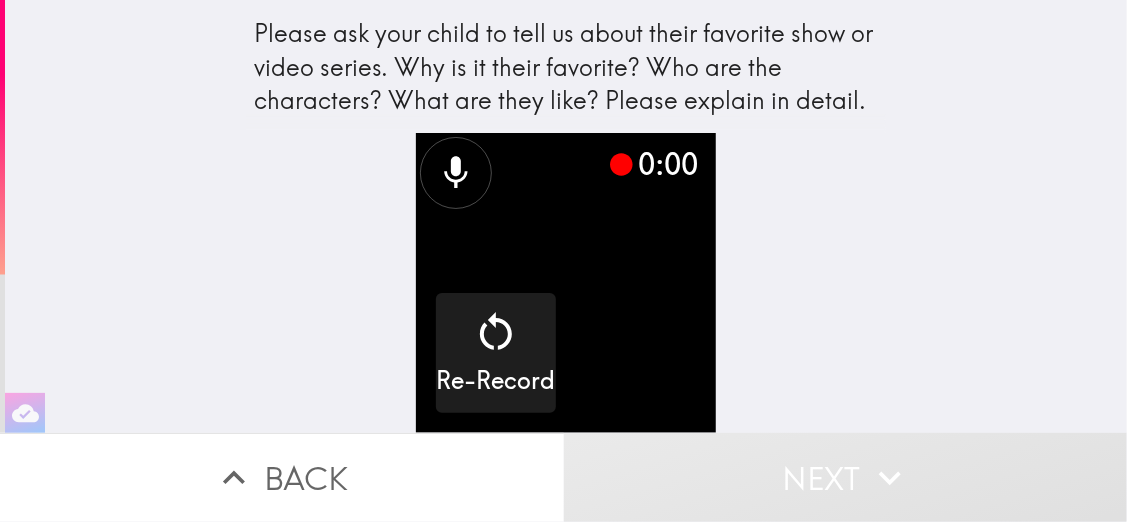scroll, scrollTop: 12, scrollLeft: 0, axis: vertical 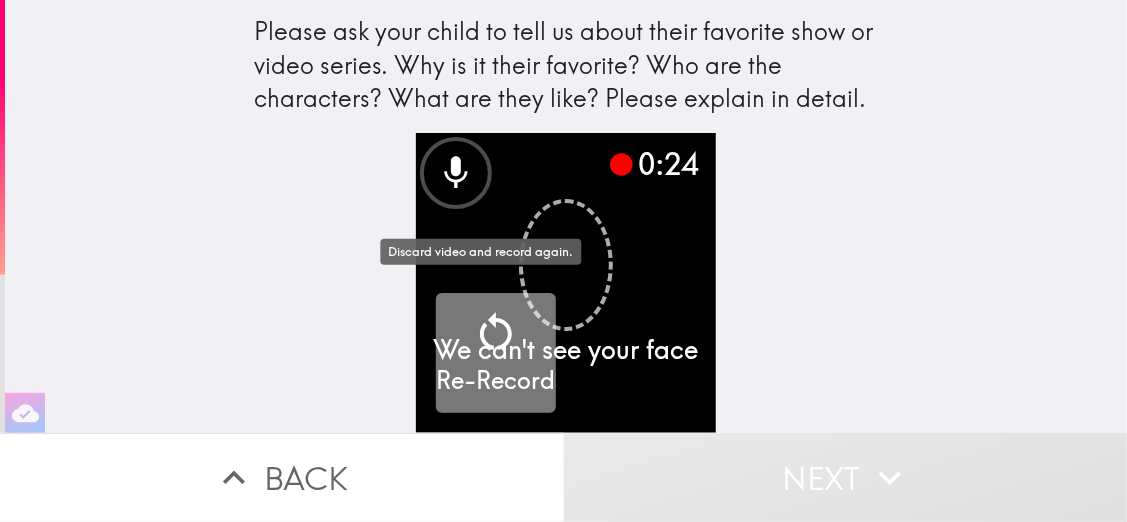 click 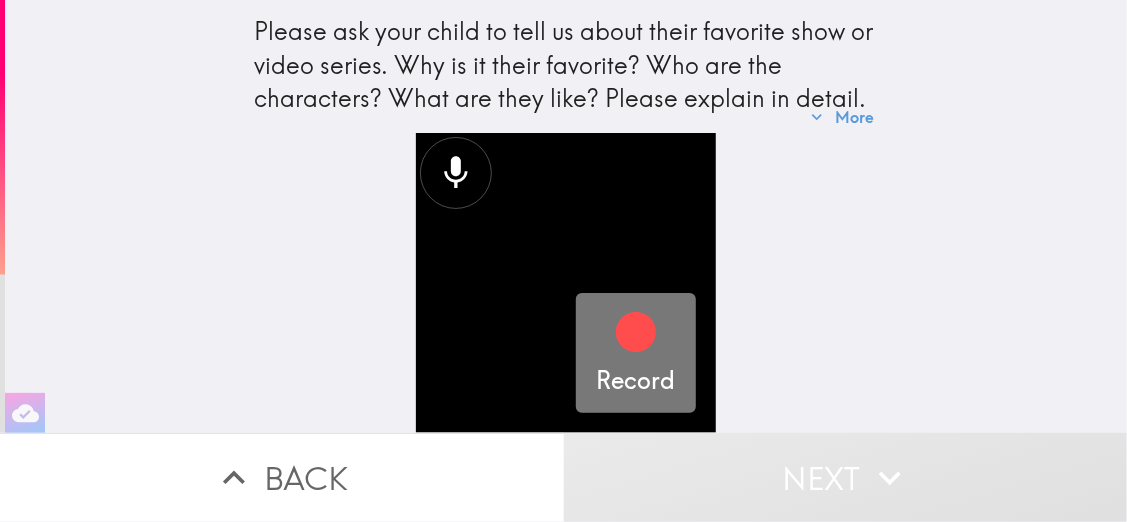 click 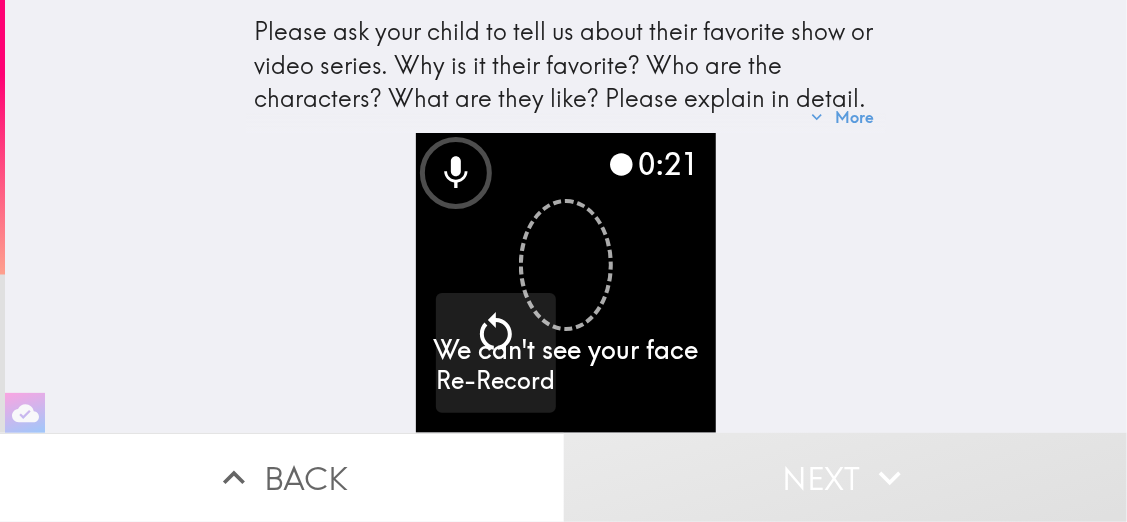 click at bounding box center [566, 283] 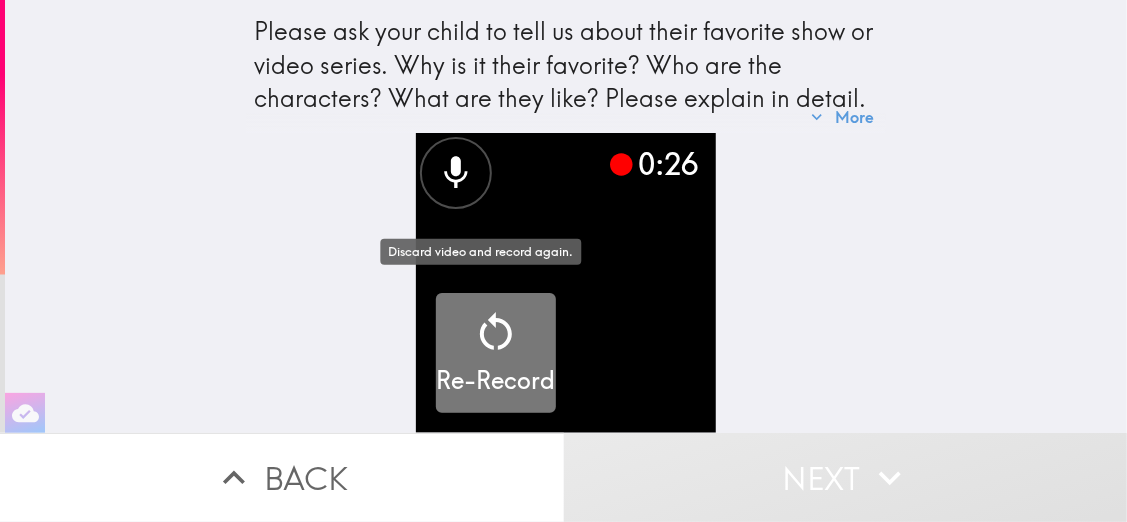 click 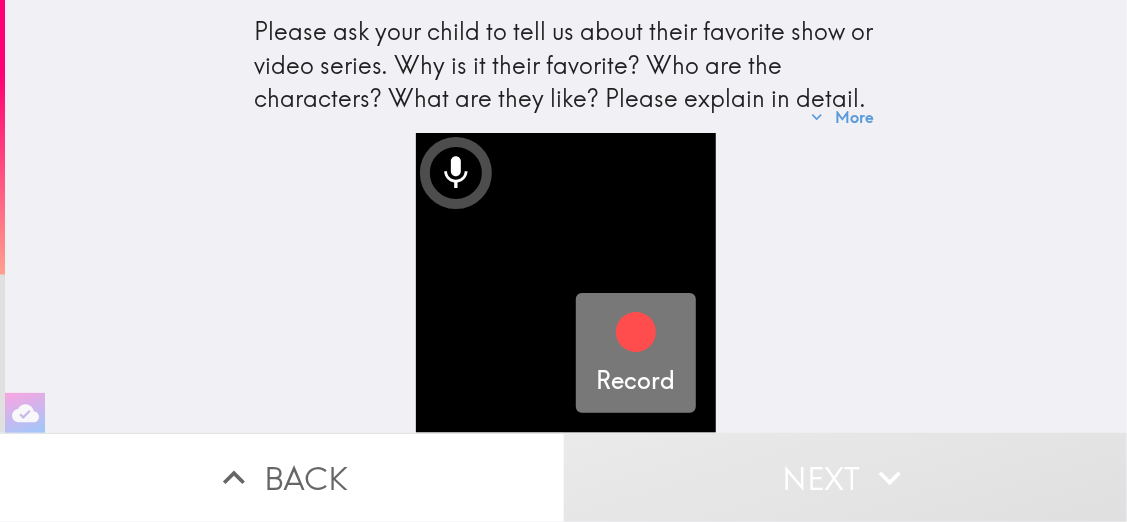 click 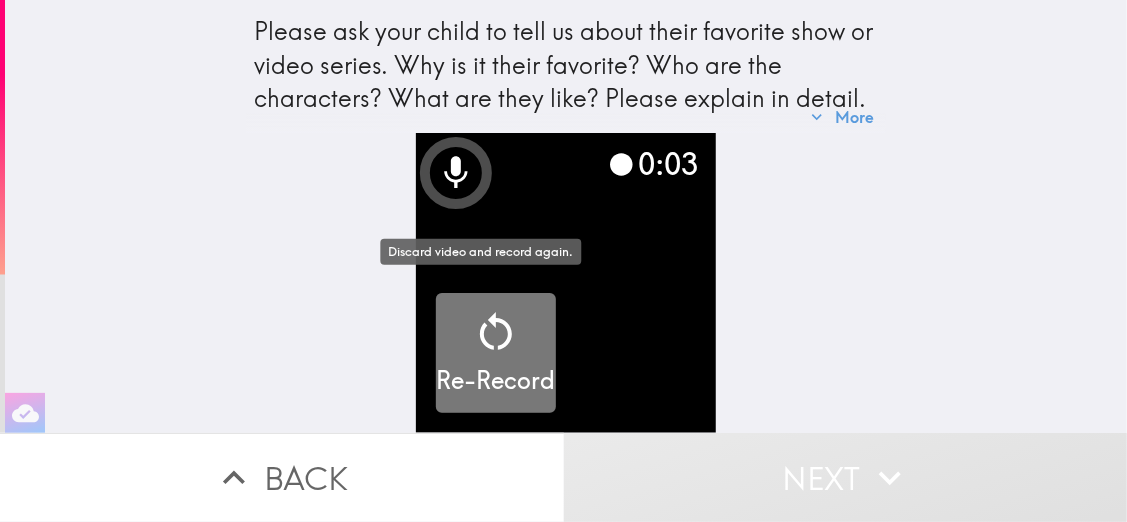 click on "Re-Record" at bounding box center (496, 353) 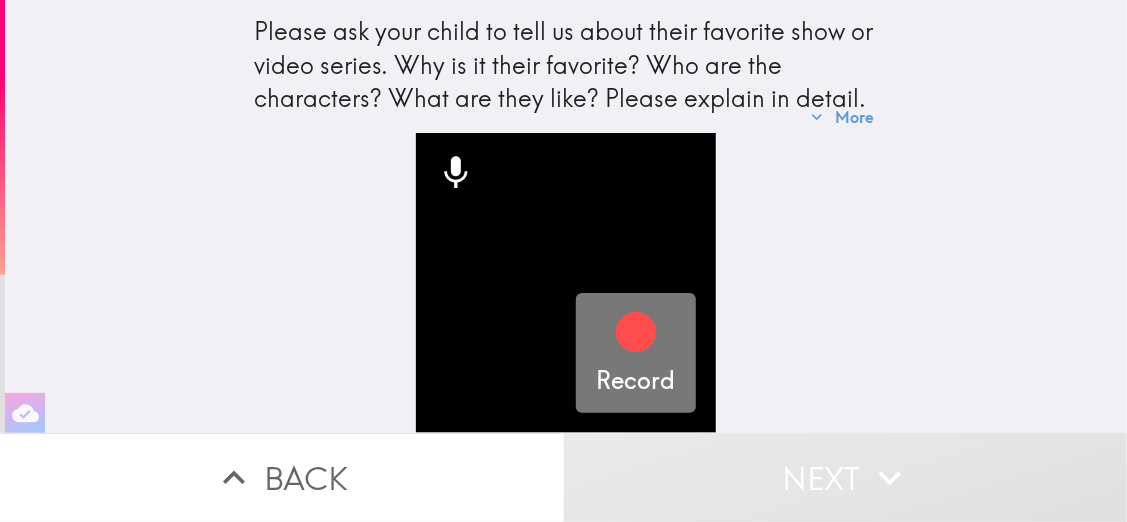 click 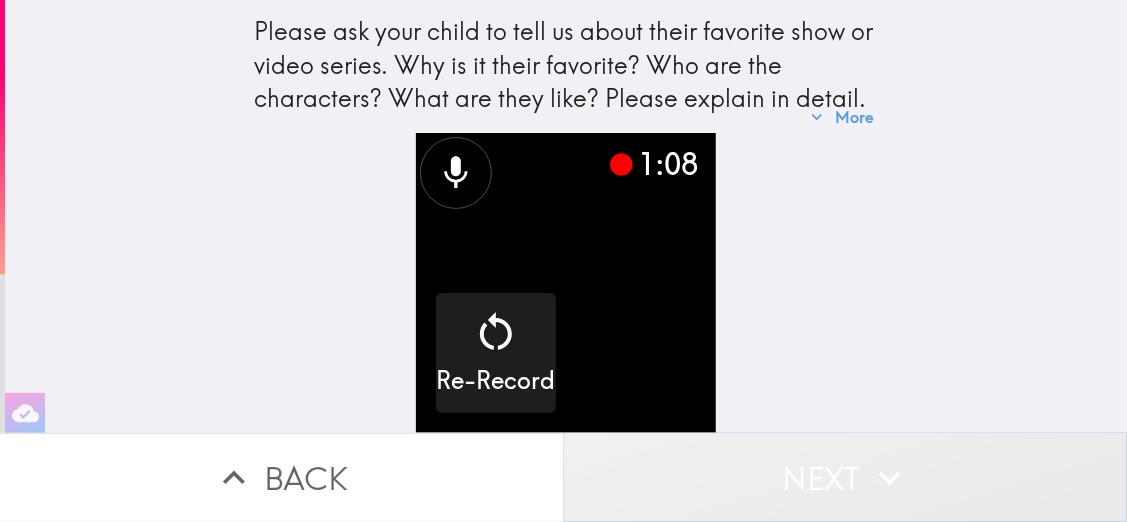 click on "Next" at bounding box center (846, 477) 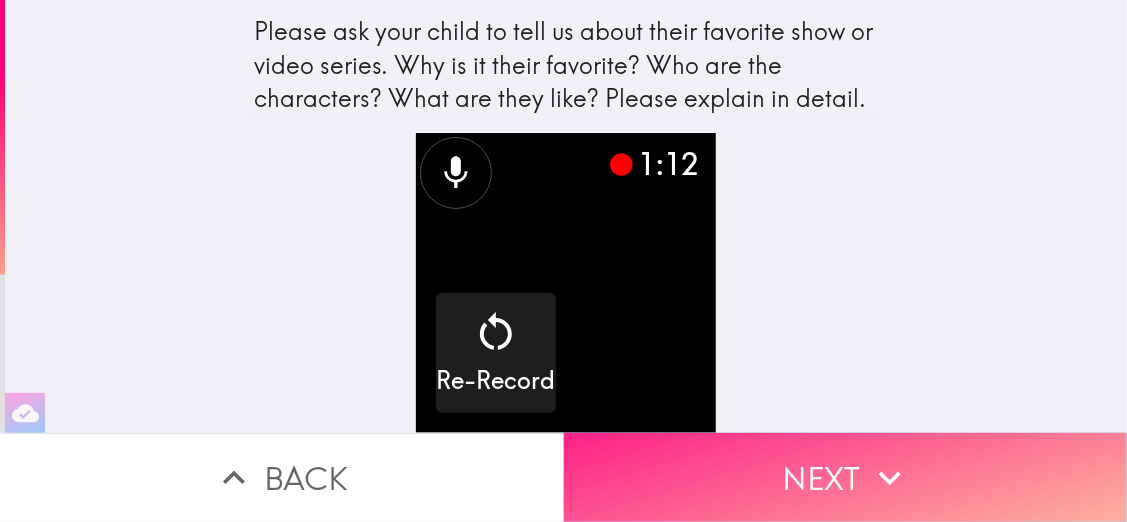 click 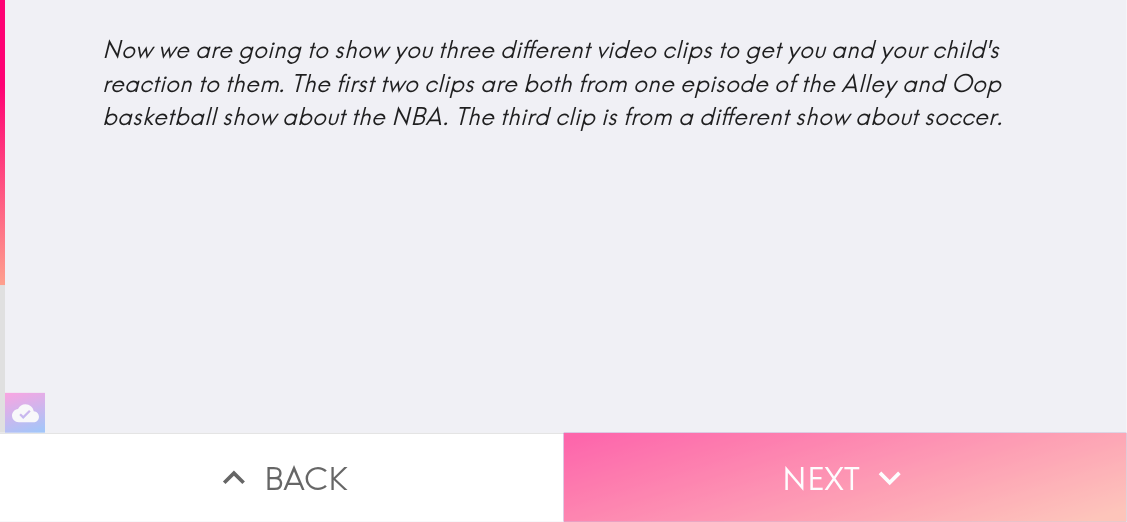 click 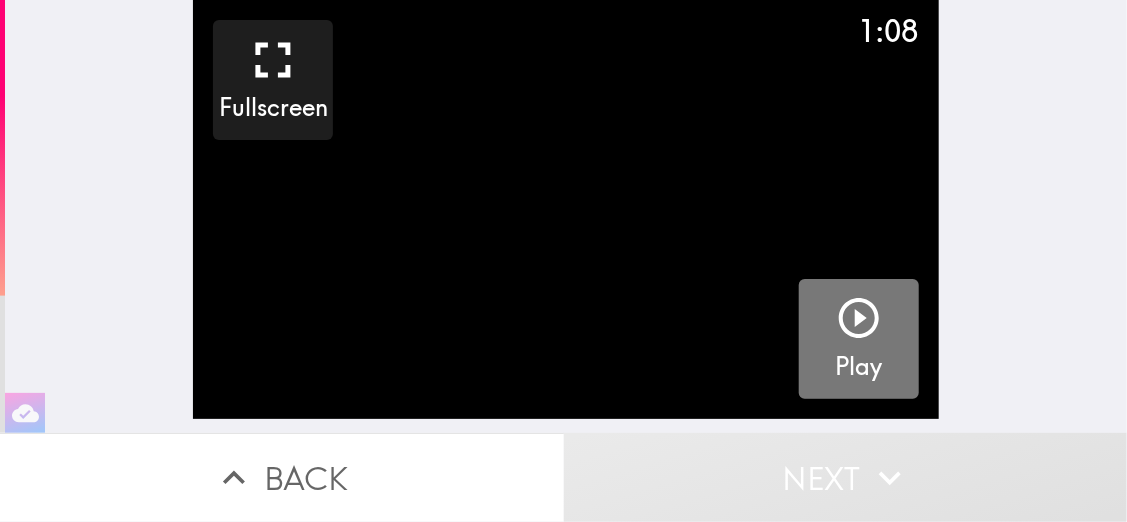click on "Play" at bounding box center [859, 339] 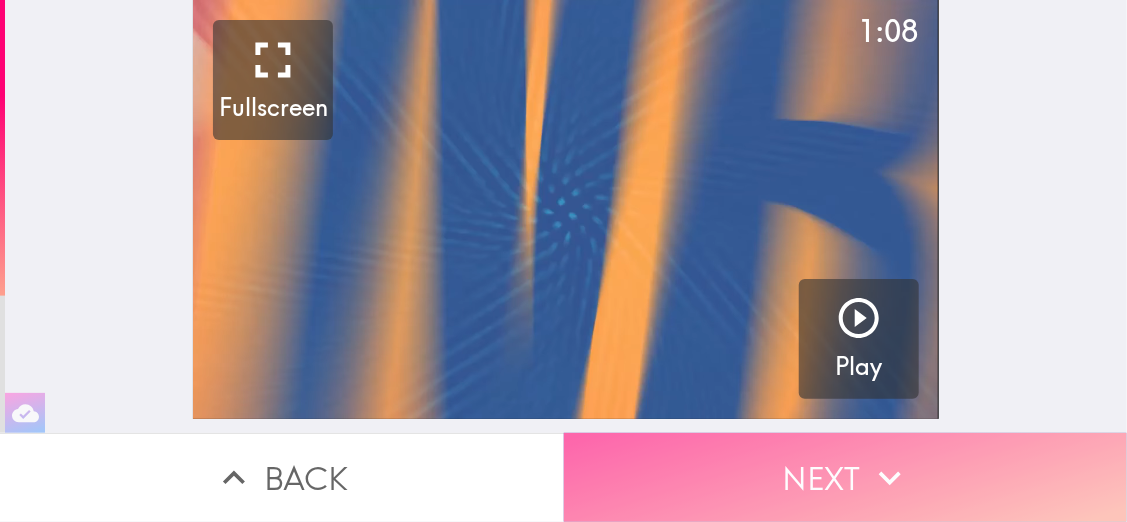 click on "Next" at bounding box center [846, 477] 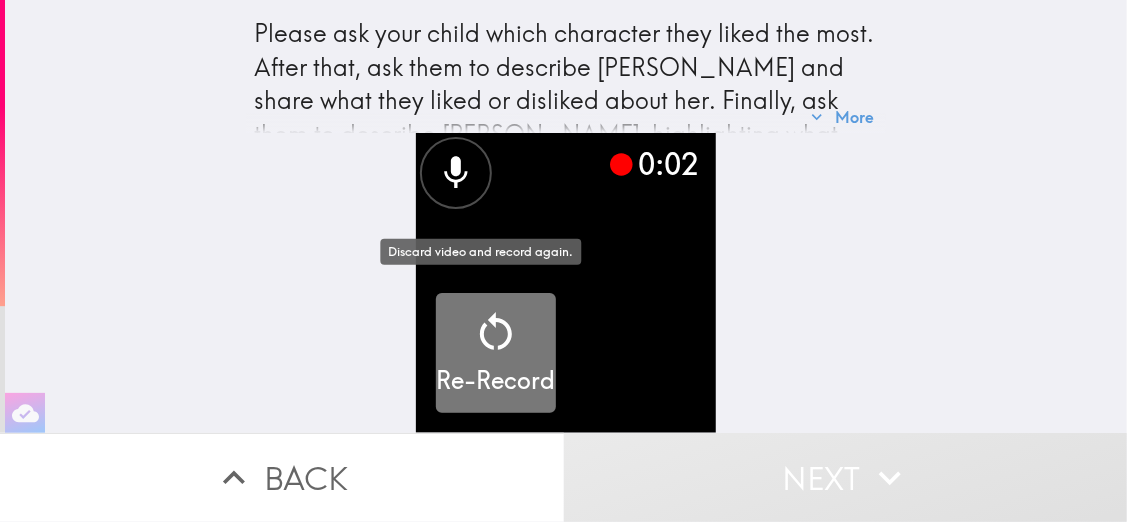 click on "Re-Record" at bounding box center [496, 353] 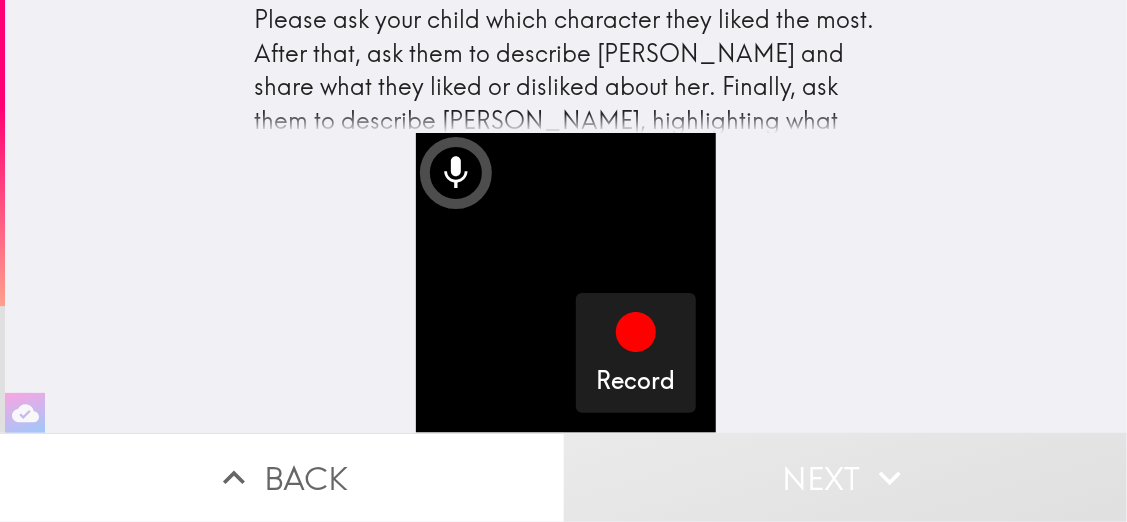 scroll, scrollTop: 0, scrollLeft: 0, axis: both 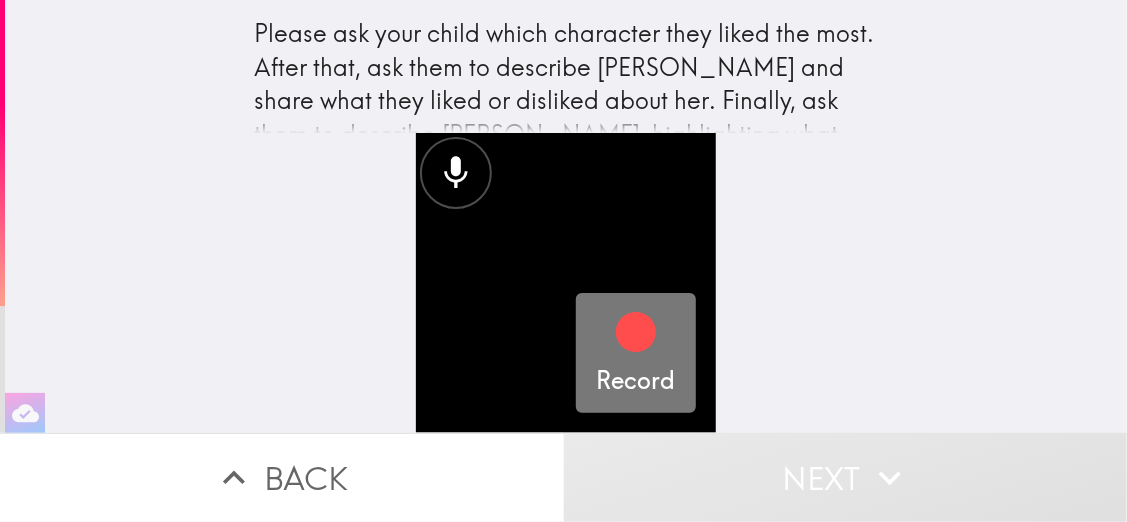 click 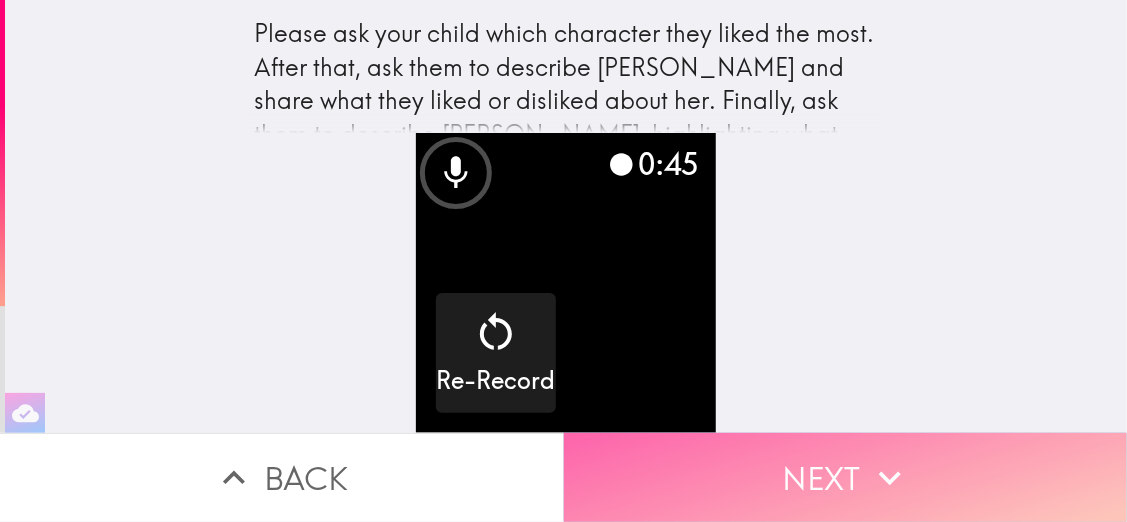 click on "Next" at bounding box center (846, 477) 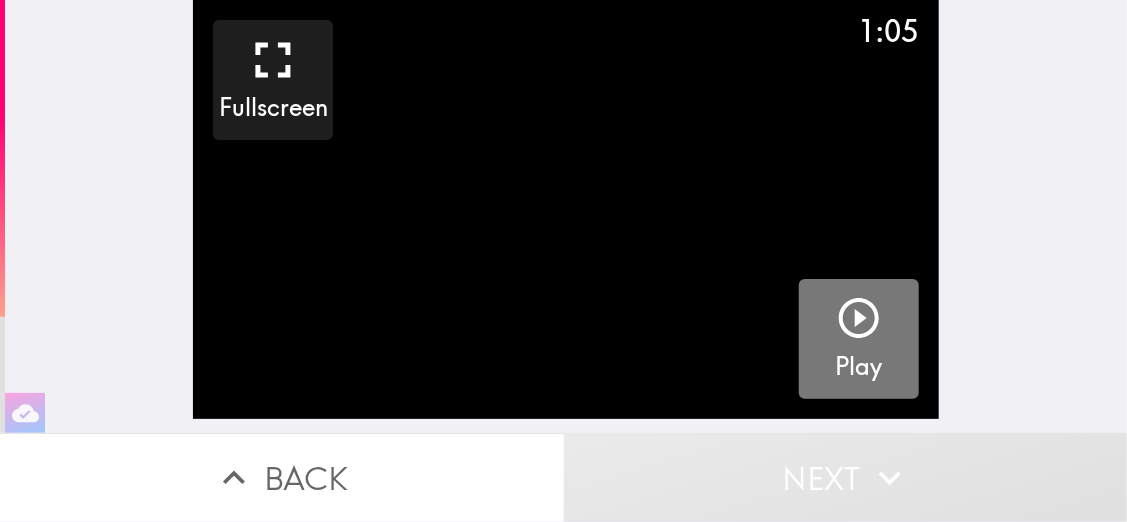 click on "Play" at bounding box center (859, 339) 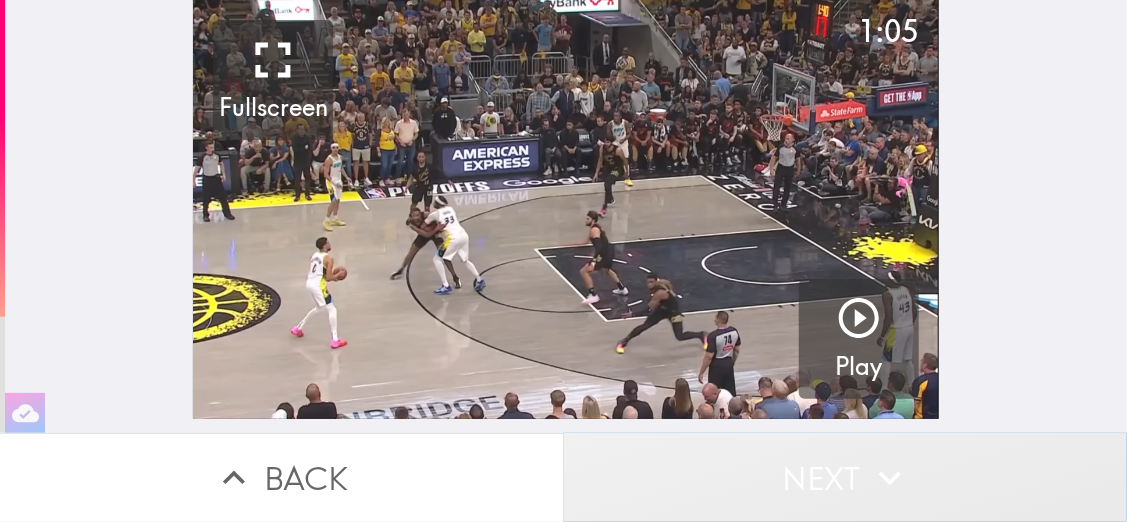 click on "Next" at bounding box center (846, 477) 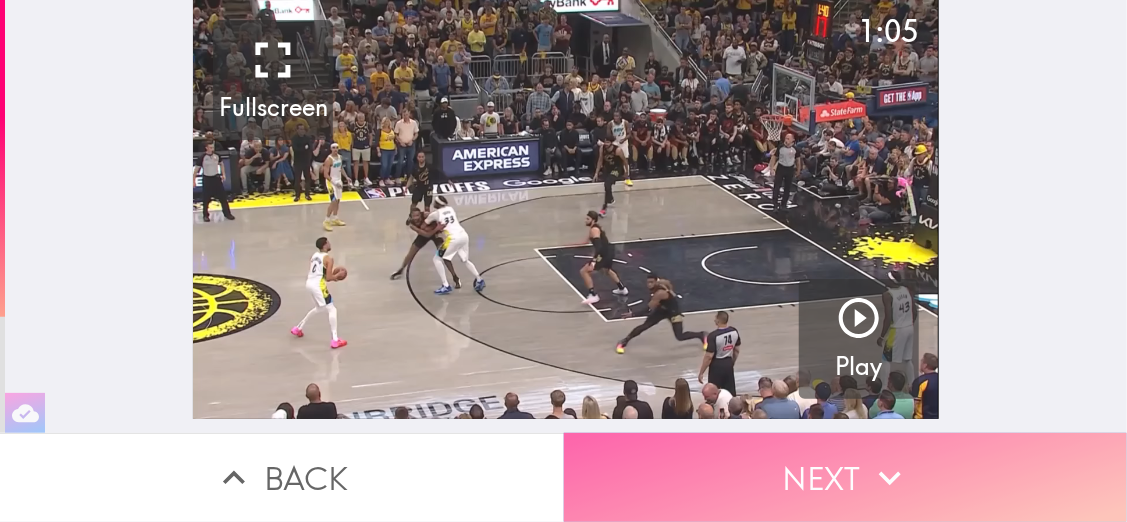 click on "Next" at bounding box center [846, 477] 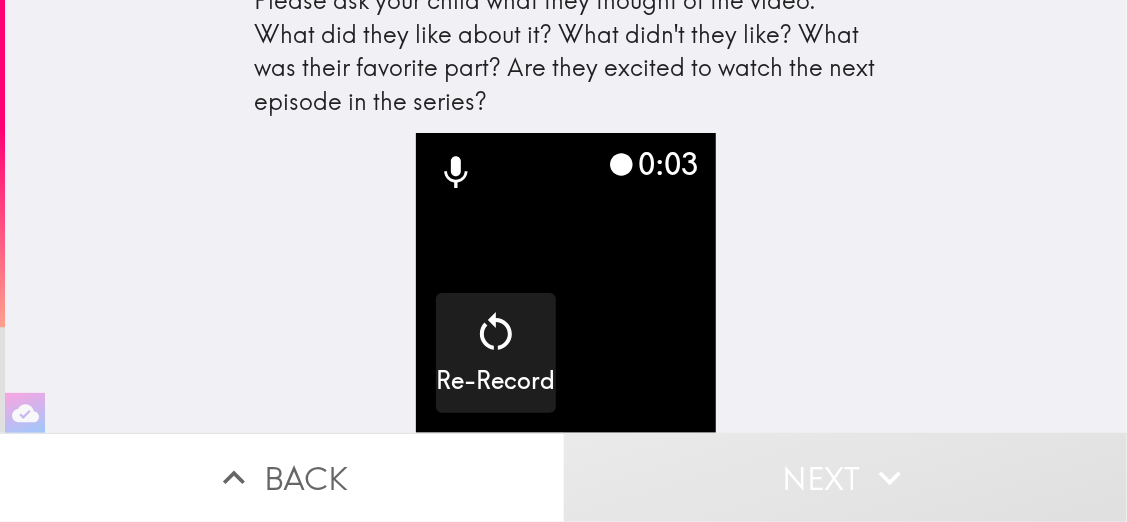 scroll, scrollTop: 0, scrollLeft: 0, axis: both 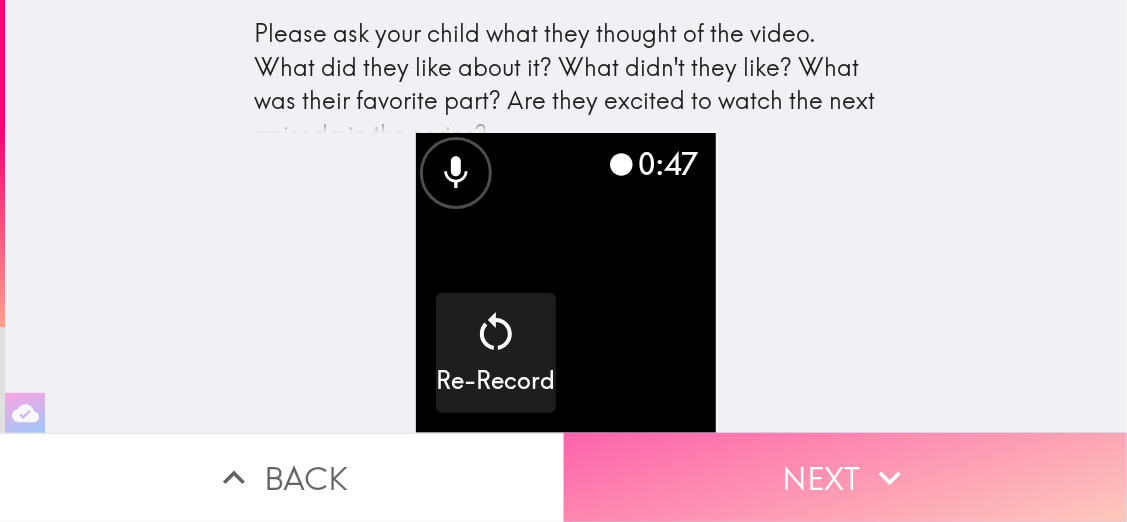 click on "Next" at bounding box center [846, 477] 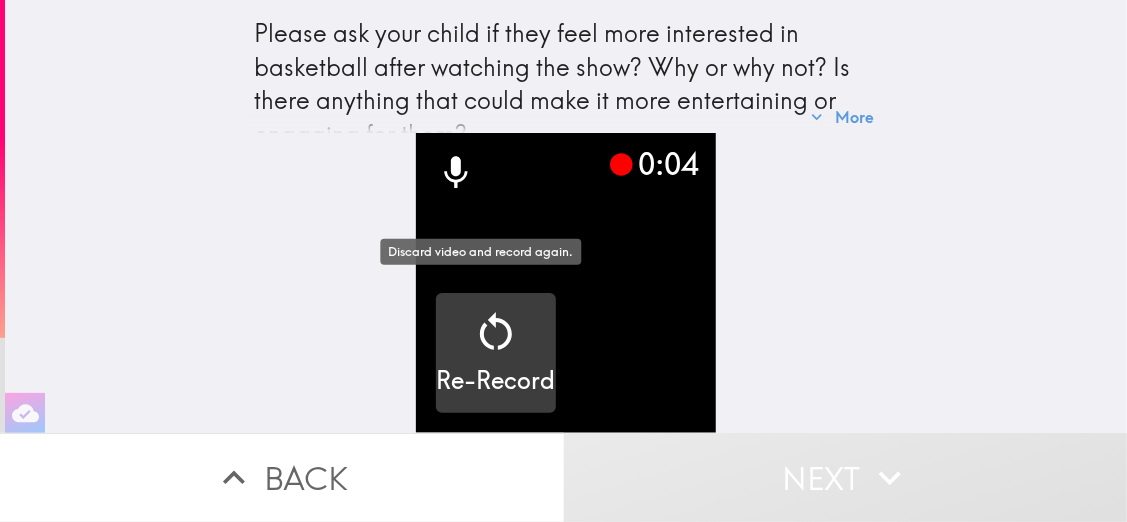 click 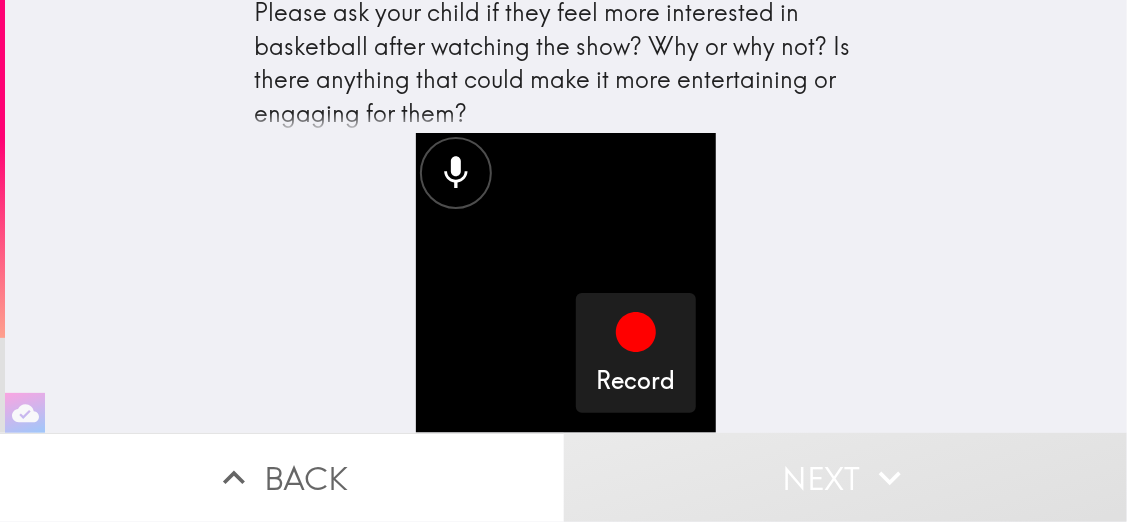 scroll, scrollTop: 0, scrollLeft: 0, axis: both 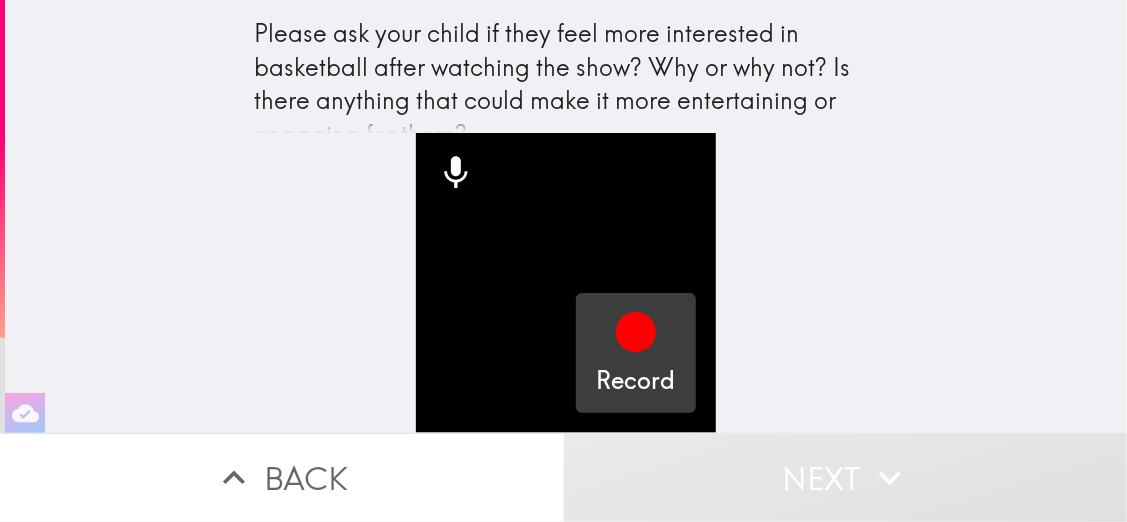 click on "Record" at bounding box center (636, 353) 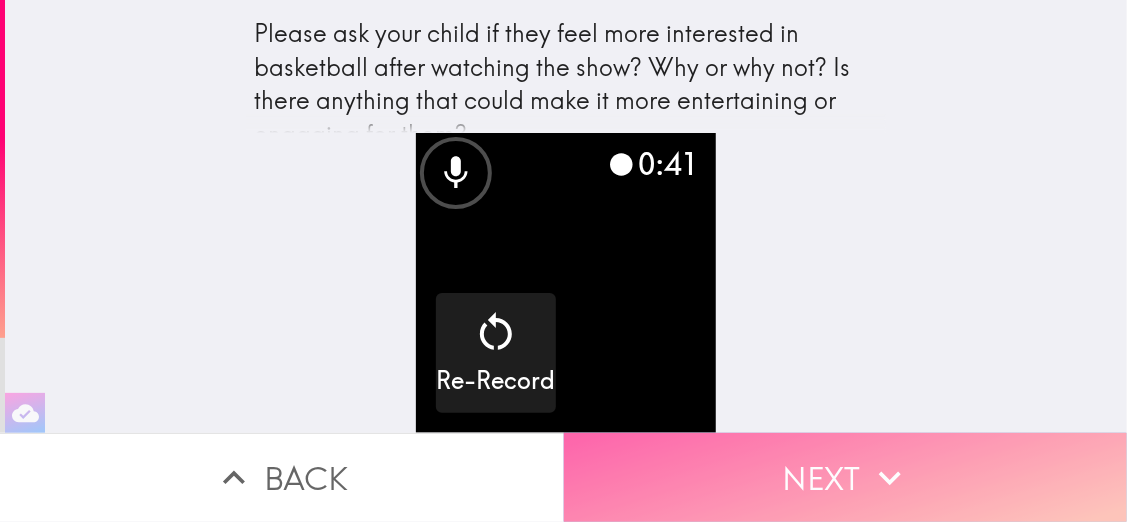 click on "Next" at bounding box center (846, 477) 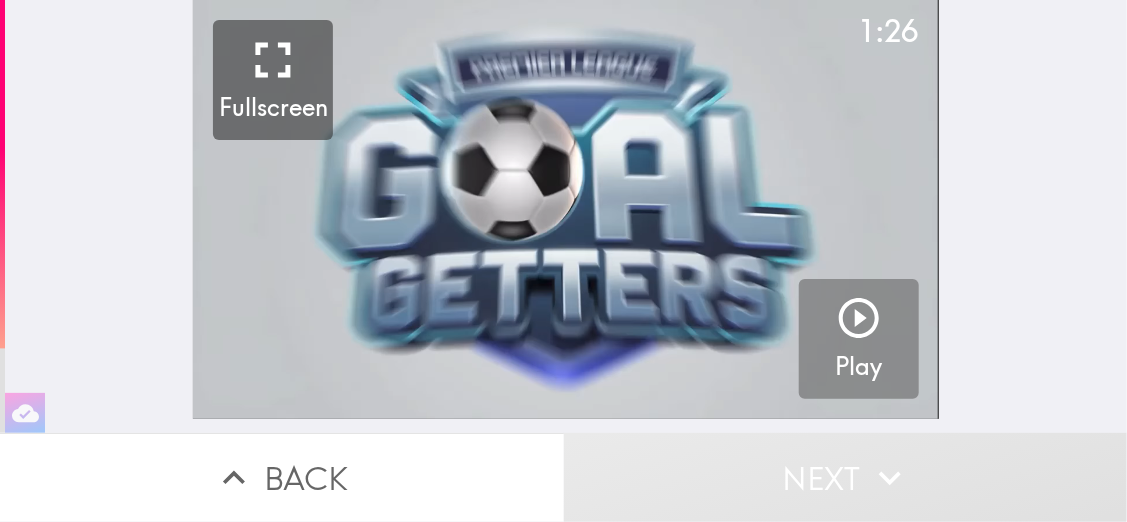 click 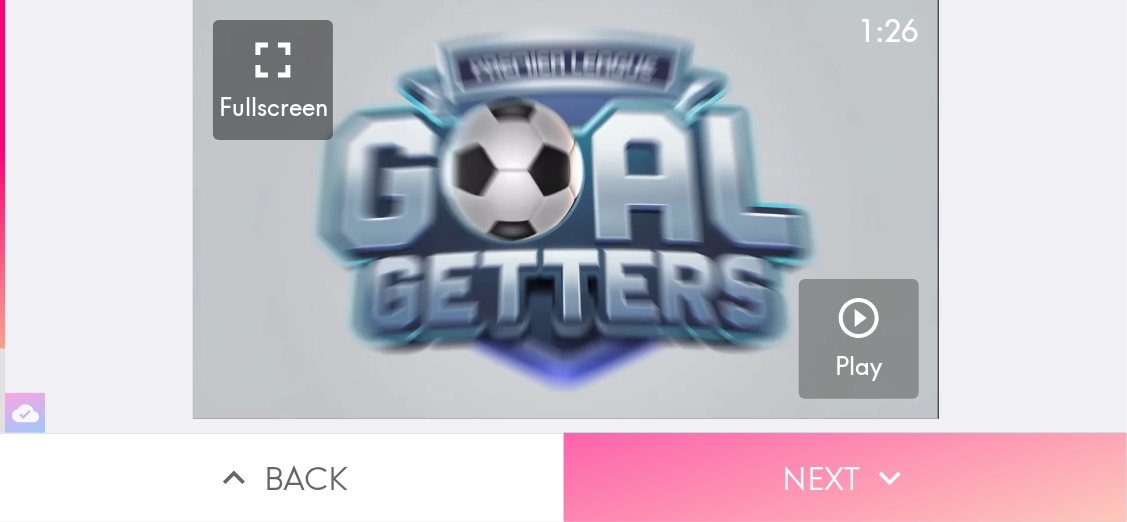 click on "Next" at bounding box center [846, 477] 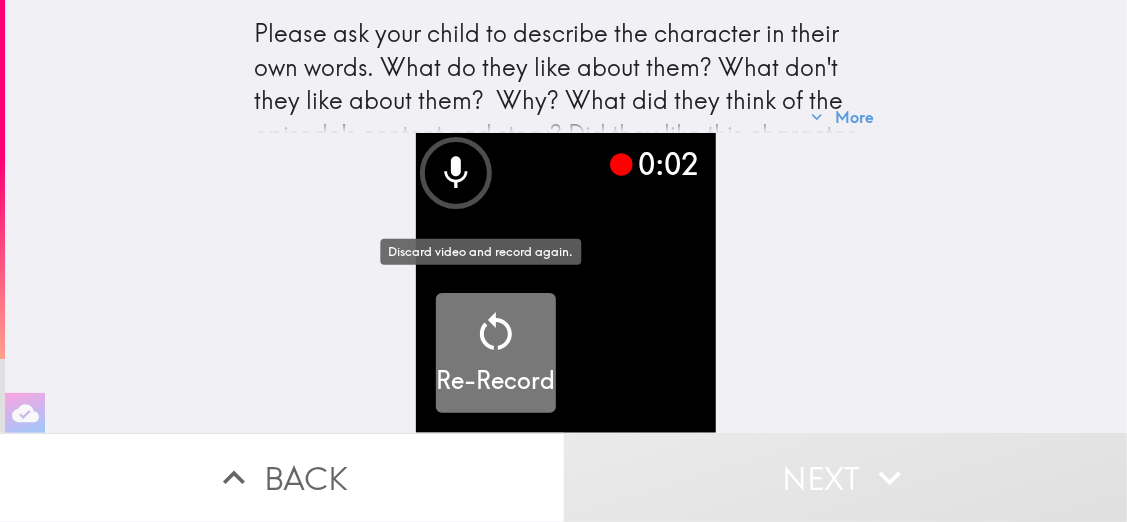click at bounding box center (496, 336) 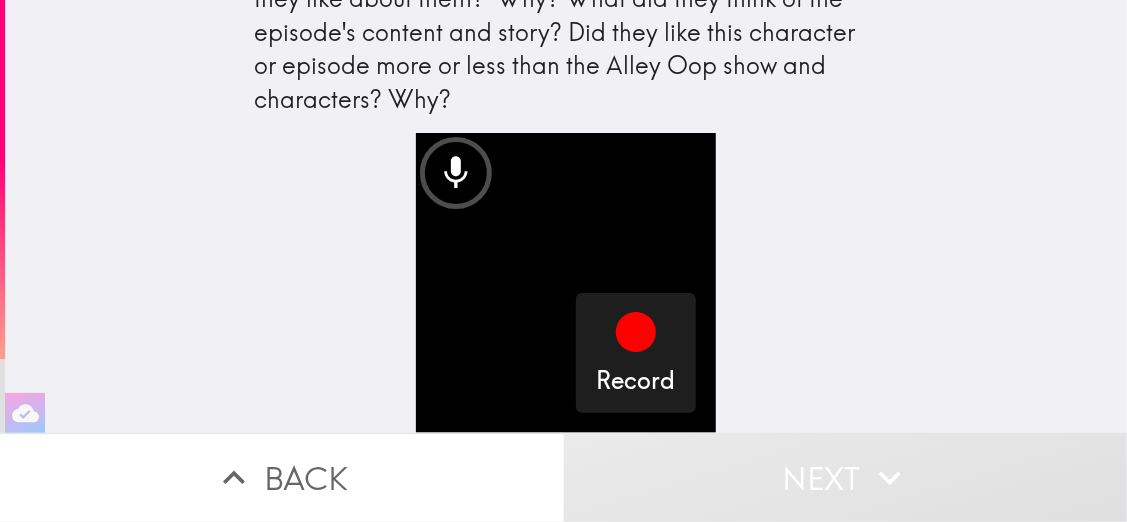 scroll, scrollTop: 104, scrollLeft: 0, axis: vertical 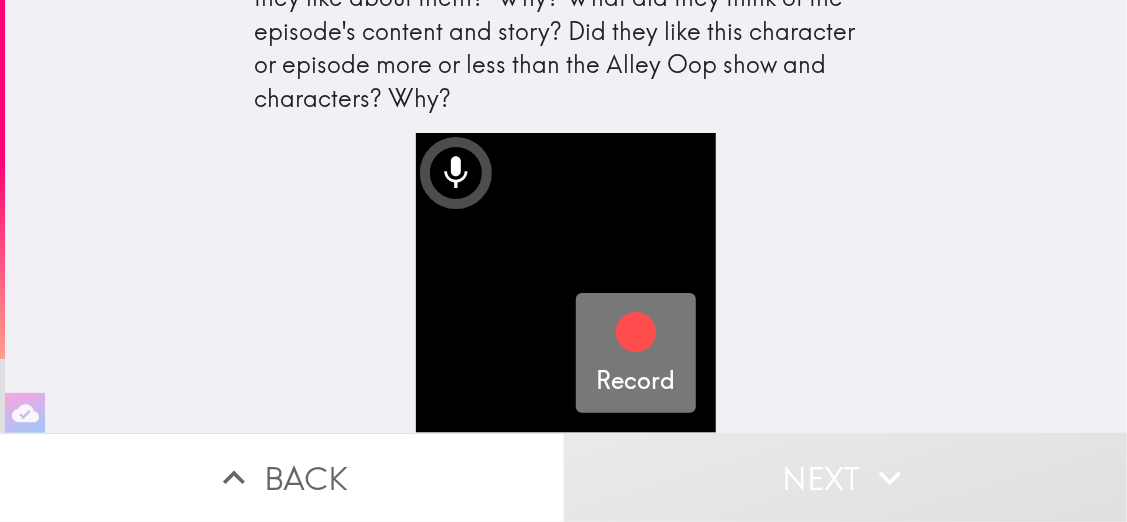 click 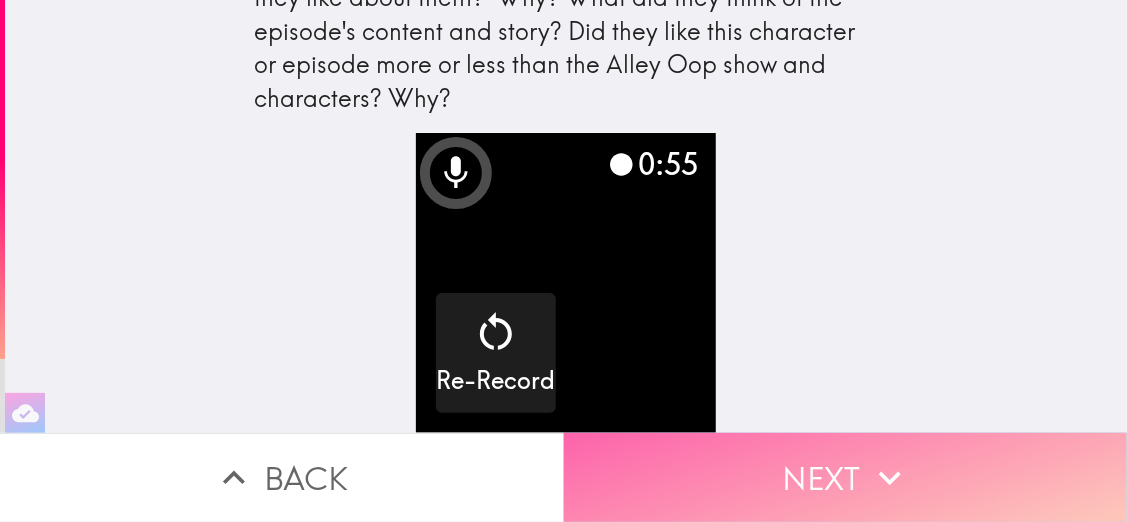 click on "Next" at bounding box center (846, 477) 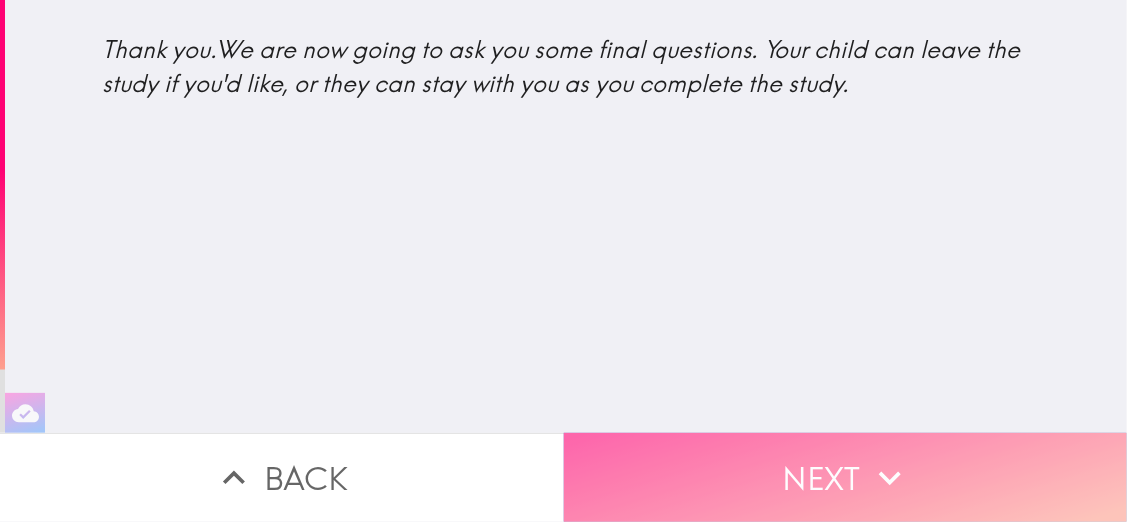 click on "Next" at bounding box center (846, 477) 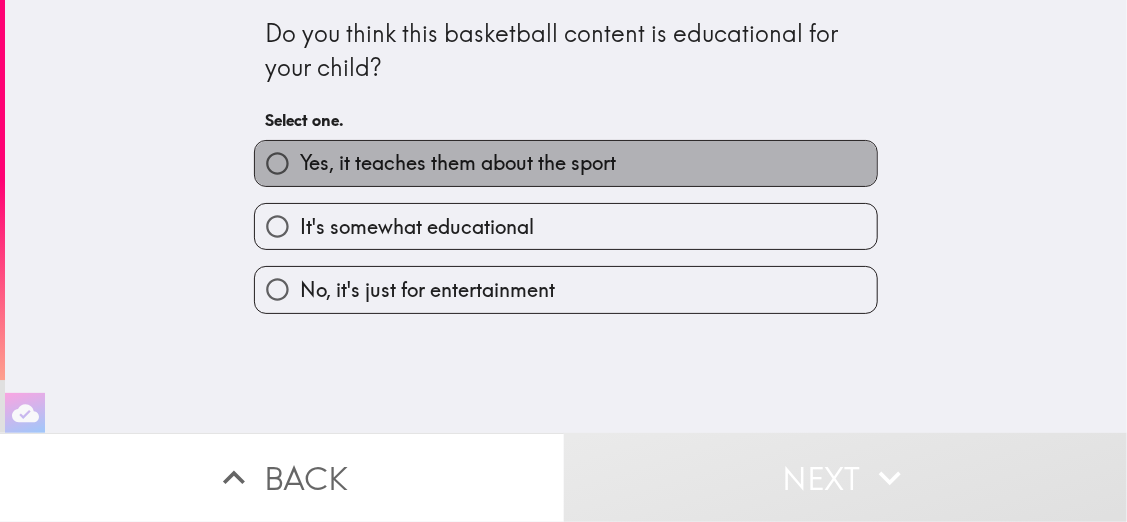 click on "Yes, it teaches them about the sport" at bounding box center [566, 163] 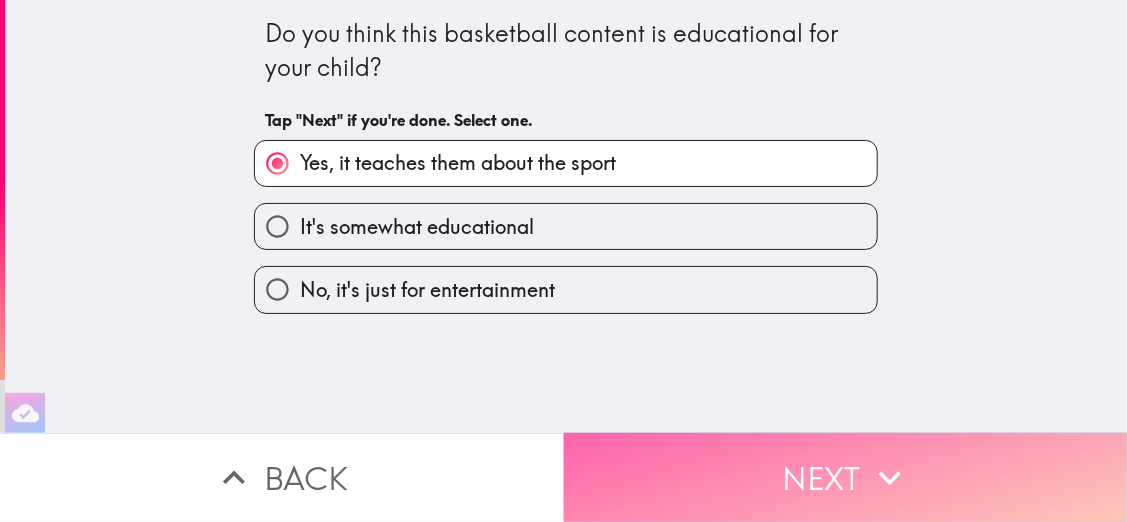 click on "Next" at bounding box center [846, 477] 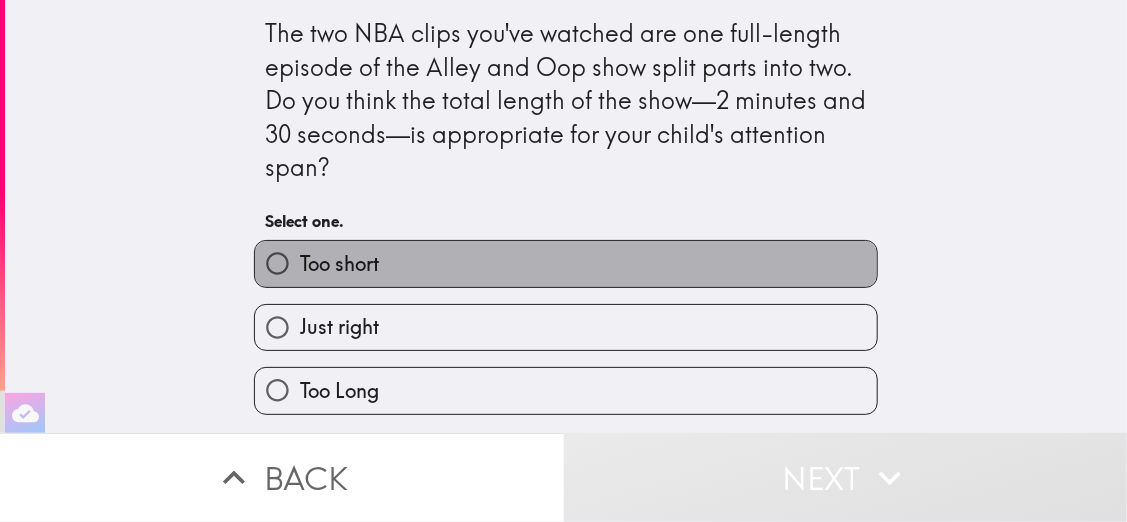 click on "Too short" at bounding box center (566, 263) 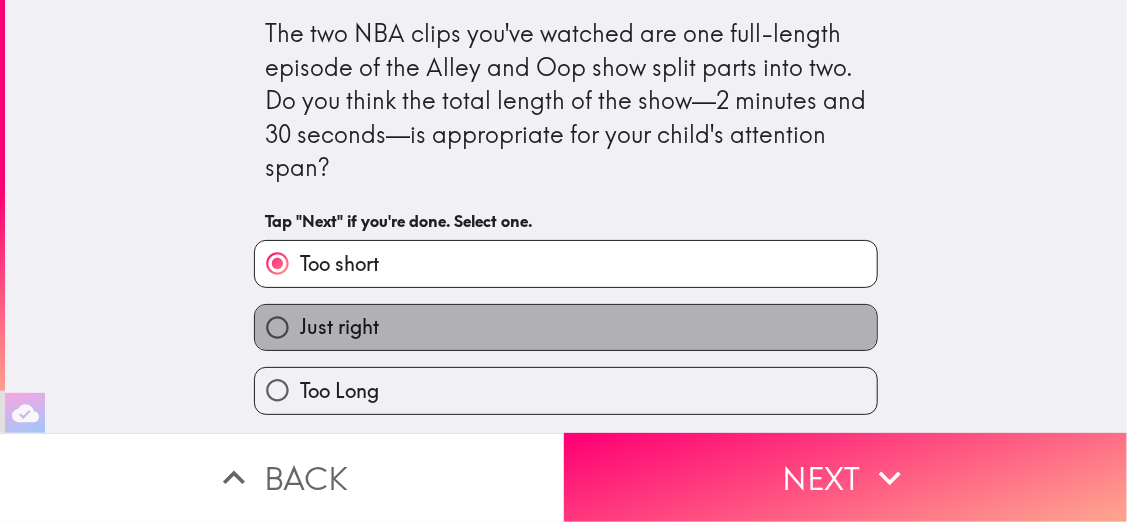 click on "Just right" at bounding box center [566, 327] 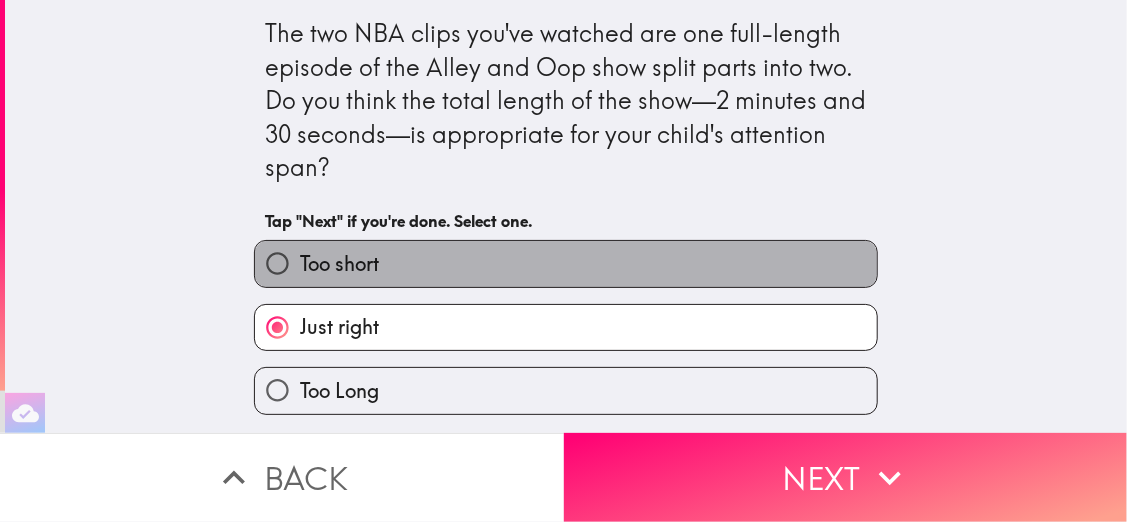 click on "Too short" at bounding box center [566, 263] 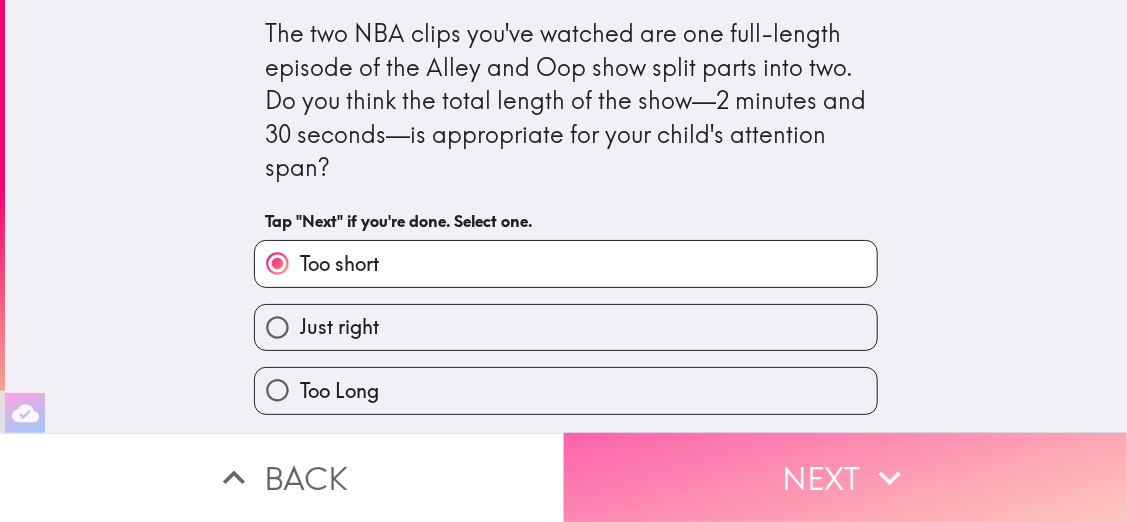 click on "Next" at bounding box center (846, 477) 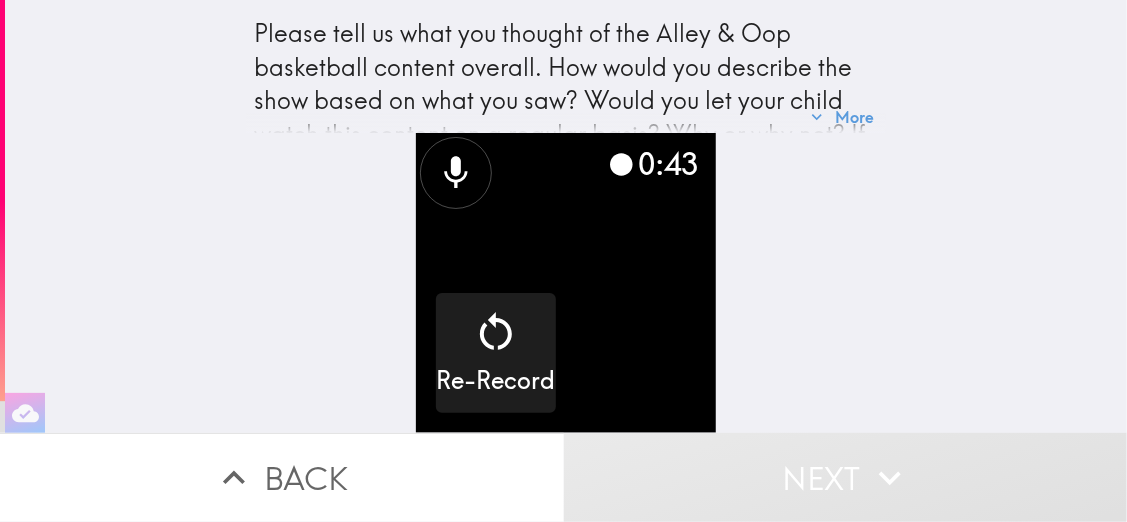 click on "0:43 Re-Record" at bounding box center (566, 283) 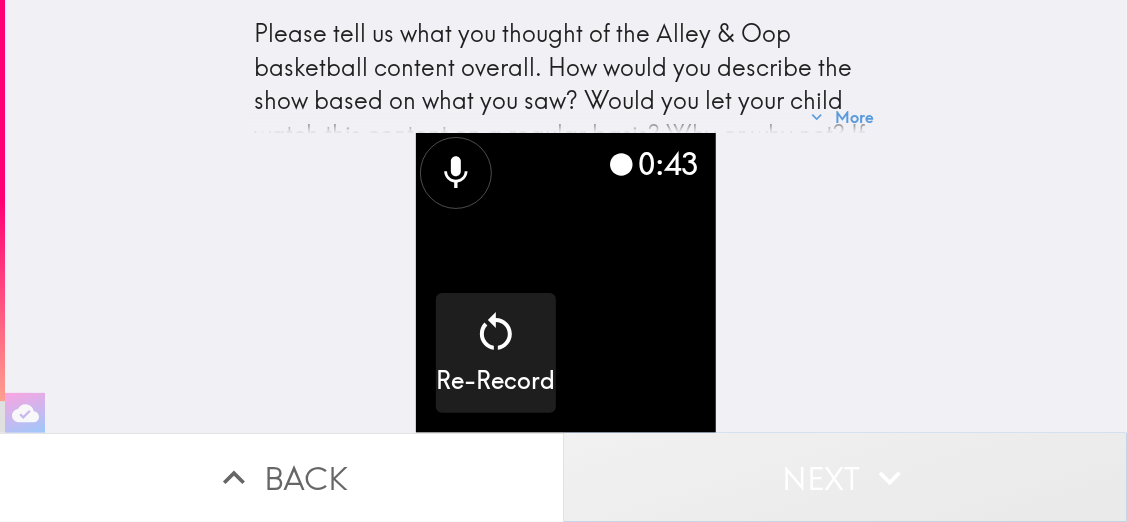 click on "Next" at bounding box center [846, 477] 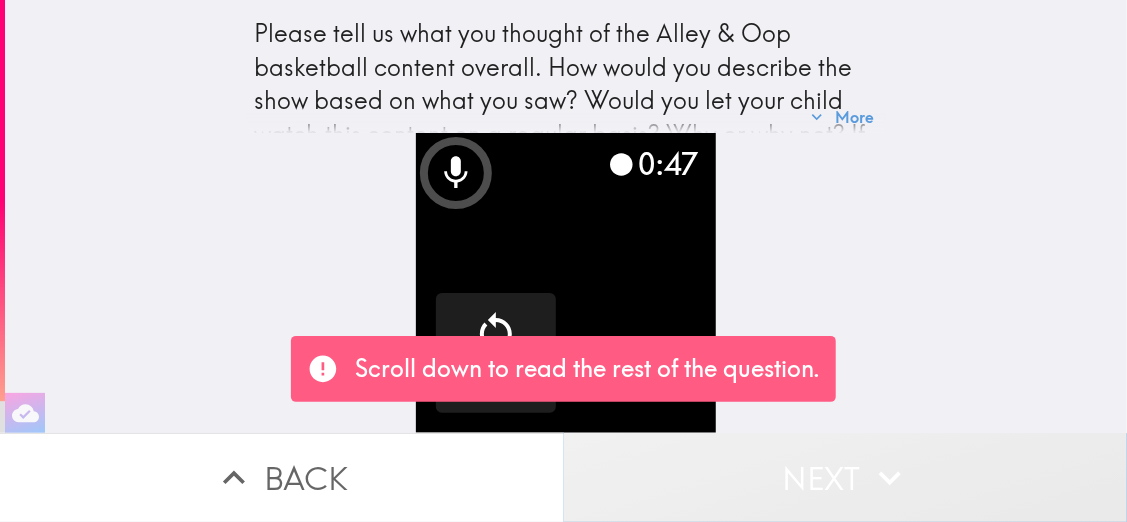 click 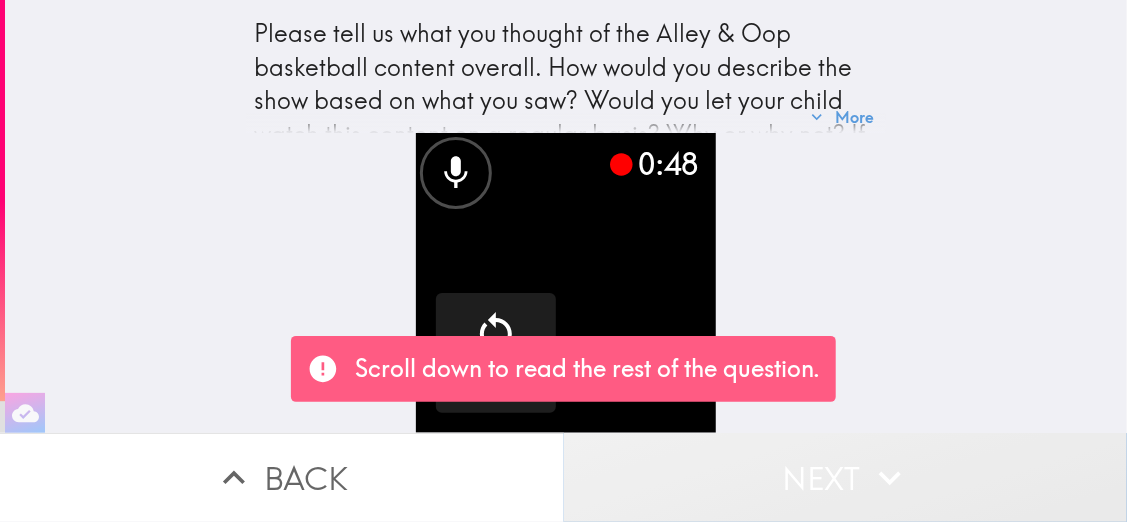 click on "Next" at bounding box center (846, 477) 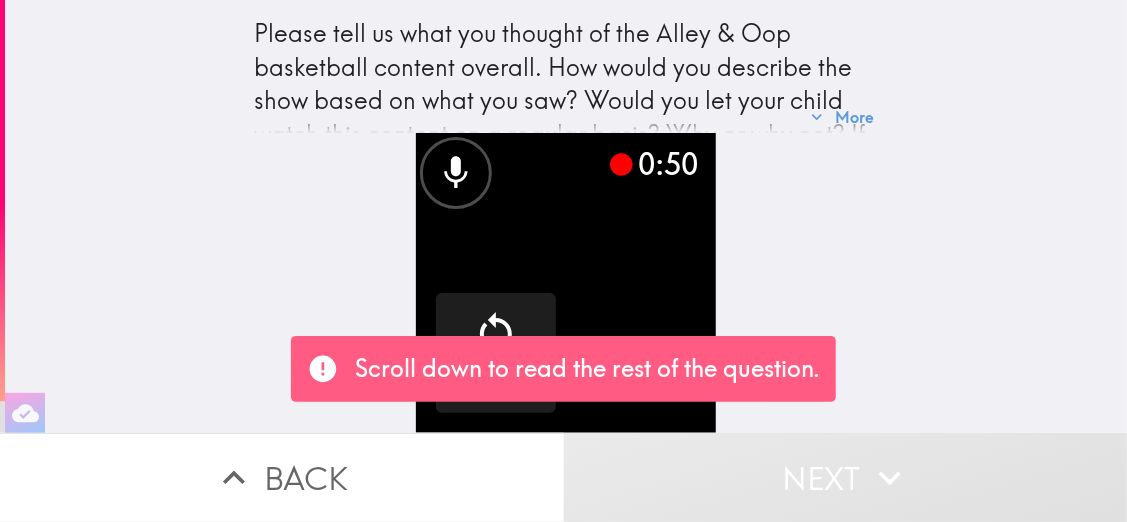 click on "0:50 Re-Record" at bounding box center [566, 283] 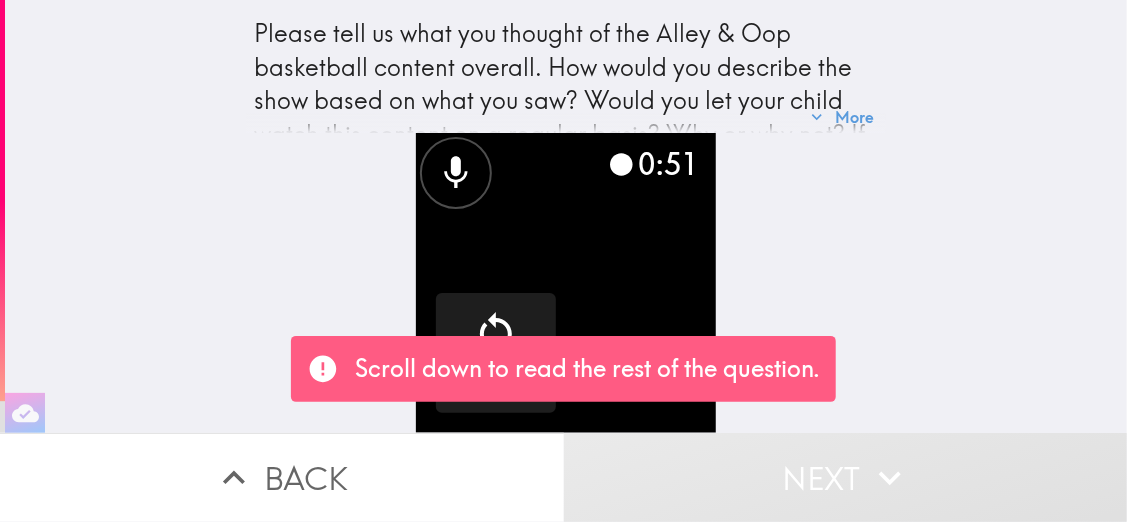 click at bounding box center [566, 283] 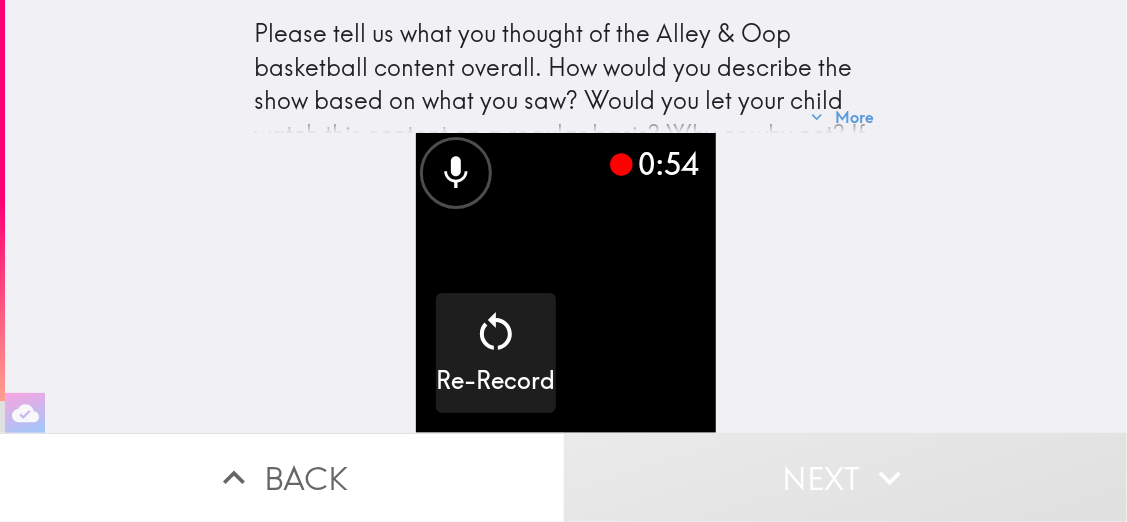 click at bounding box center [566, 283] 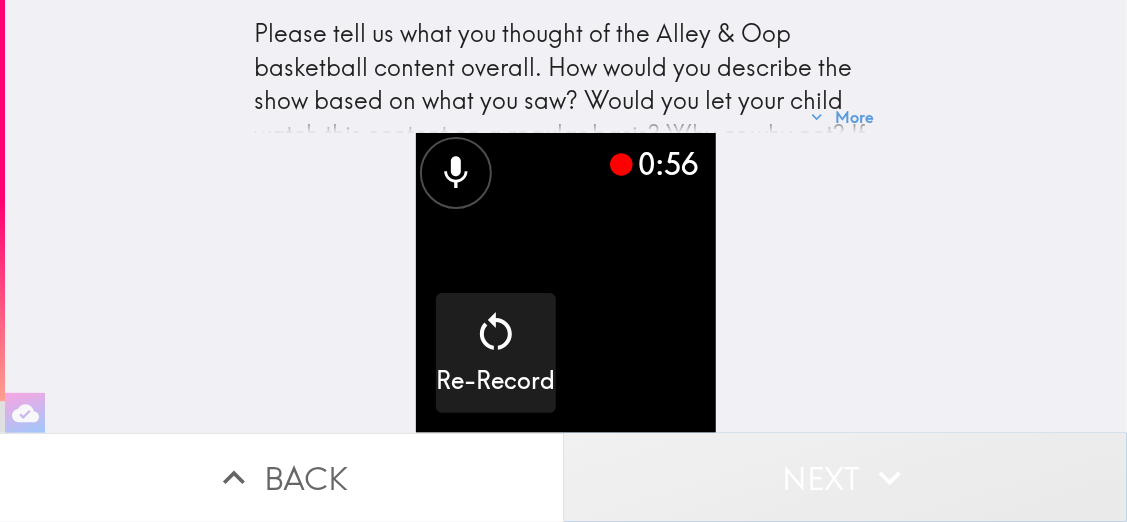 click on "Next" at bounding box center (846, 477) 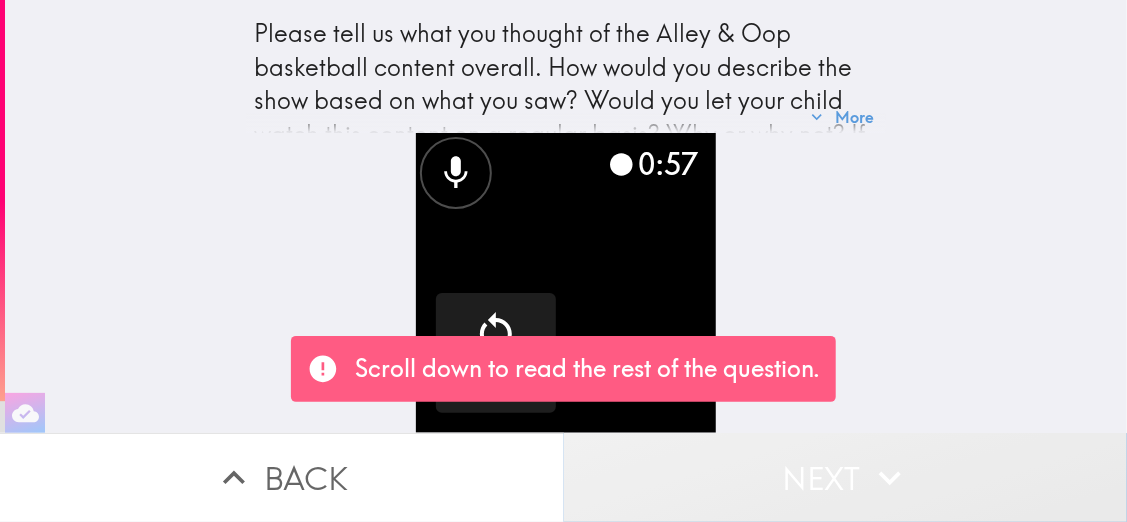 click 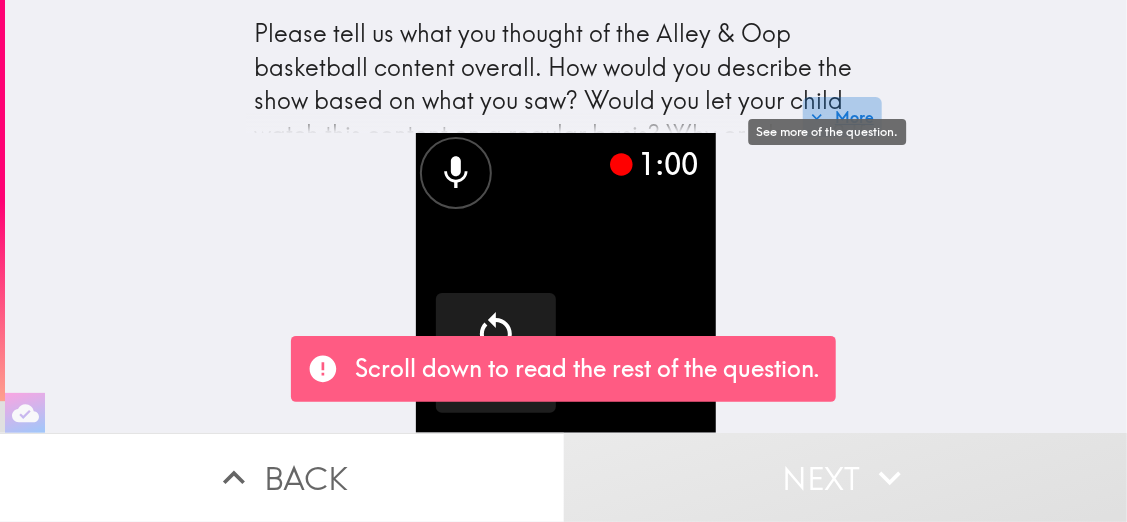 click on "More" at bounding box center (842, 117) 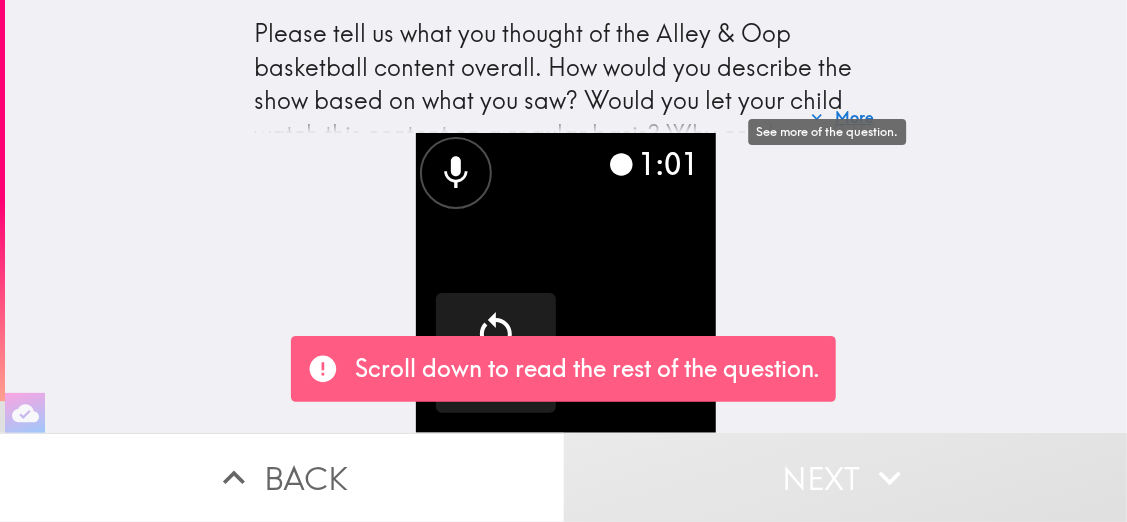scroll, scrollTop: 116, scrollLeft: 0, axis: vertical 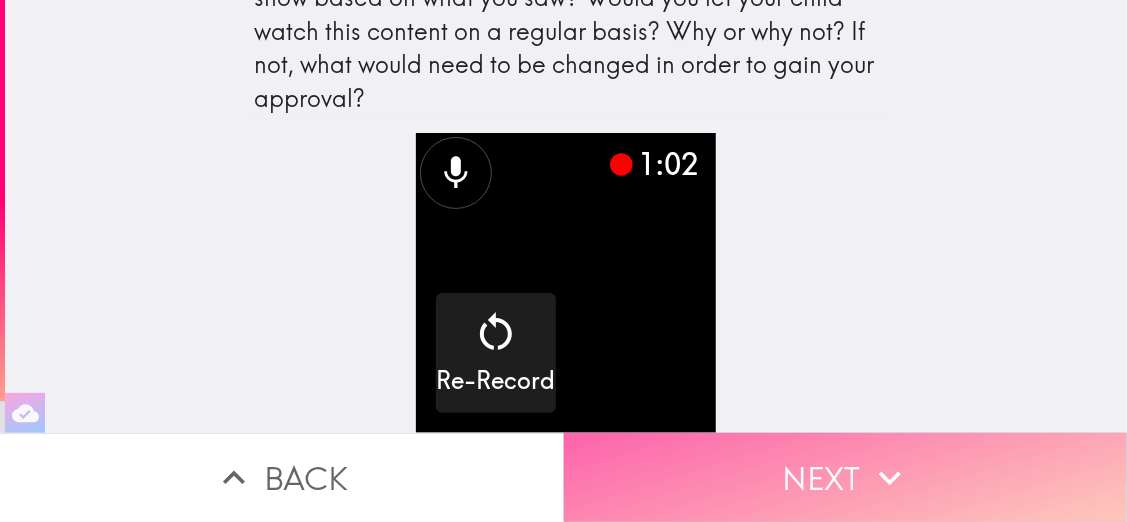 click on "Next" at bounding box center [846, 477] 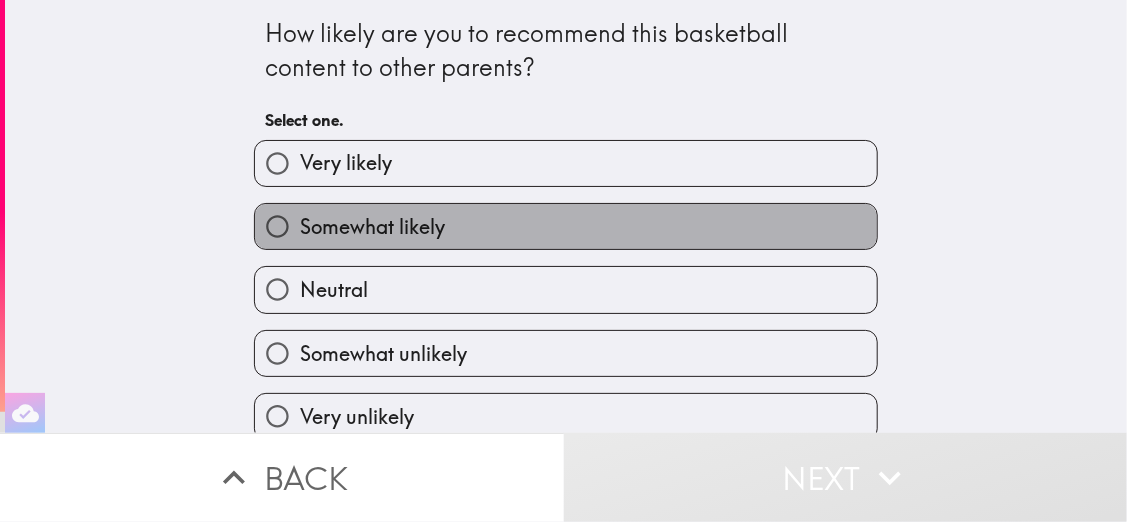 click on "Somewhat likely" at bounding box center [566, 226] 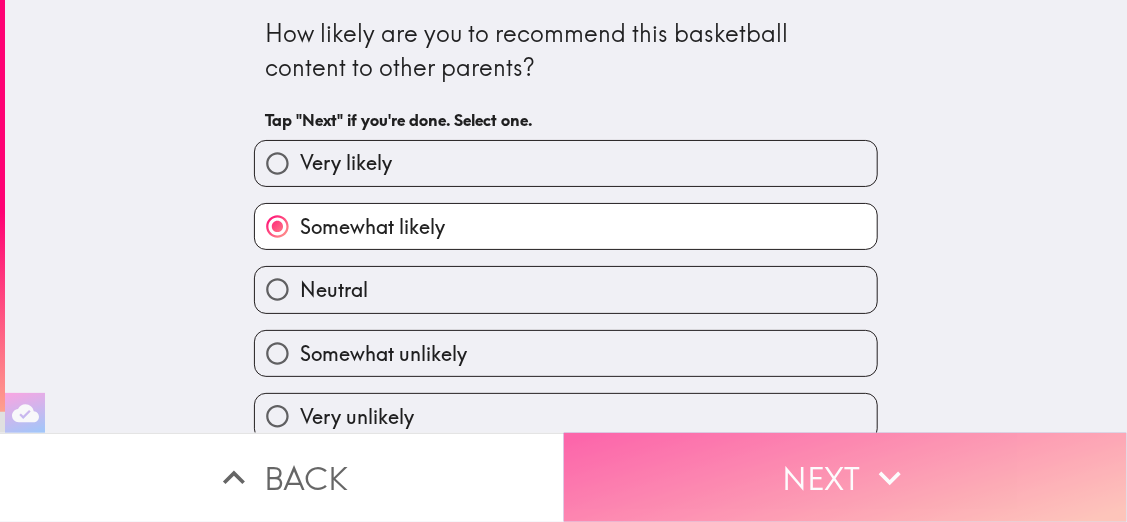 click on "Next" at bounding box center (846, 477) 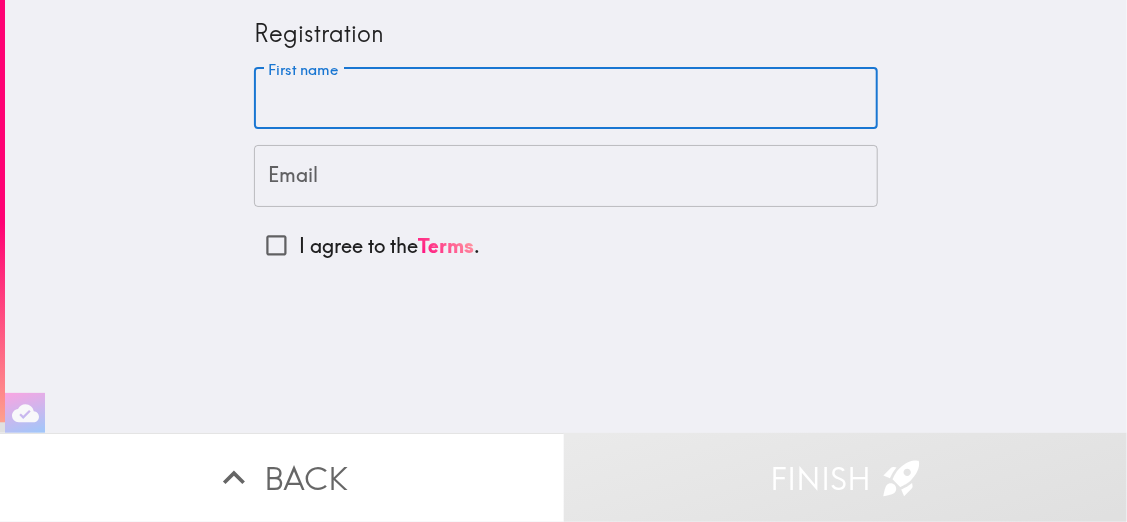 click on "First name" at bounding box center [566, 99] 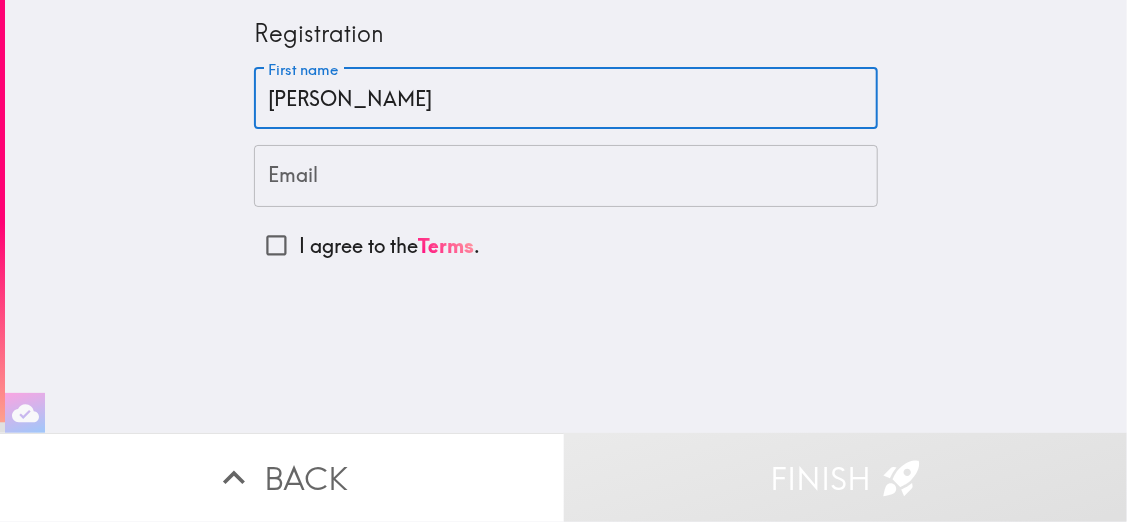 type on "[PERSON_NAME]" 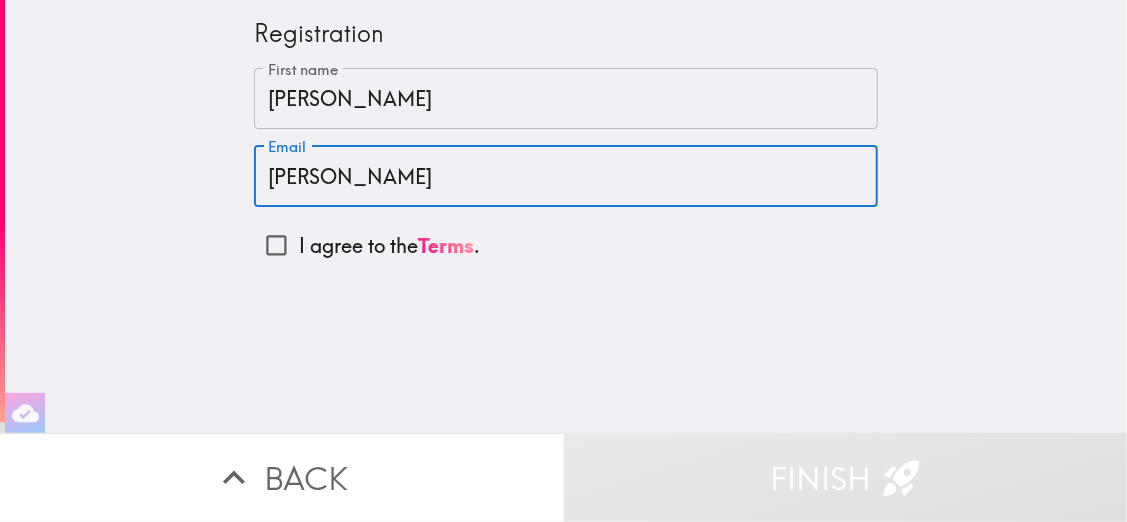 type on "[PERSON_NAME]" 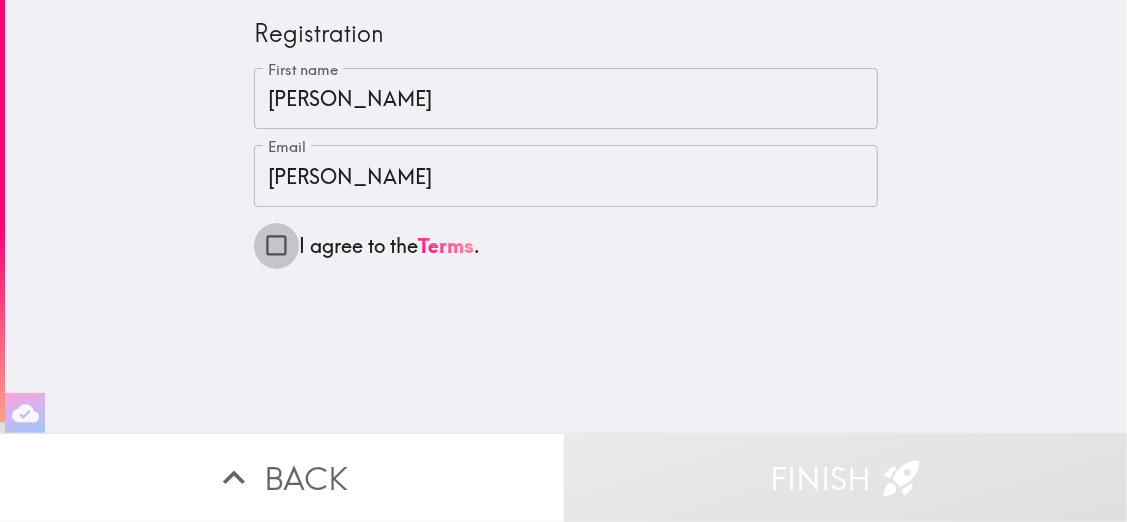click on "I agree to the  Terms ." at bounding box center (276, 245) 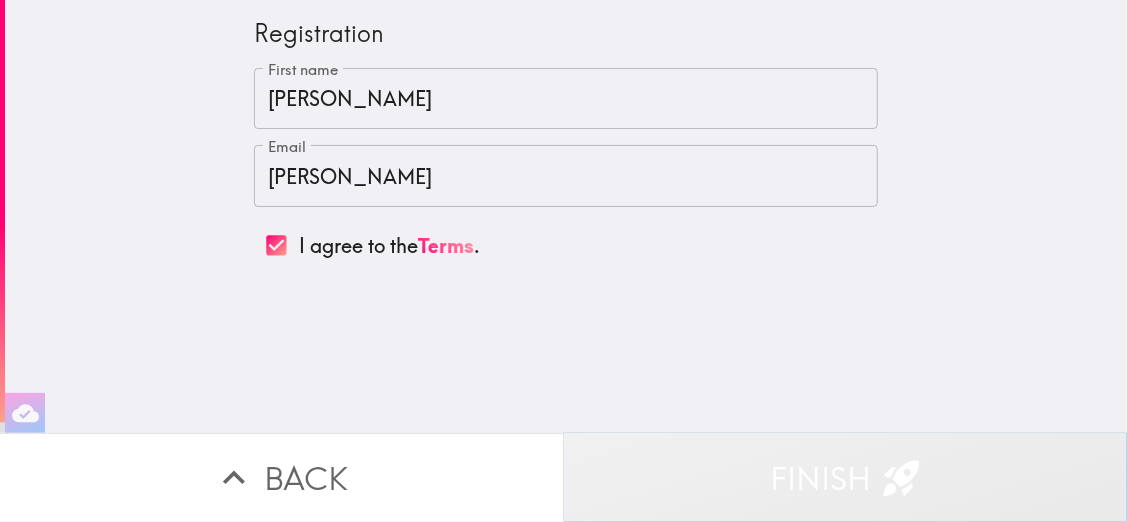 click on "Finish" at bounding box center (846, 477) 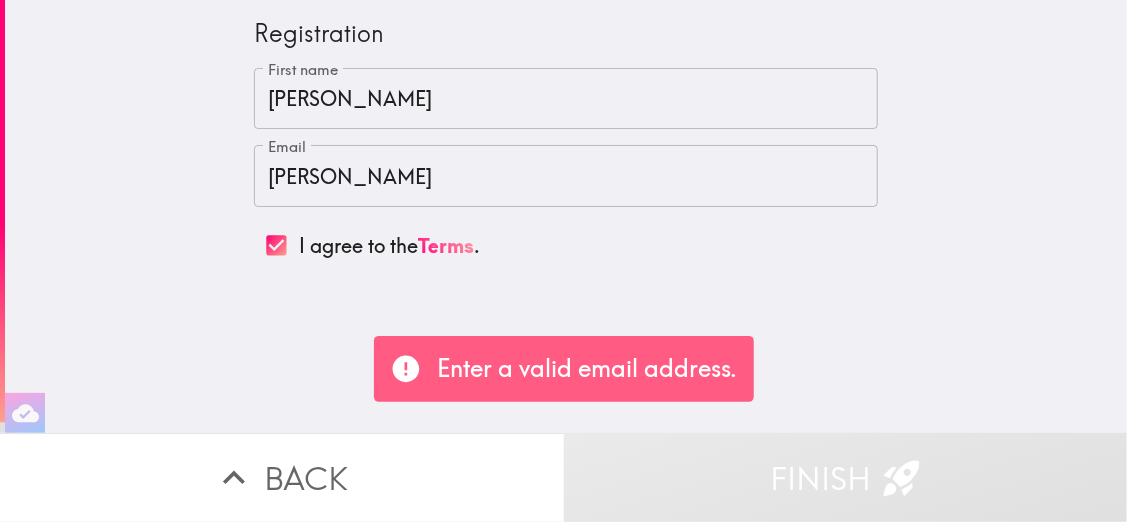 click on "[PERSON_NAME]" at bounding box center [566, 176] 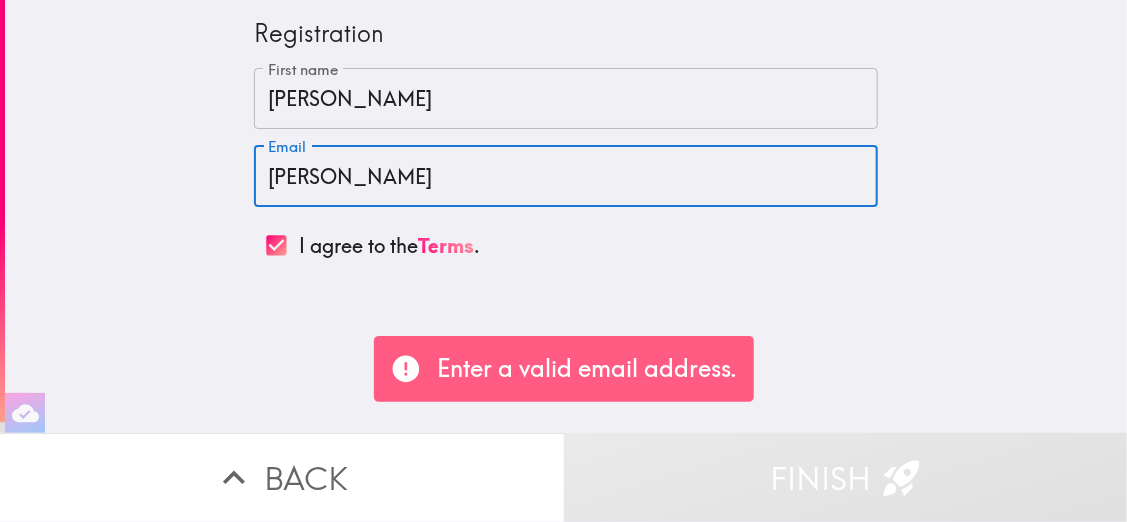 click on "[PERSON_NAME]" at bounding box center [566, 176] 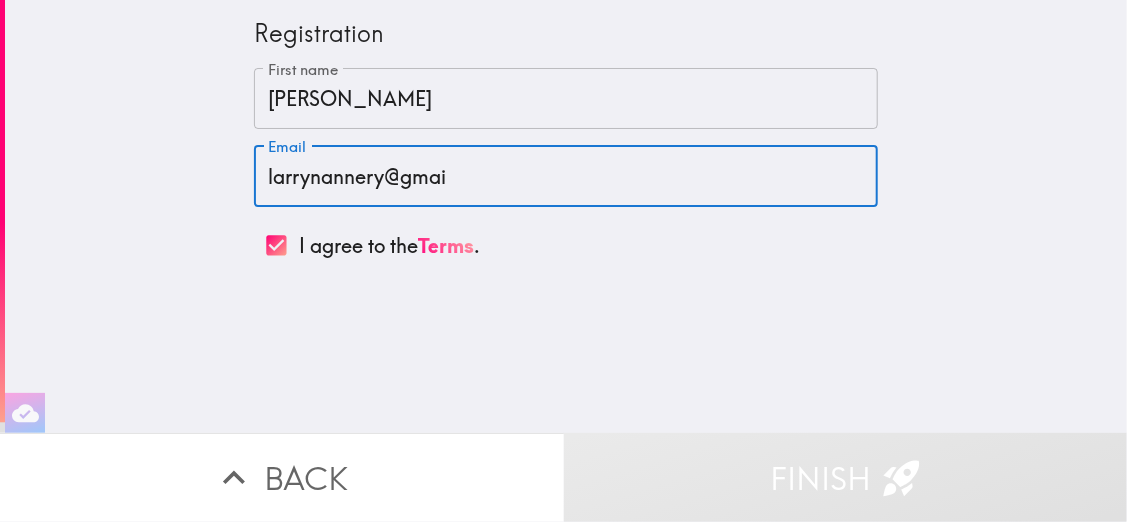 type on "[EMAIL_ADDRESS][DOMAIN_NAME]" 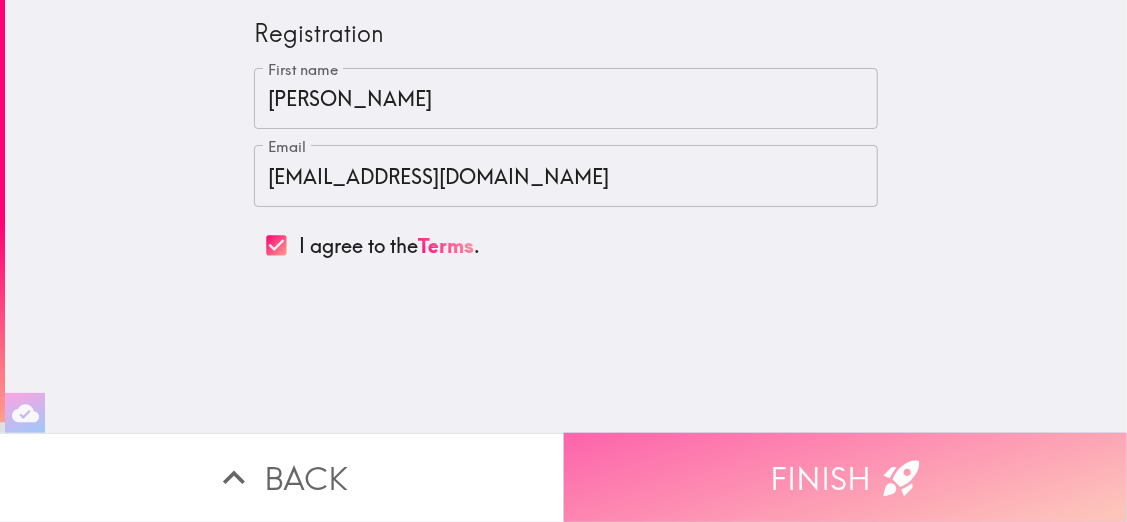 click on "Finish" at bounding box center [846, 477] 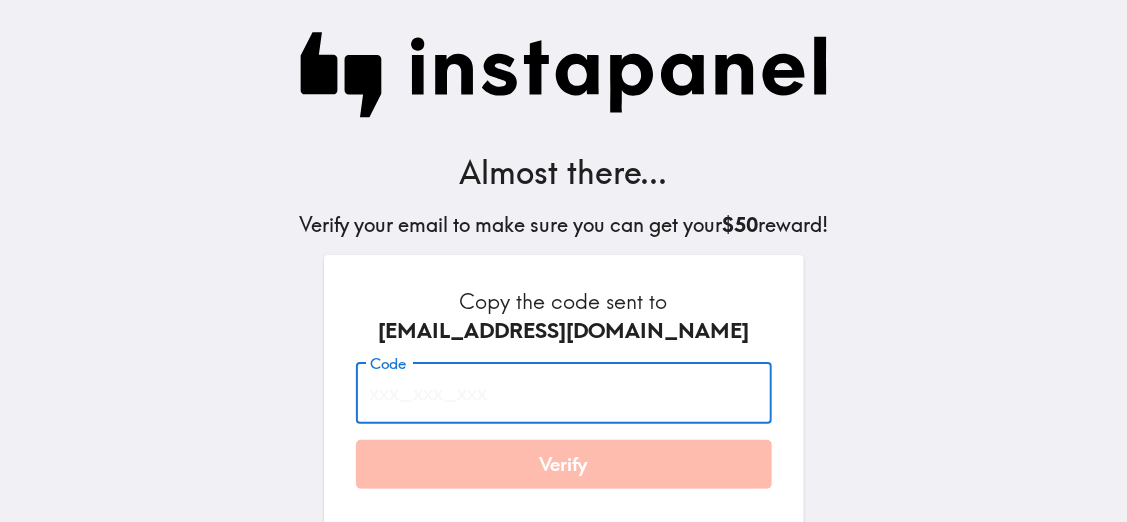 click on "Code" at bounding box center [564, 393] 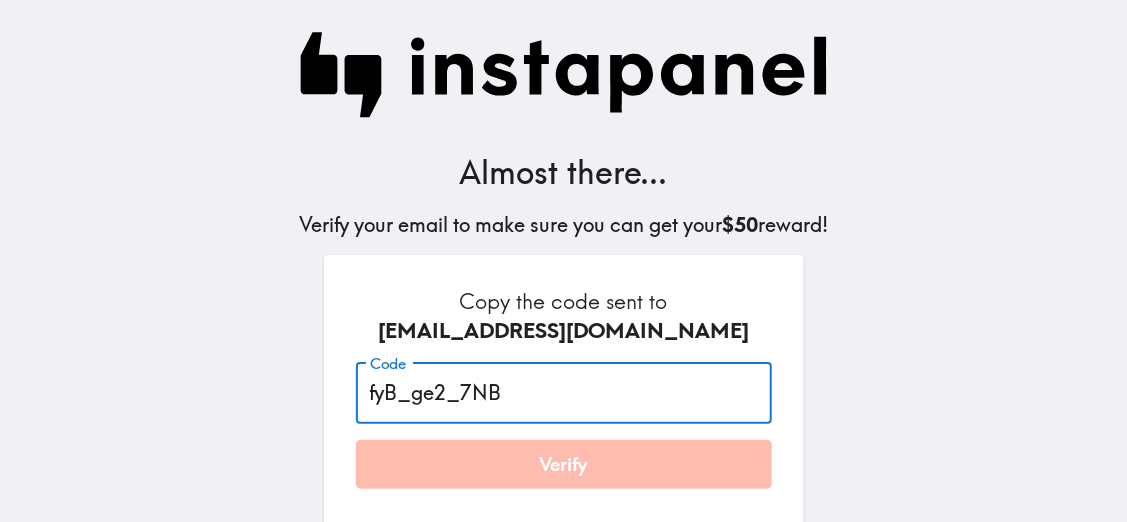 type on "fyB_ge2_7NB" 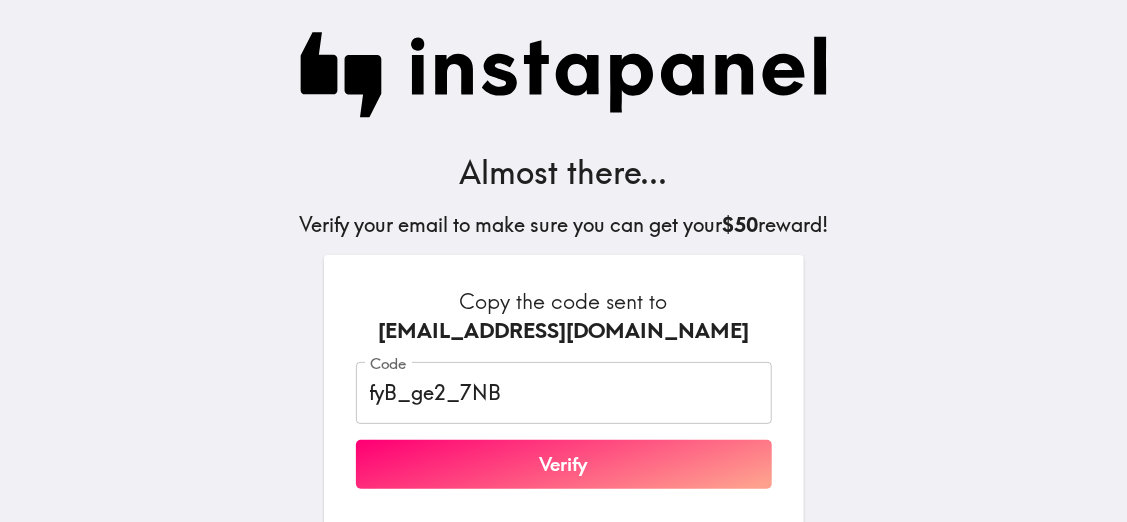 click on "Almost there... Verify your email to make sure you can get your  $50  reward! Copy the code sent to  [EMAIL_ADDRESS][DOMAIN_NAME] Code fyB_ge2_7NB Code Verify Check your spam if you haven't received it.   Still no luck? Email  [EMAIL_ADDRESS][DOMAIN_NAME]  and we'll reply with your code.   Typed the wrong email?   Request a new code By using Instapanel, you agree to our  Terms  and  Privacy Policy ." at bounding box center [564, 381] 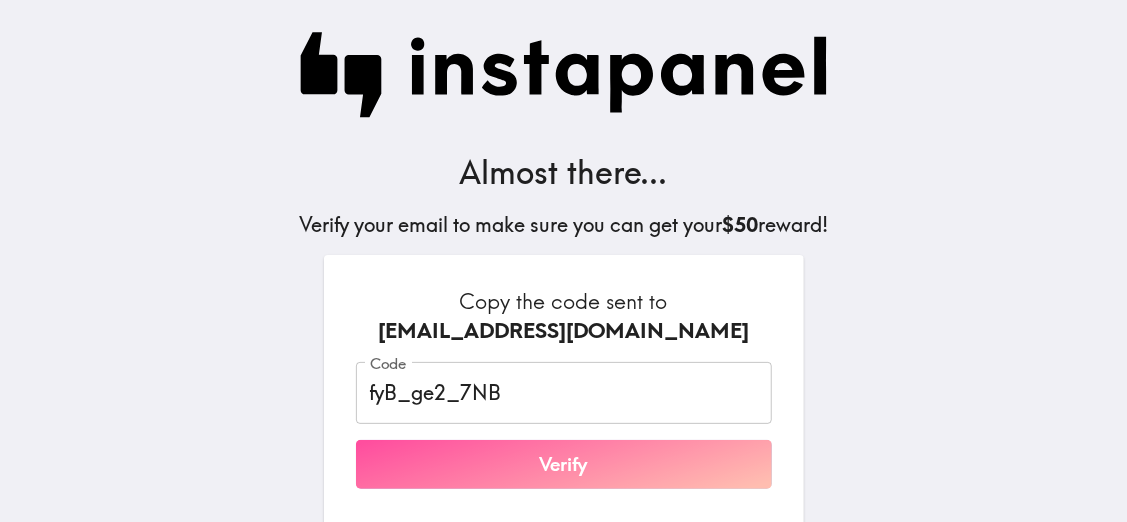 click on "Verify" at bounding box center (564, 465) 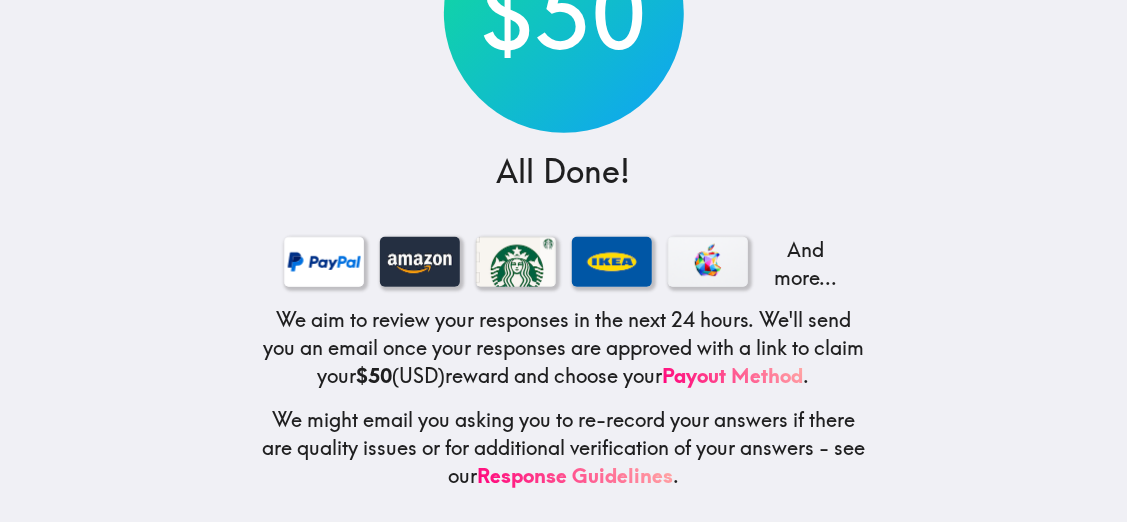 scroll, scrollTop: 236, scrollLeft: 0, axis: vertical 